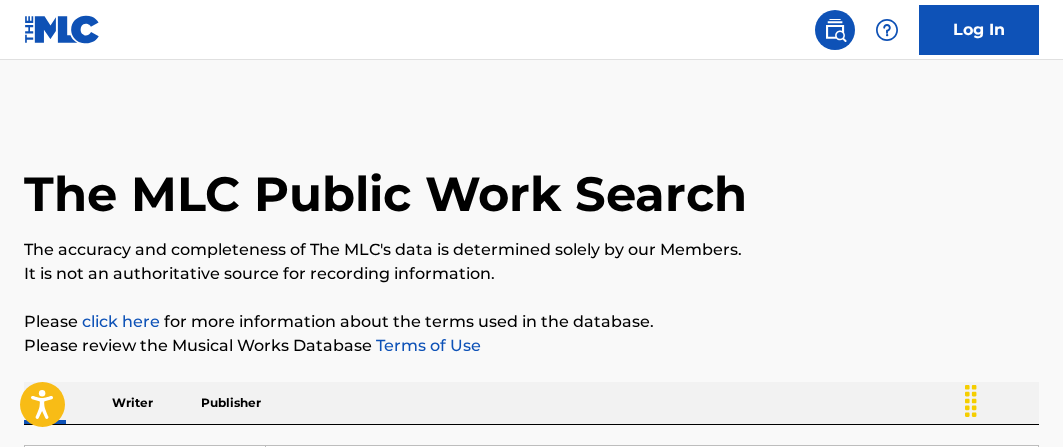 scroll, scrollTop: 51, scrollLeft: 0, axis: vertical 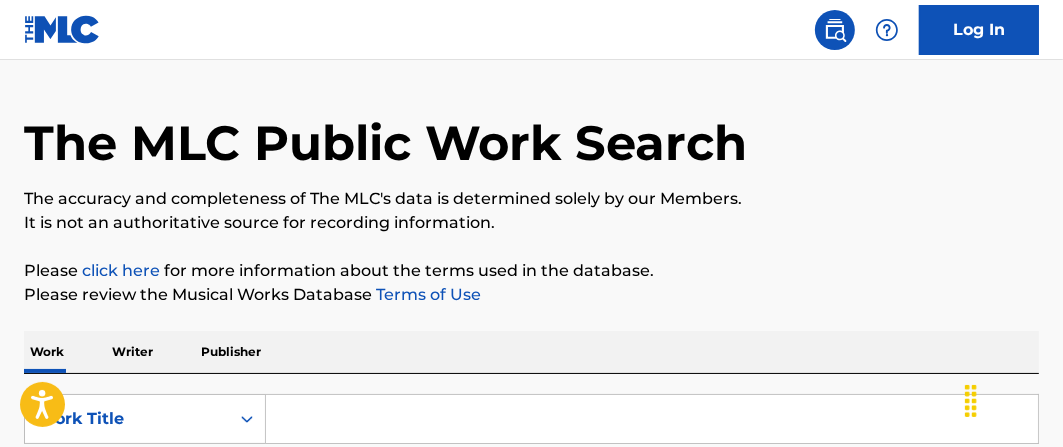 click on "Writer" at bounding box center [132, 352] 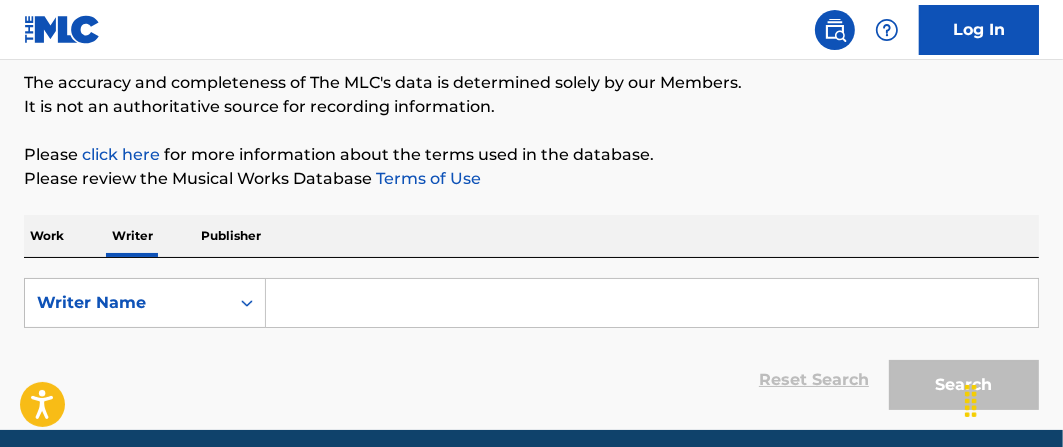scroll, scrollTop: 186, scrollLeft: 0, axis: vertical 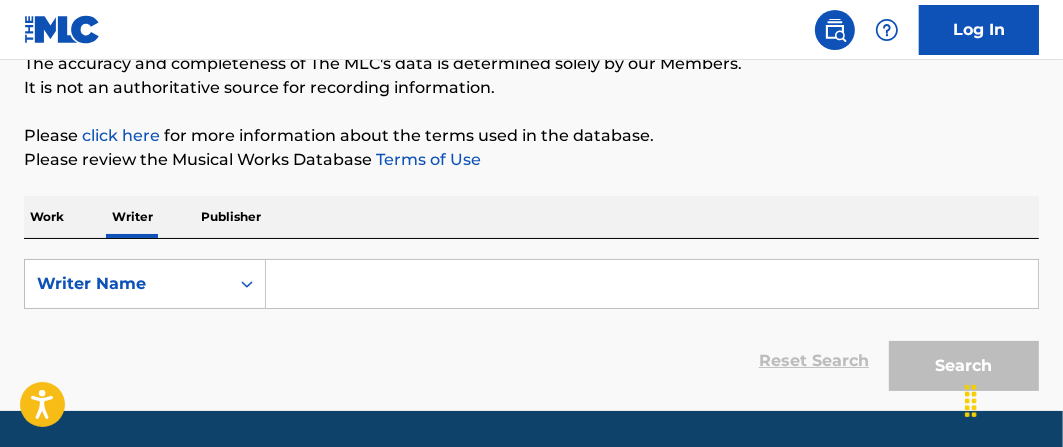click on "Work" at bounding box center (47, 217) 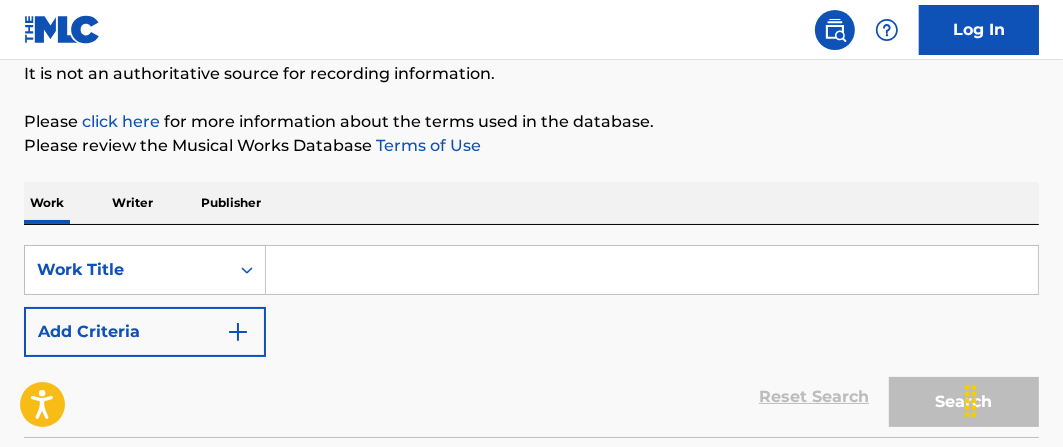 scroll, scrollTop: 204, scrollLeft: 0, axis: vertical 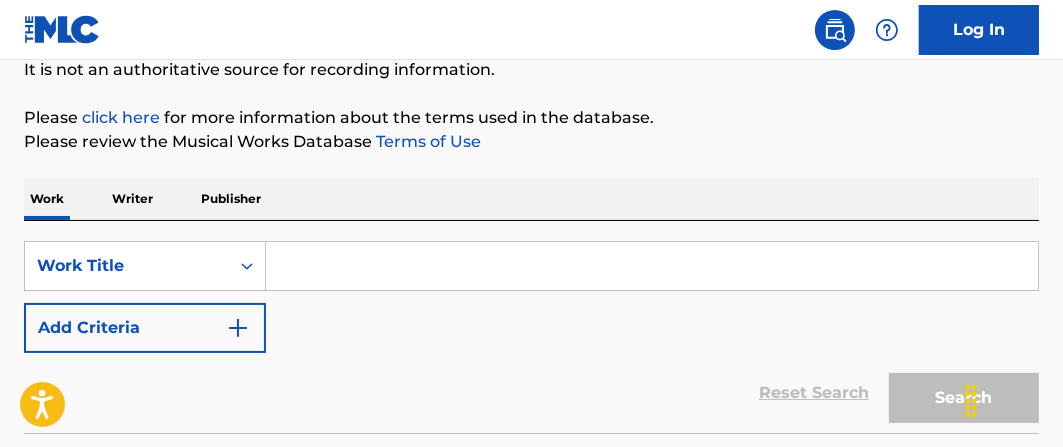 click on "SearchWithCriteria[ID] Work Title Add Criteria Reset Search Search" at bounding box center [531, 327] 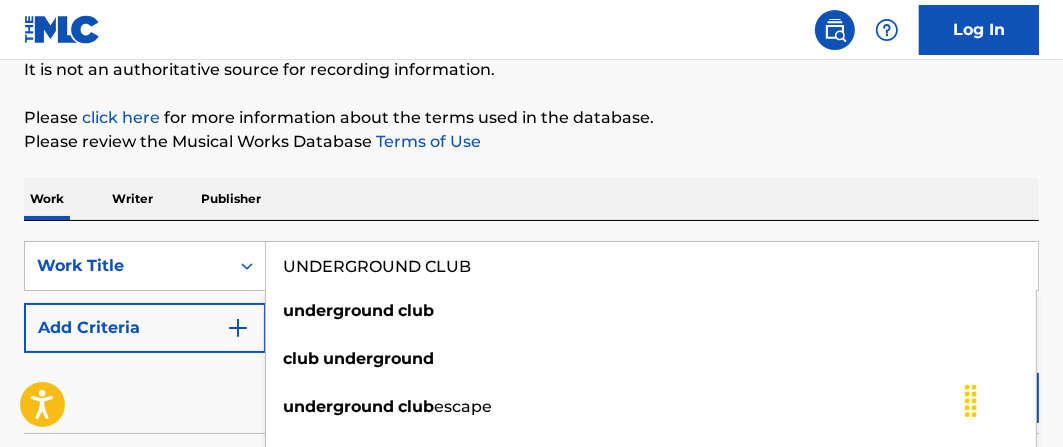 type on "UNDERGROUND CLUB" 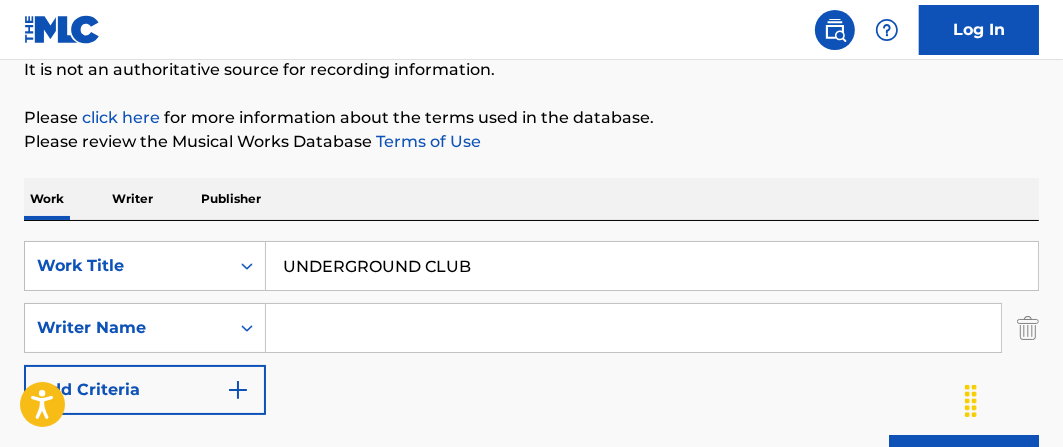 click at bounding box center [633, 328] 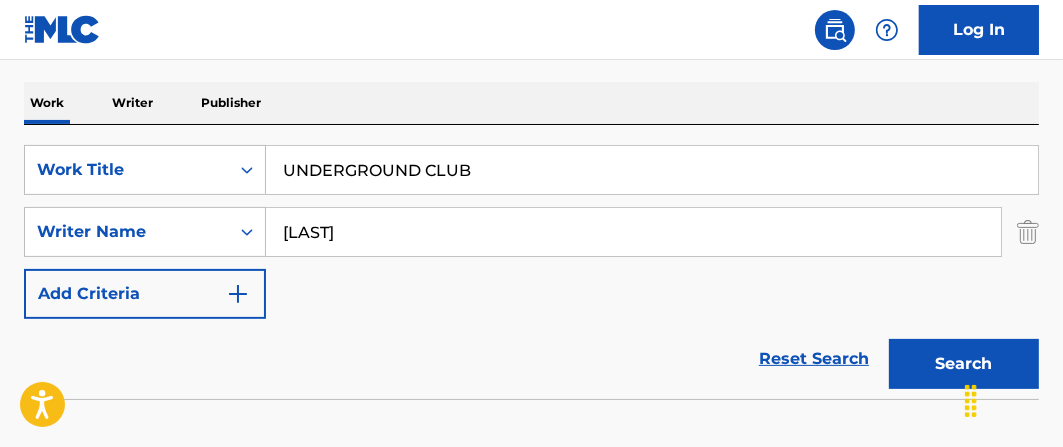 scroll, scrollTop: 306, scrollLeft: 0, axis: vertical 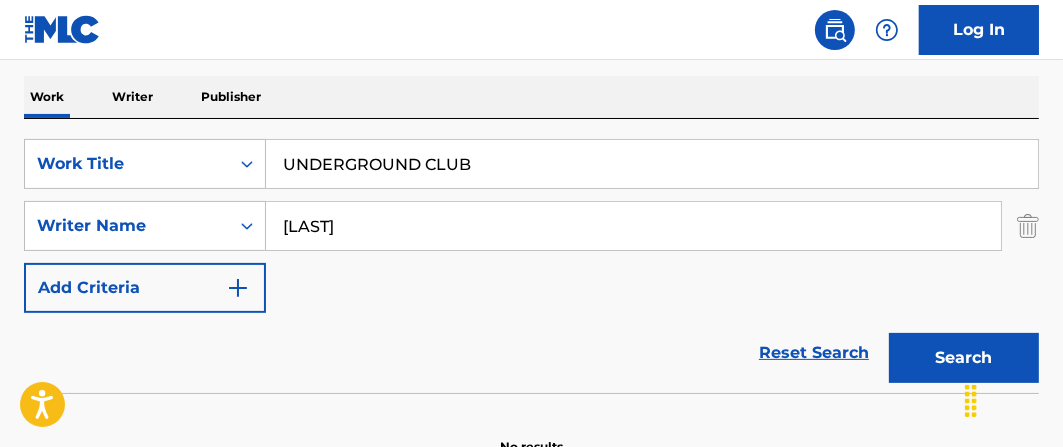 type on "[PERSON]" 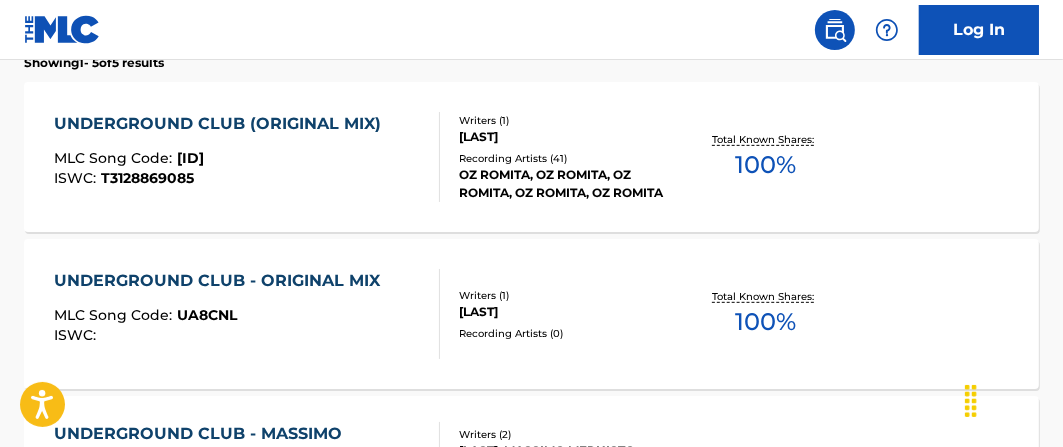 scroll, scrollTop: 660, scrollLeft: 0, axis: vertical 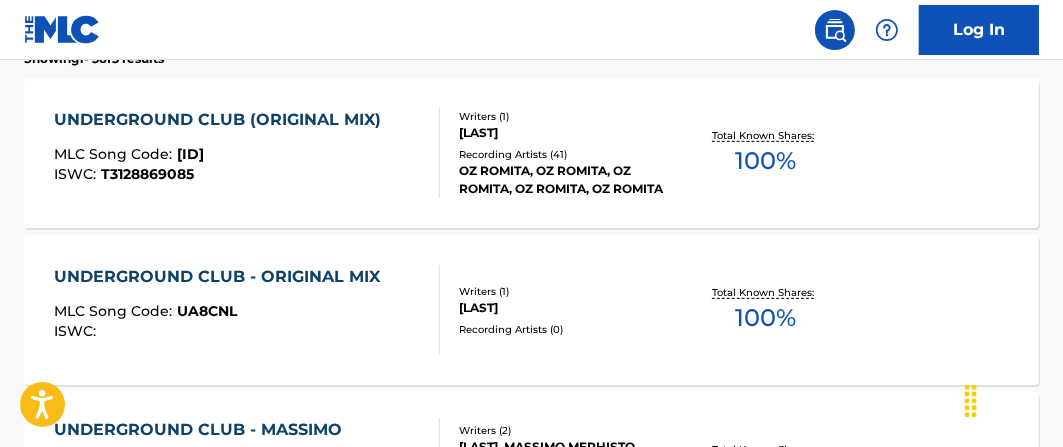 click on "100 %" at bounding box center (765, 161) 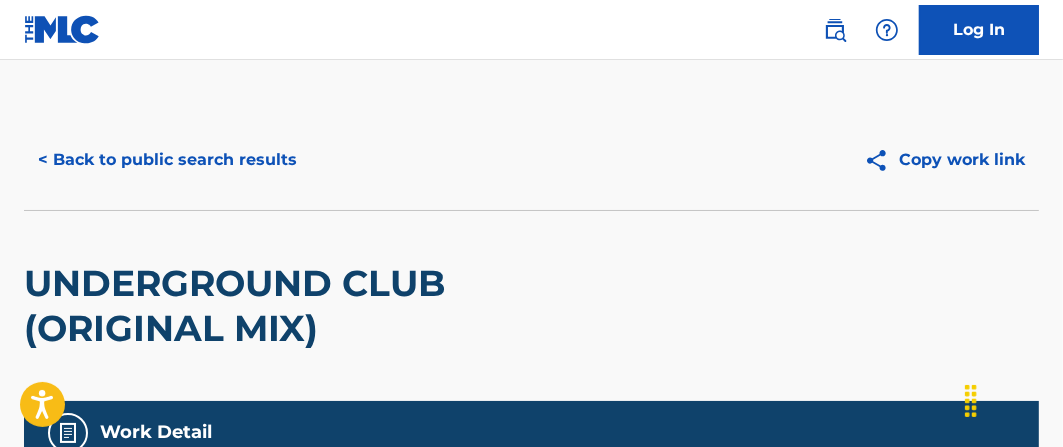scroll, scrollTop: 775, scrollLeft: 0, axis: vertical 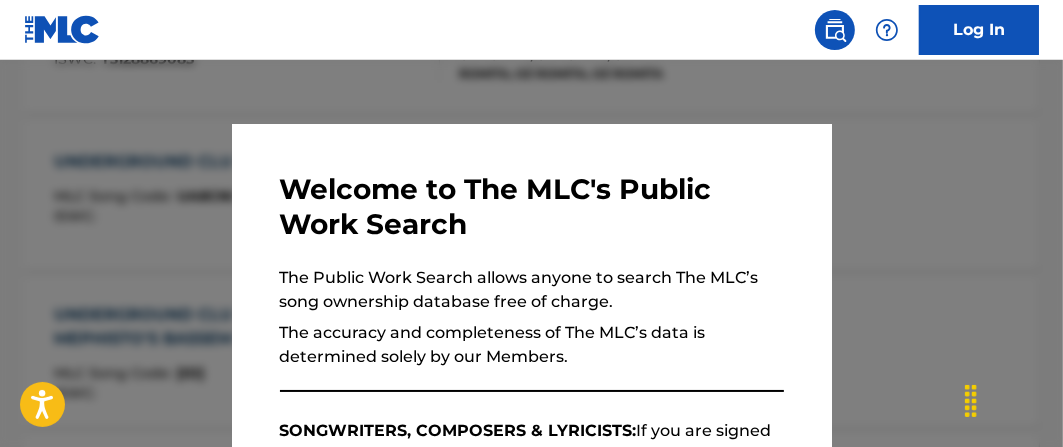 click at bounding box center [531, 283] 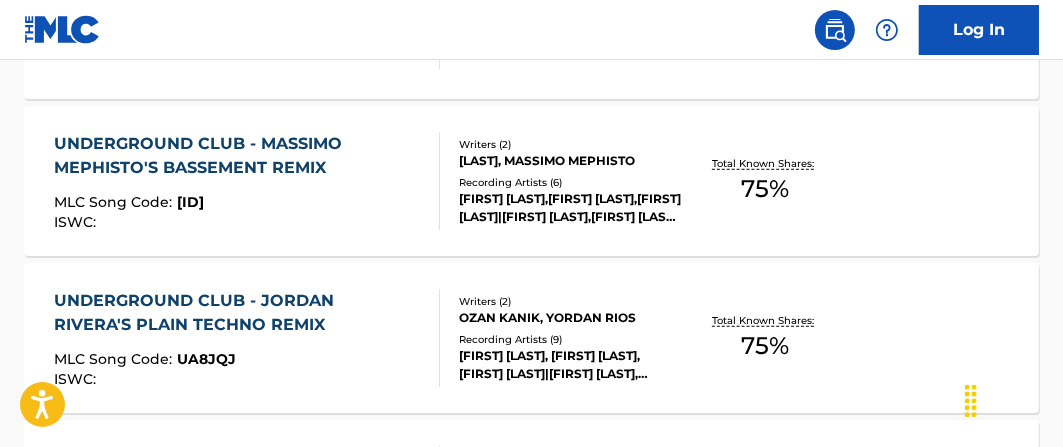 scroll, scrollTop: 943, scrollLeft: 0, axis: vertical 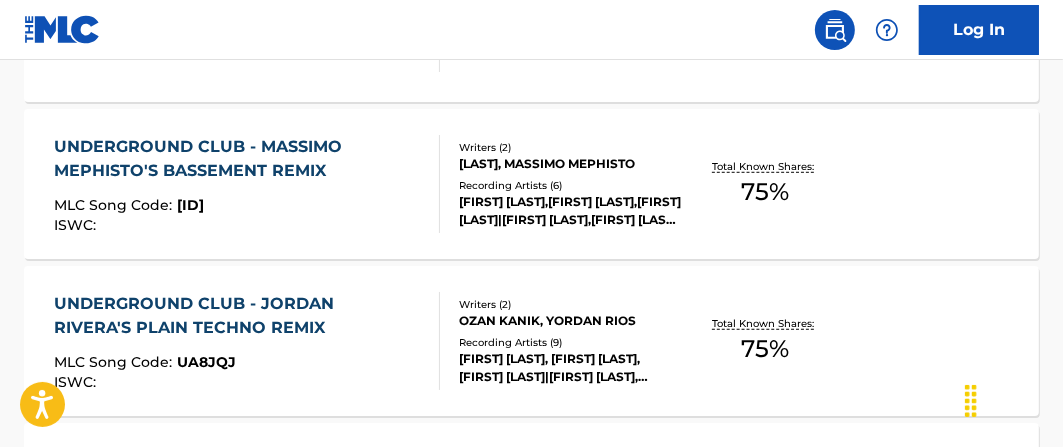 click on "Total Known Shares: 75 %" at bounding box center [765, 184] 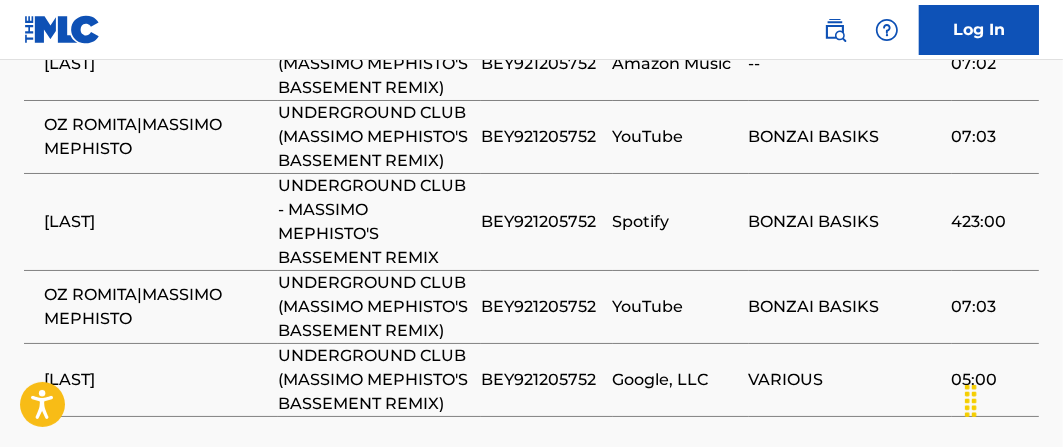 scroll, scrollTop: 1661, scrollLeft: 0, axis: vertical 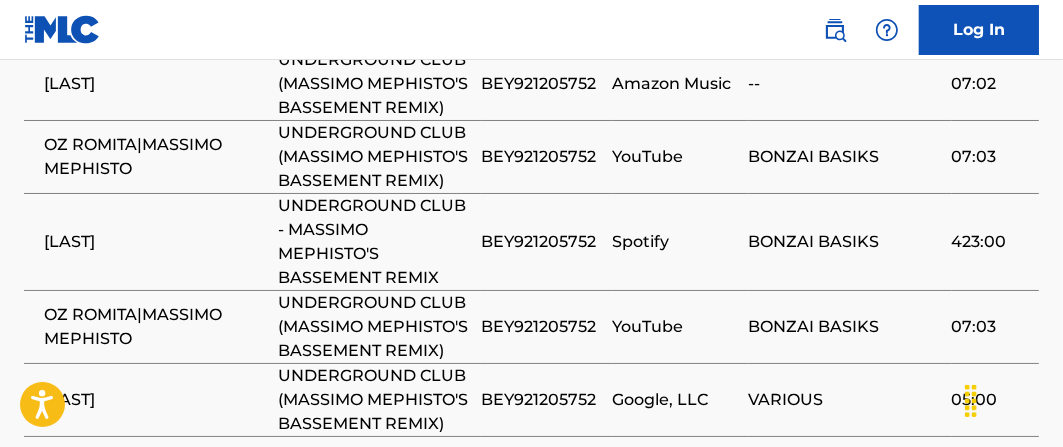 click on "BEY921205752" at bounding box center (542, 242) 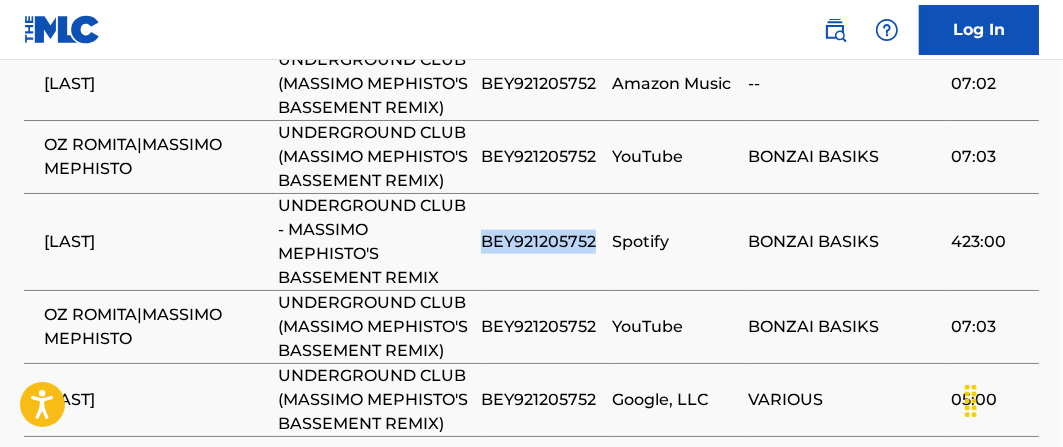 click on "BEY921205752" at bounding box center (542, 242) 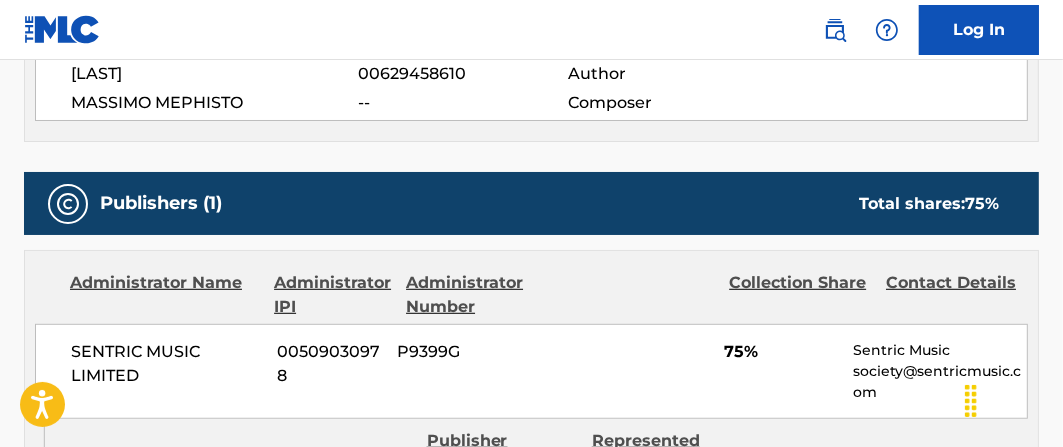 scroll, scrollTop: 0, scrollLeft: 0, axis: both 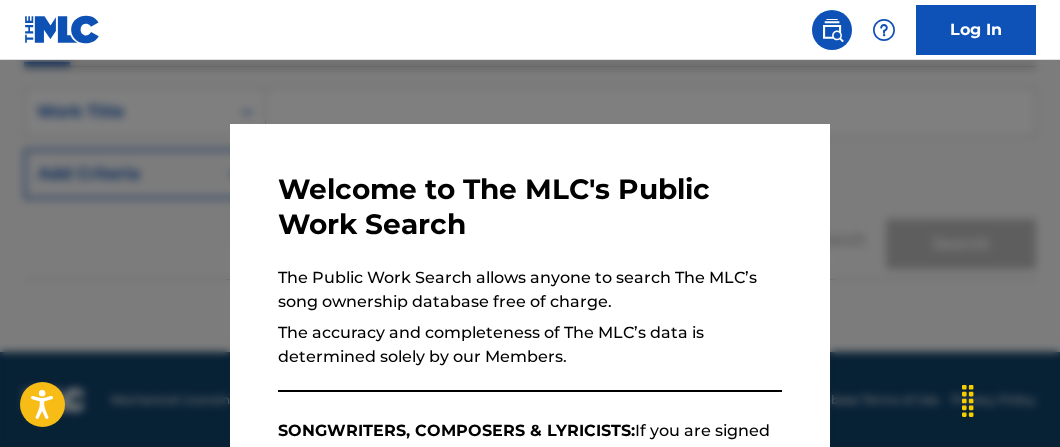 click at bounding box center (530, 283) 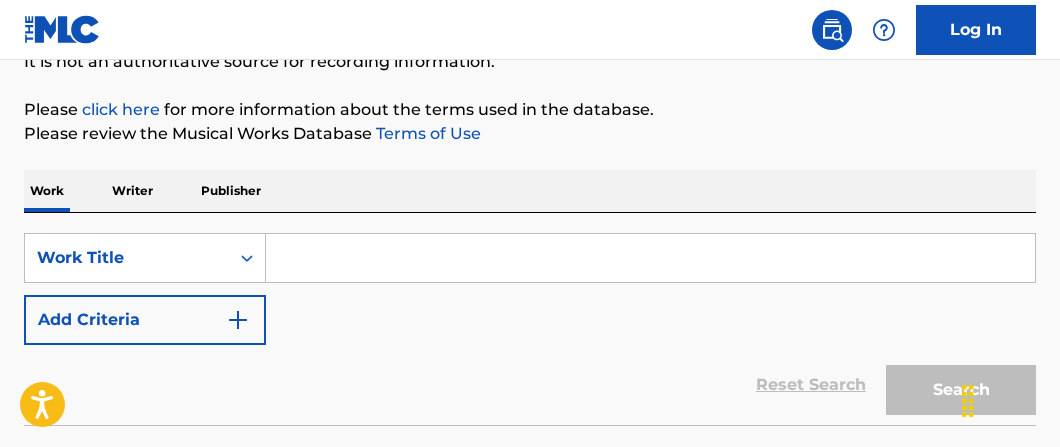 scroll, scrollTop: 212, scrollLeft: 0, axis: vertical 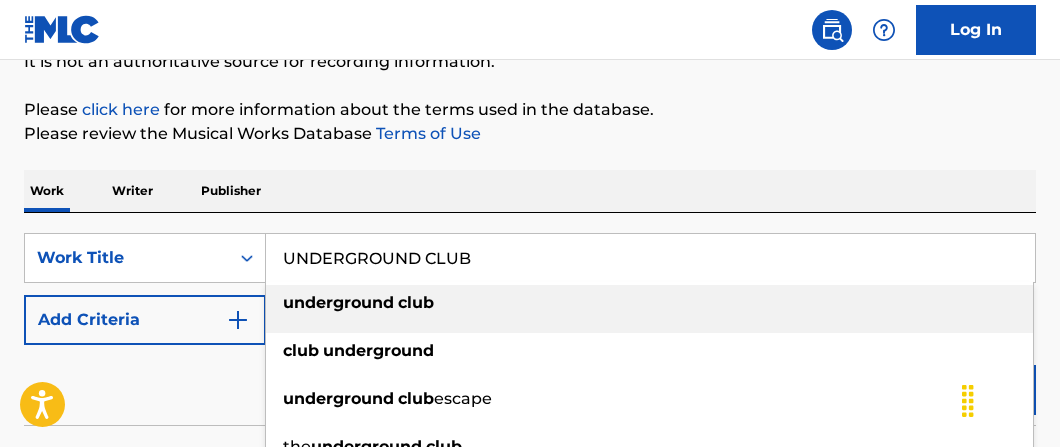 type on "UNDERGROUND CLUB" 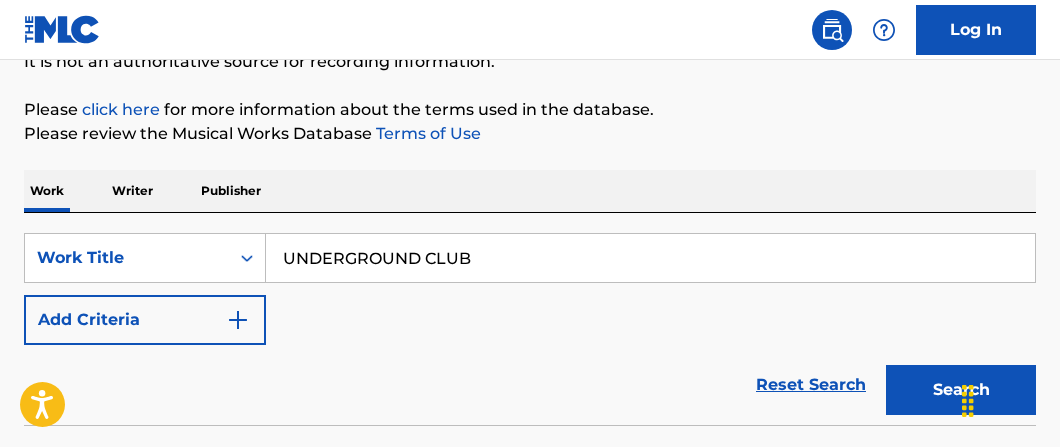 click at bounding box center (238, 320) 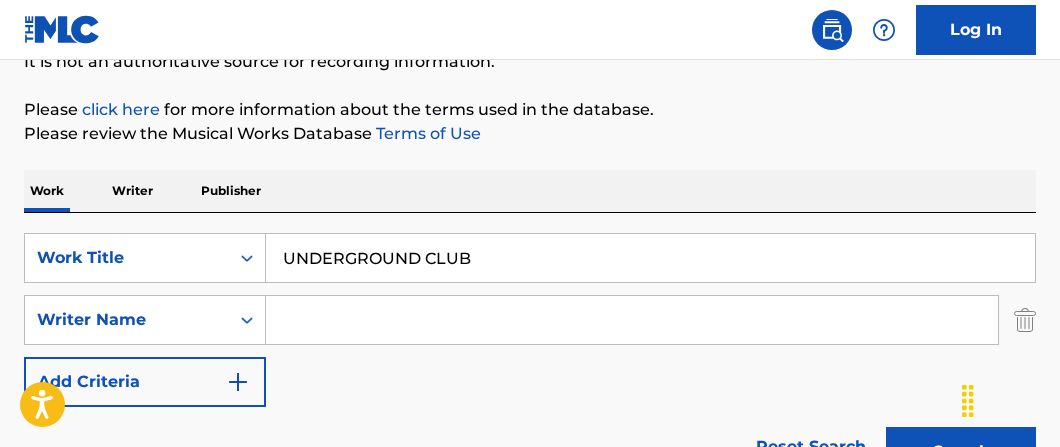 click at bounding box center [632, 320] 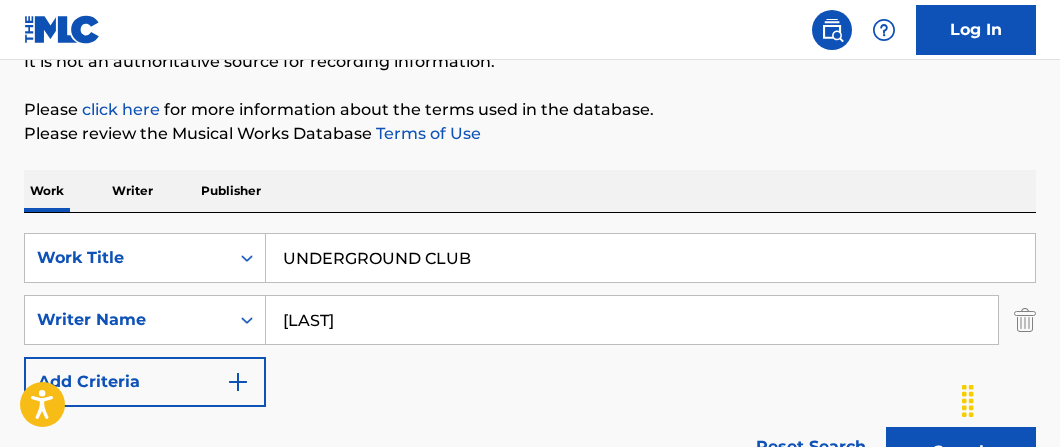 type on "[PERSON]" 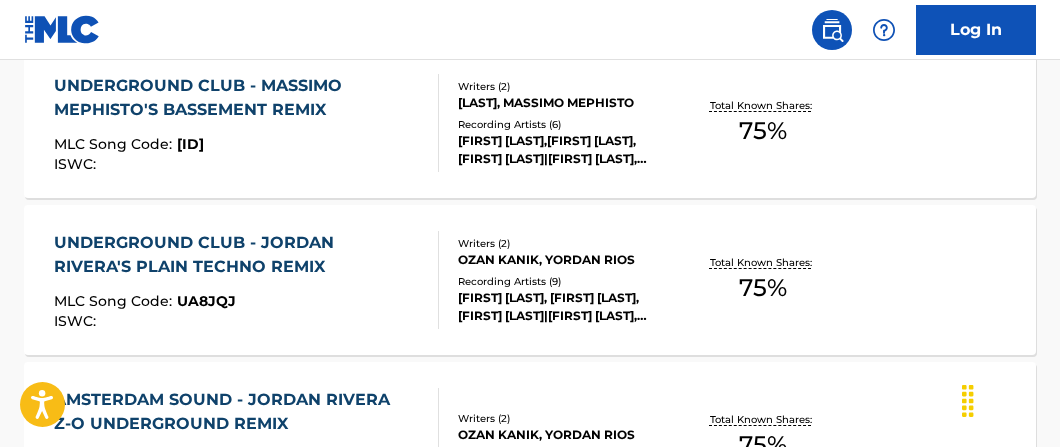 scroll, scrollTop: 1063, scrollLeft: 0, axis: vertical 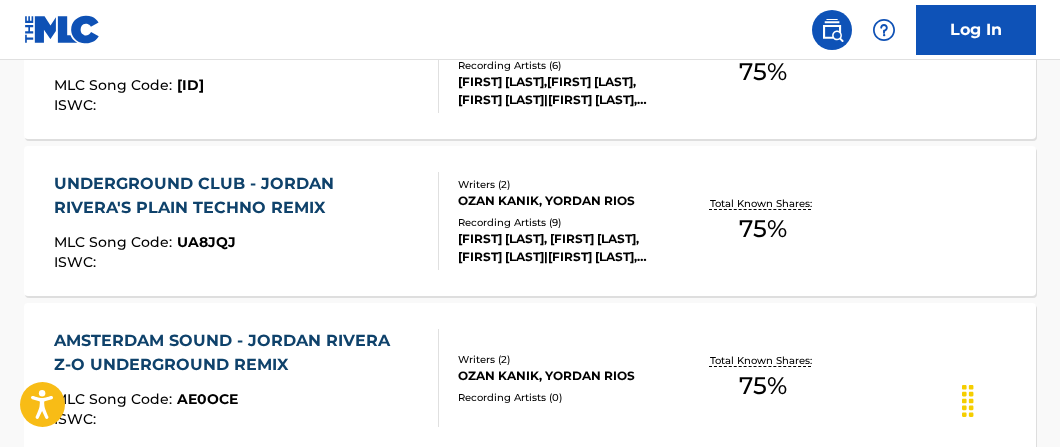 click on "75 %" at bounding box center (763, 229) 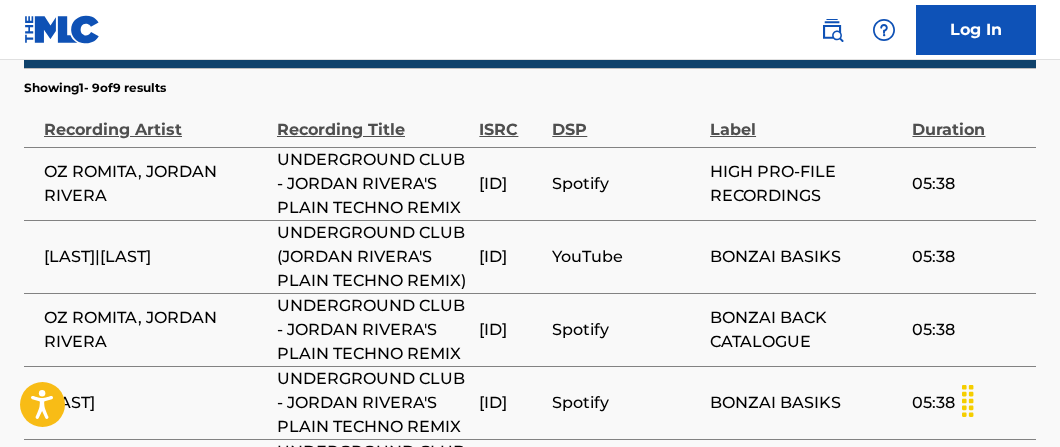 scroll, scrollTop: 1476, scrollLeft: 0, axis: vertical 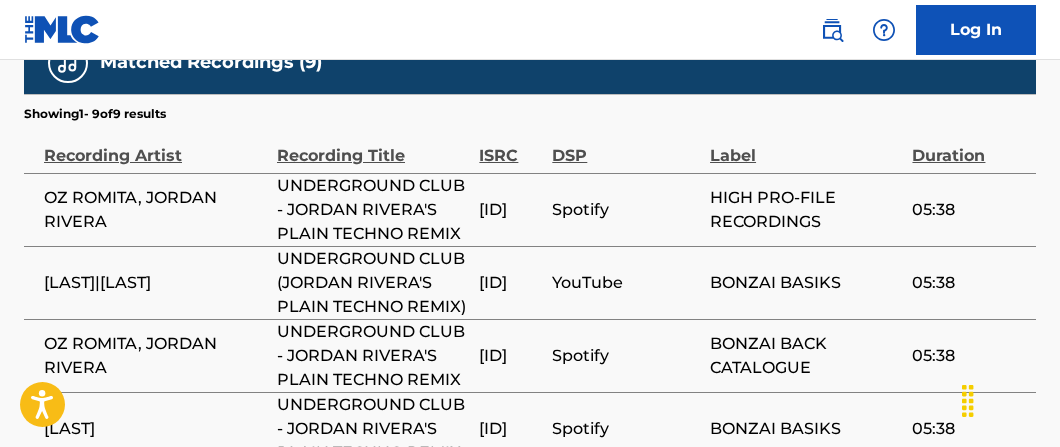 click on "BEY921205753" at bounding box center (510, 283) 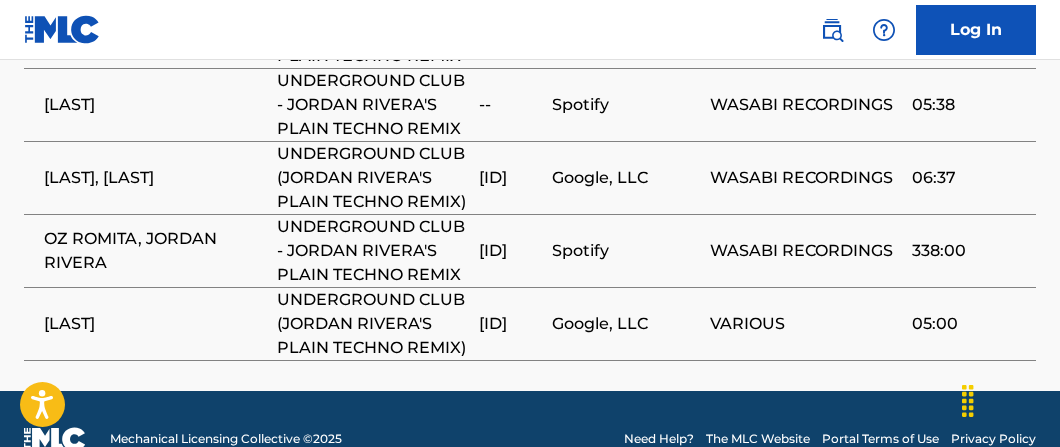 scroll, scrollTop: 1921, scrollLeft: 0, axis: vertical 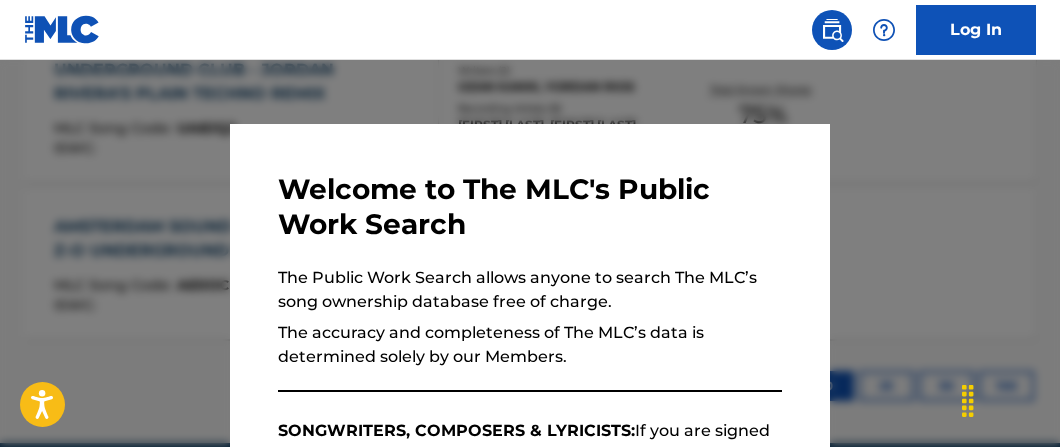 click at bounding box center [530, 283] 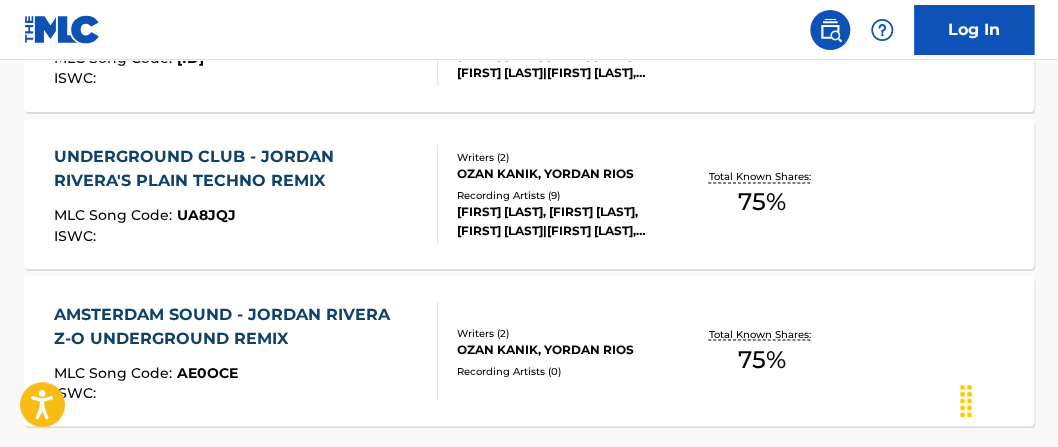 scroll, scrollTop: 1081, scrollLeft: 0, axis: vertical 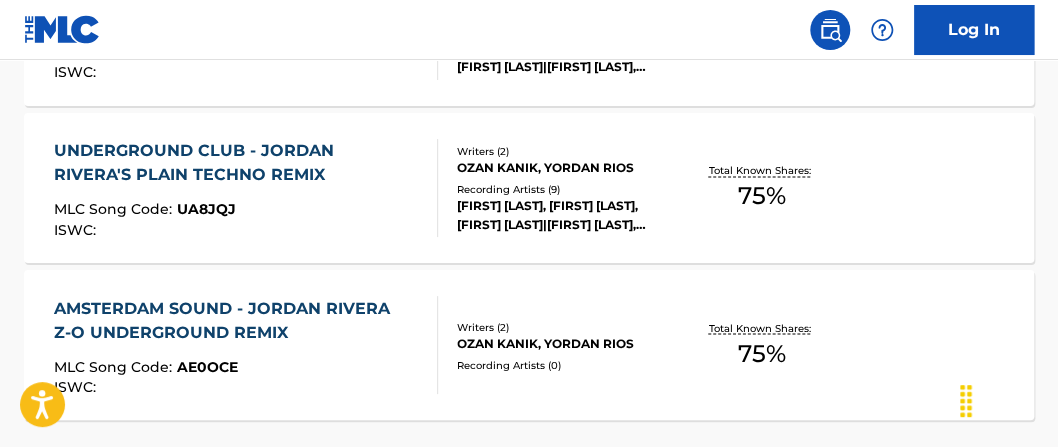 click on "75 %" at bounding box center (762, 196) 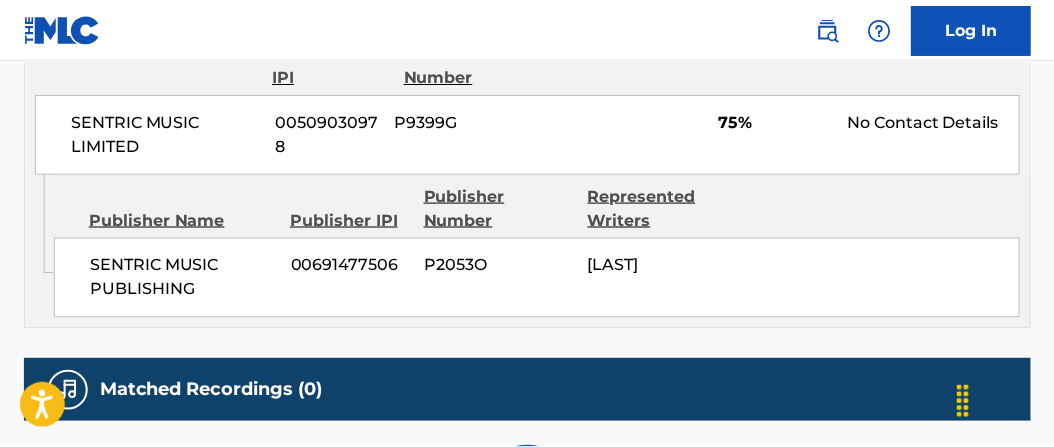 scroll, scrollTop: 0, scrollLeft: 0, axis: both 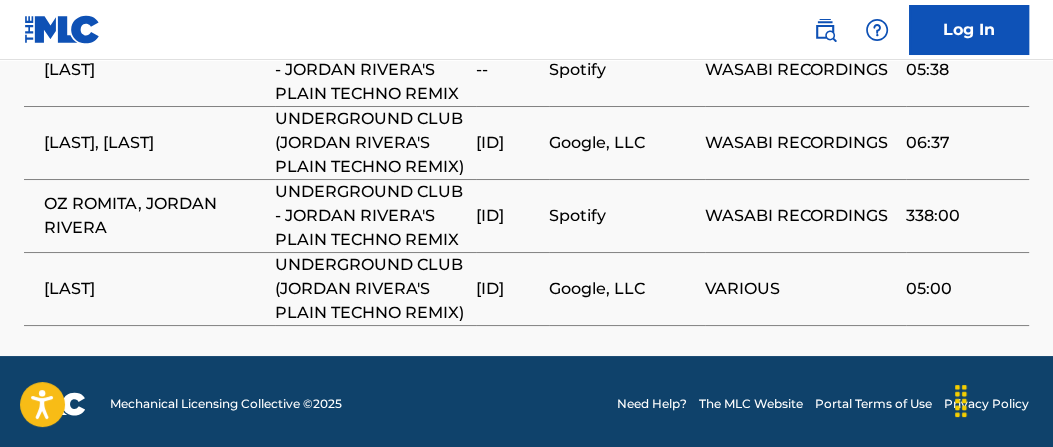 click on "BEY921205753" at bounding box center [507, 289] 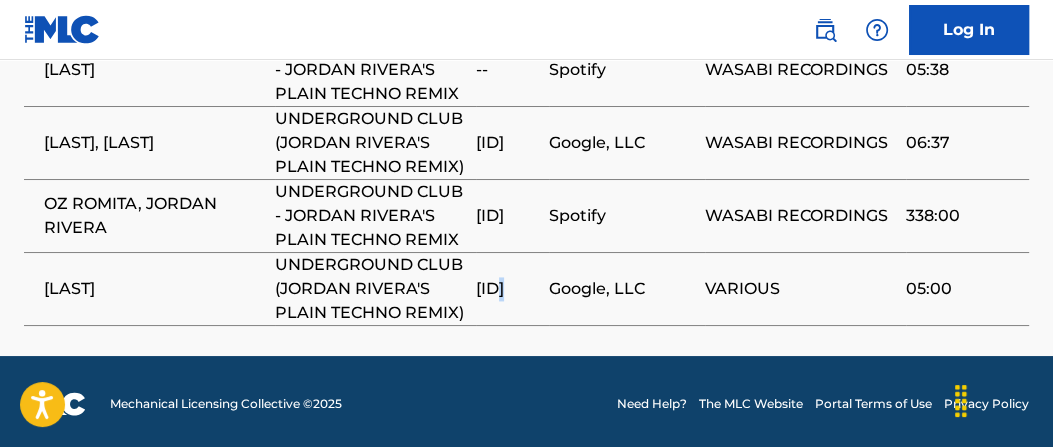click on "BEY921205753" at bounding box center [507, 289] 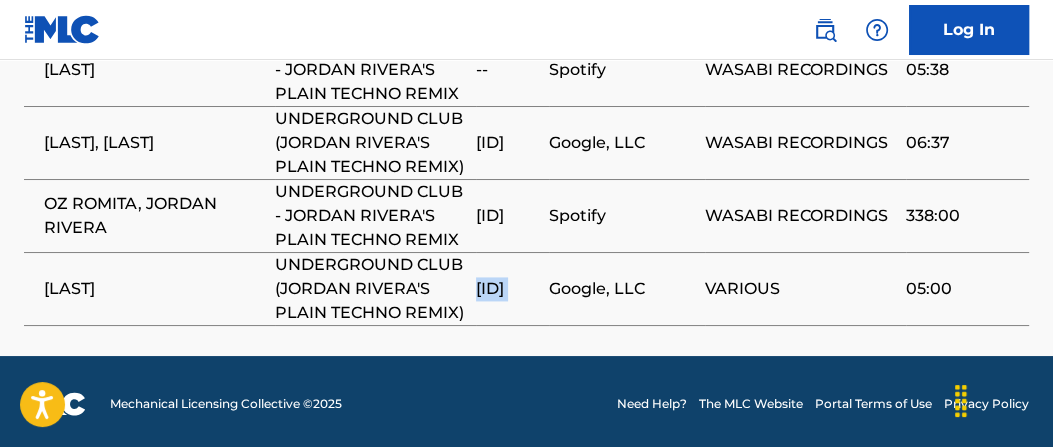 click on "BEY921205753" at bounding box center (507, 289) 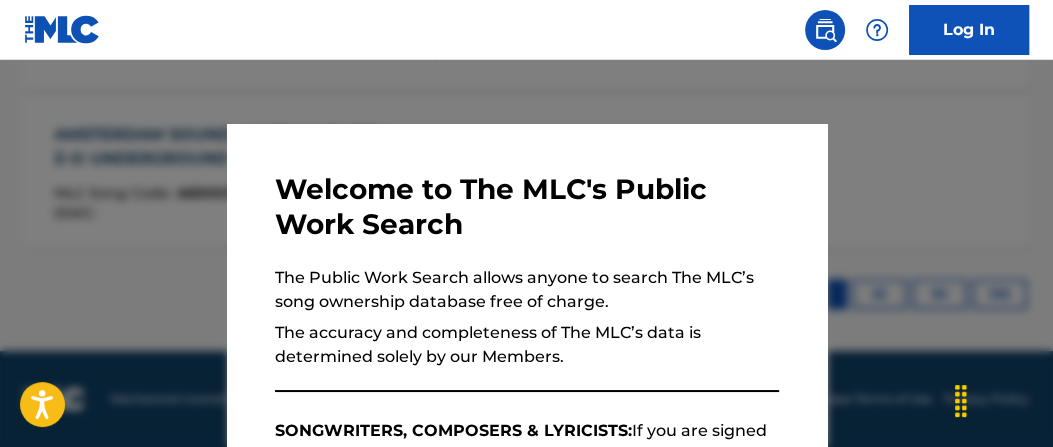 scroll, scrollTop: 1210, scrollLeft: 0, axis: vertical 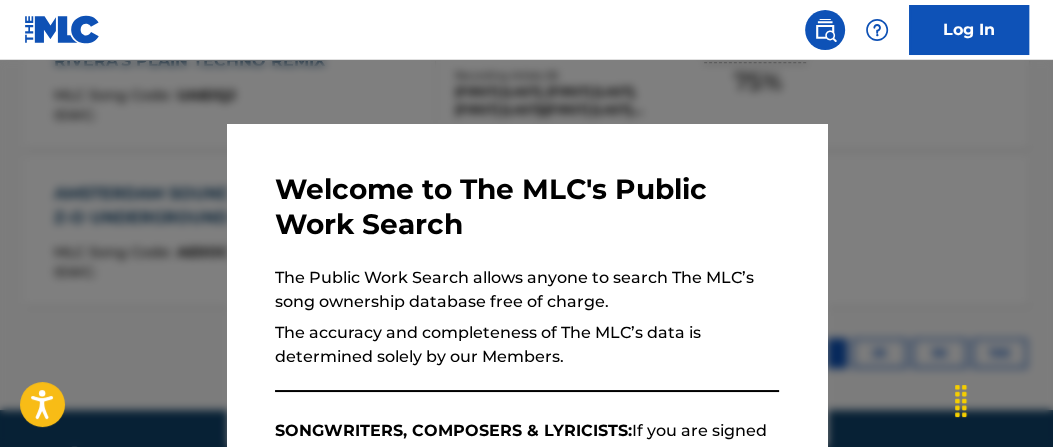 click at bounding box center [526, 283] 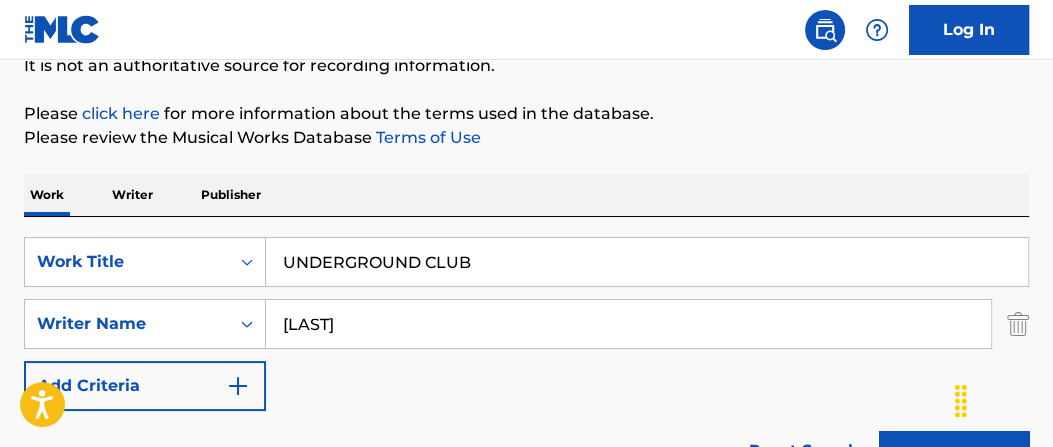 scroll, scrollTop: 107, scrollLeft: 0, axis: vertical 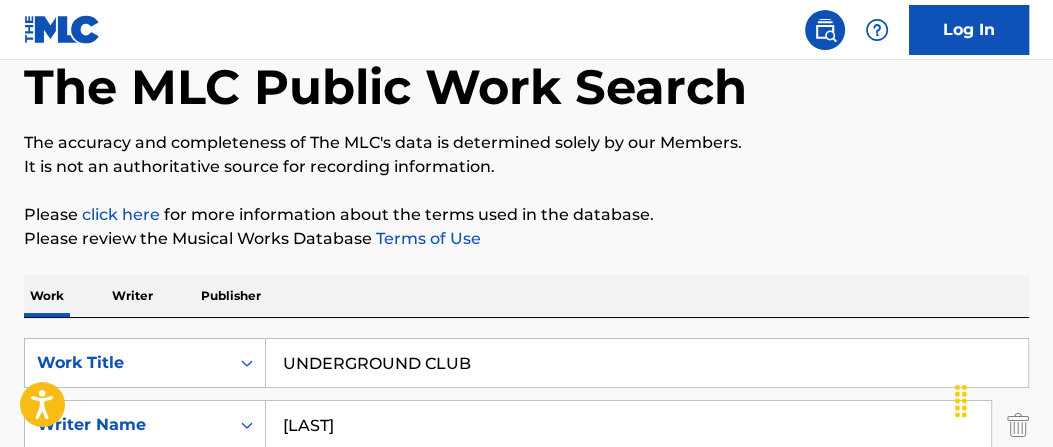 drag, startPoint x: 549, startPoint y: 353, endPoint x: 24, endPoint y: 289, distance: 528.8866 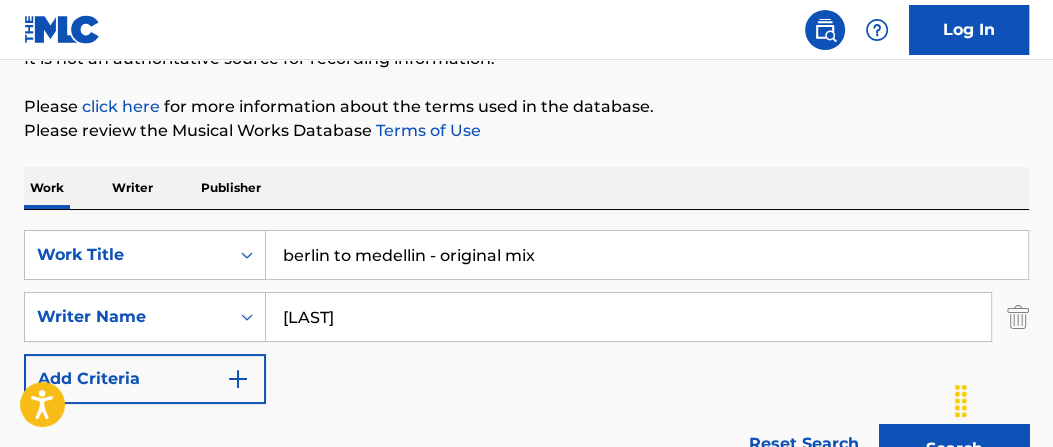scroll, scrollTop: 270, scrollLeft: 0, axis: vertical 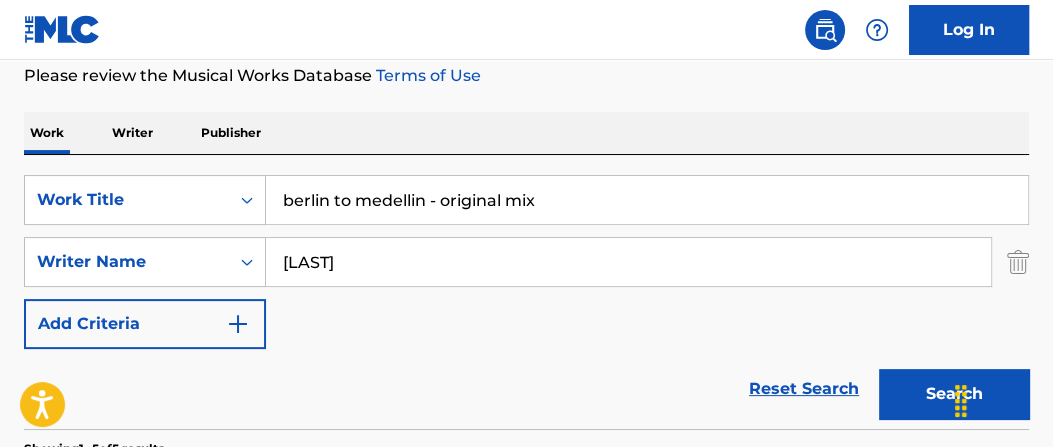 drag, startPoint x: 443, startPoint y: 199, endPoint x: 906, endPoint y: 175, distance: 463.6216 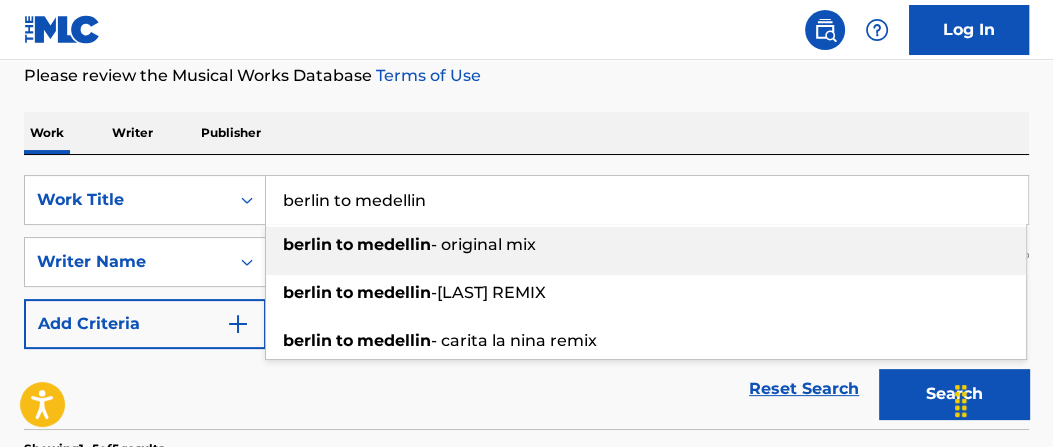 type on "berlin to medellin" 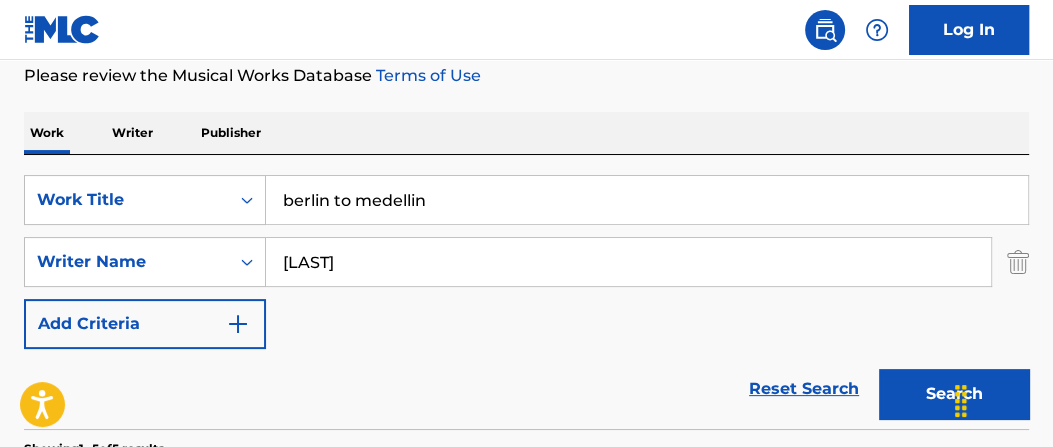 click on "Search" at bounding box center (954, 394) 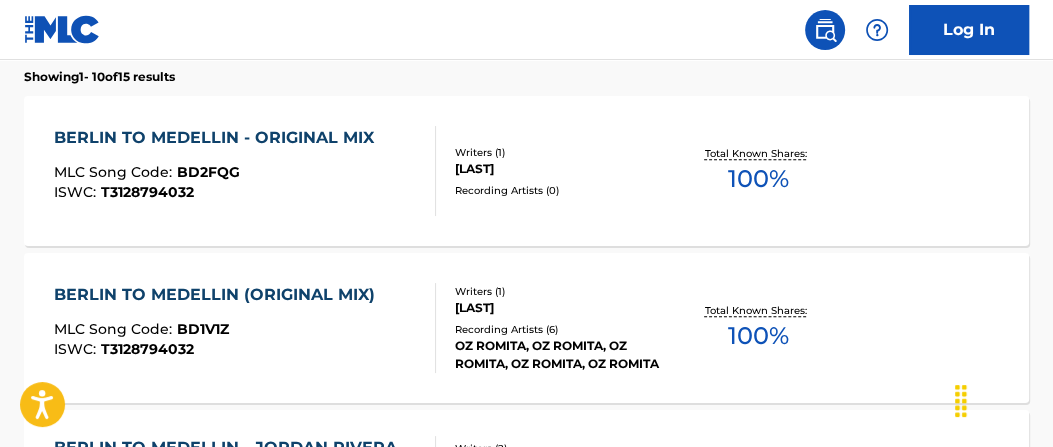 scroll, scrollTop: 647, scrollLeft: 0, axis: vertical 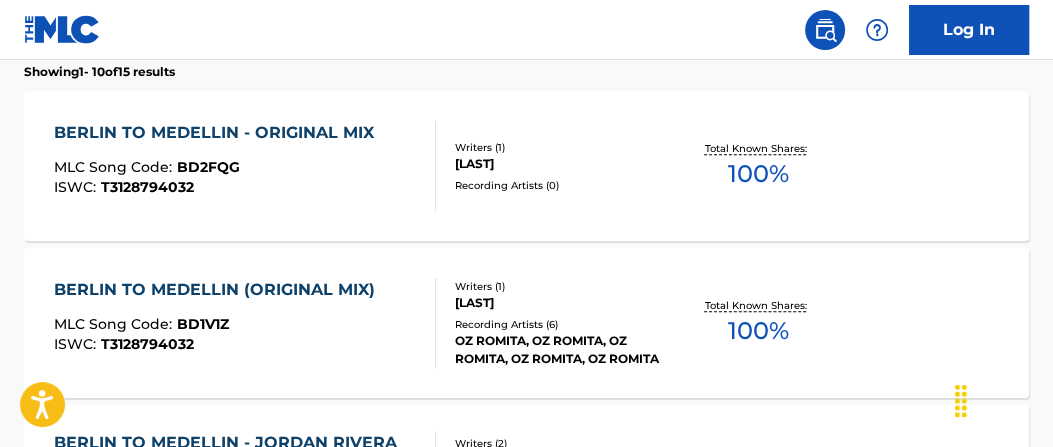 click on "100 %" at bounding box center (758, 174) 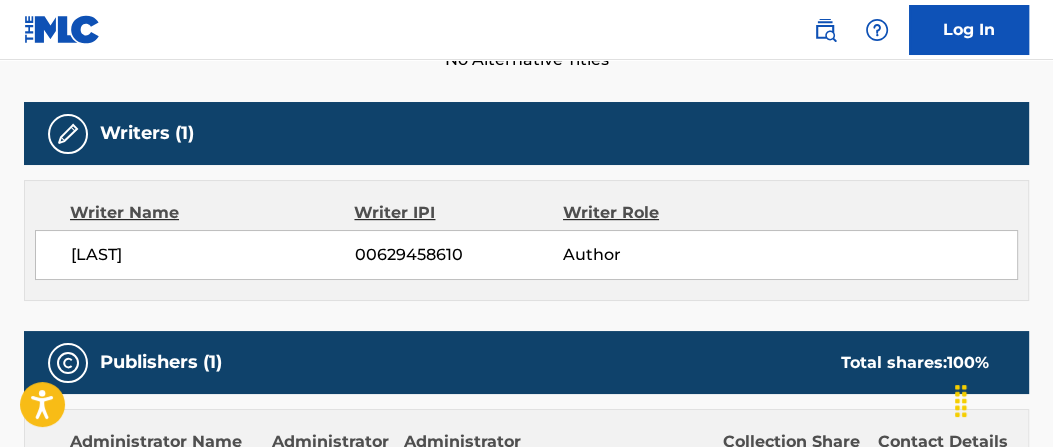 scroll, scrollTop: 0, scrollLeft: 0, axis: both 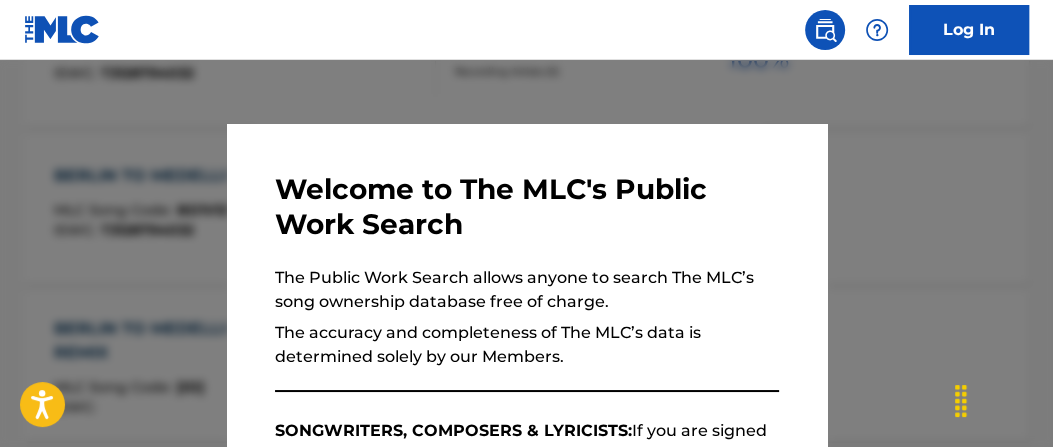 click at bounding box center (526, 283) 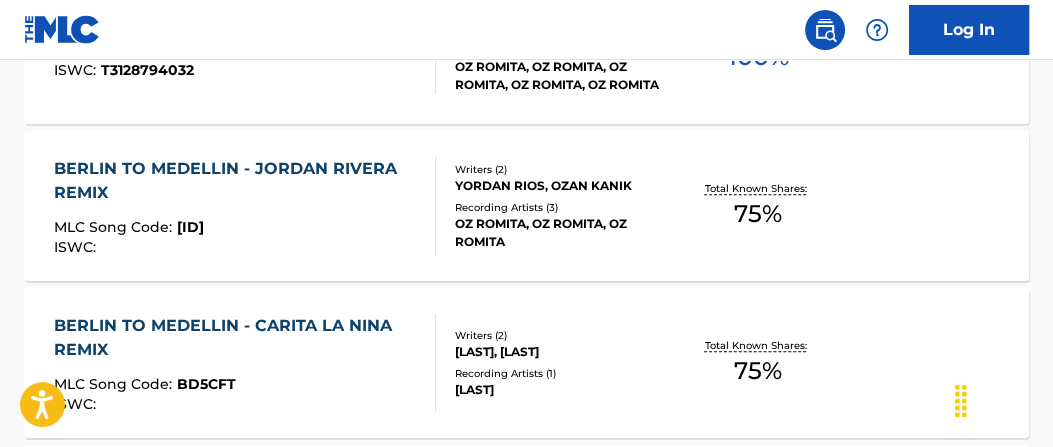 scroll, scrollTop: 925, scrollLeft: 0, axis: vertical 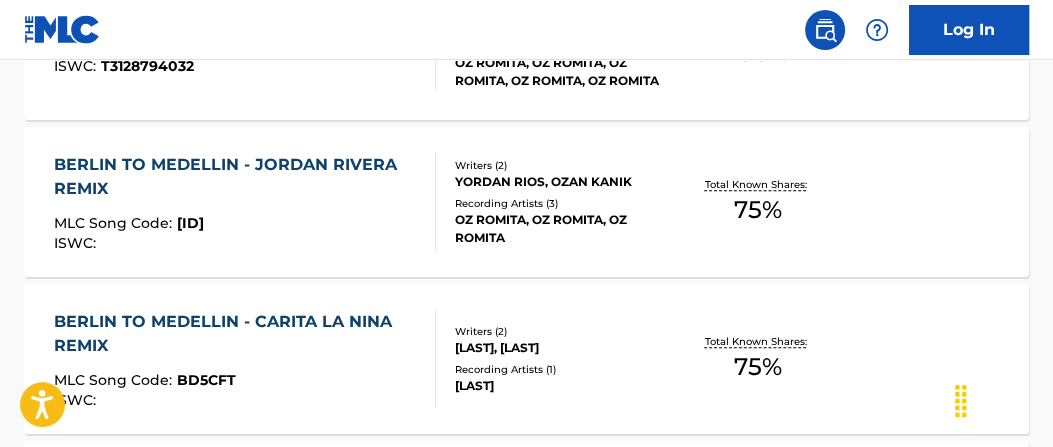 click on "75 %" at bounding box center [758, 210] 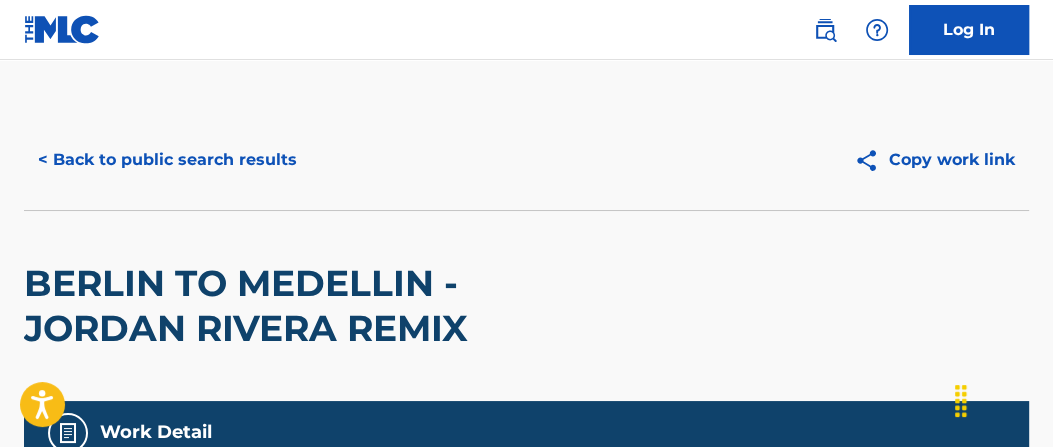 drag, startPoint x: 1052, startPoint y: 91, endPoint x: 1058, endPoint y: 103, distance: 13.416408 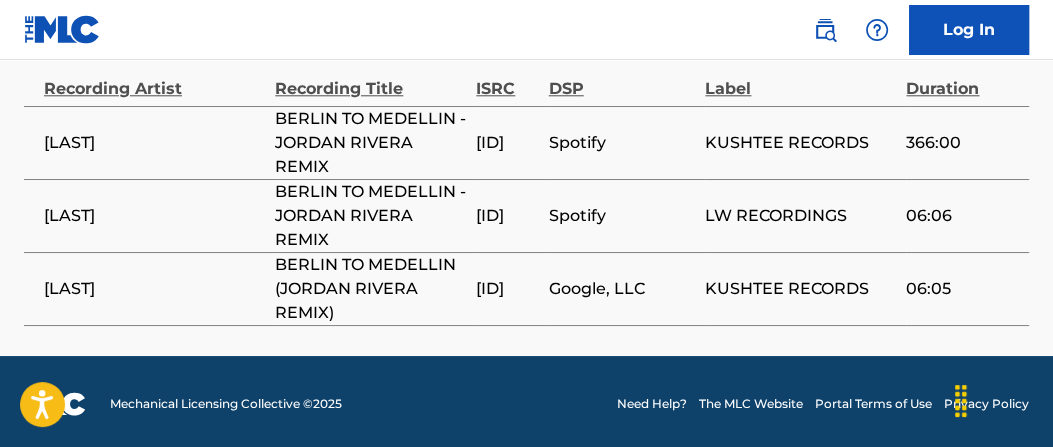 scroll, scrollTop: 1451, scrollLeft: 0, axis: vertical 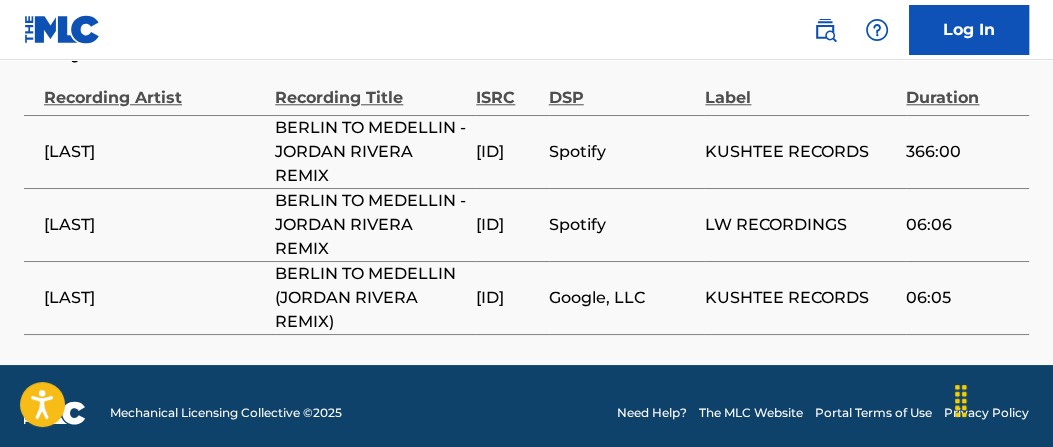 click on "GBKQU1155366" at bounding box center [507, 152] 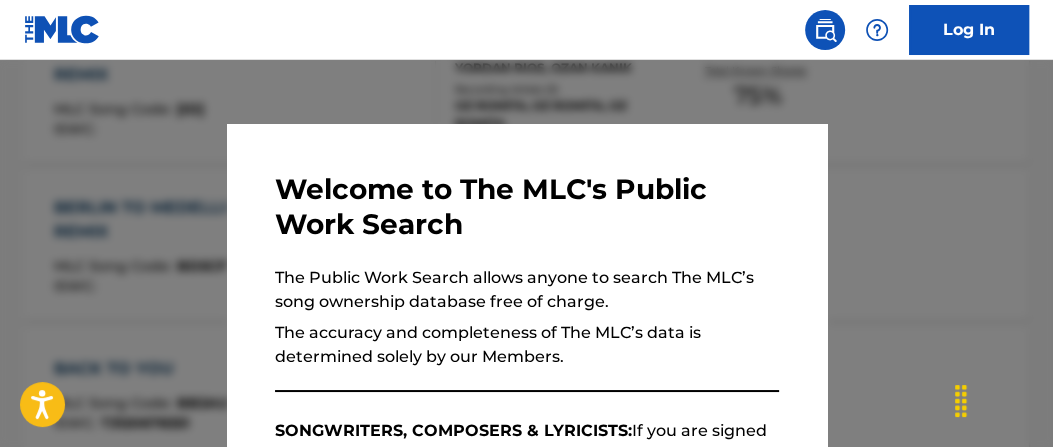 drag, startPoint x: 738, startPoint y: 82, endPoint x: 889, endPoint y: 117, distance: 155.00322 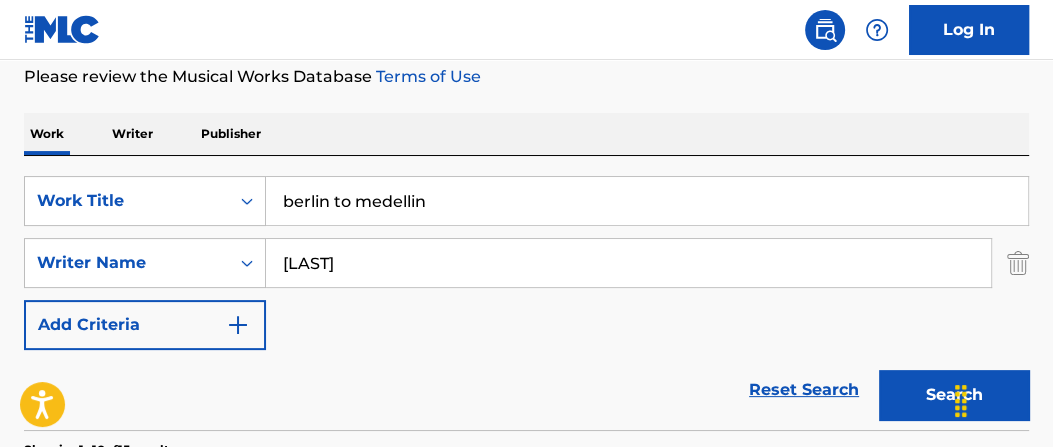 scroll, scrollTop: 274, scrollLeft: 0, axis: vertical 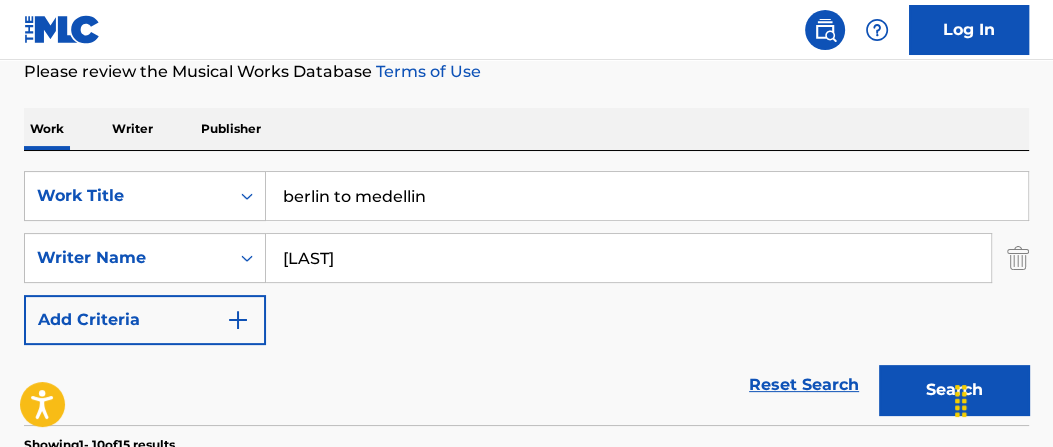 drag, startPoint x: 432, startPoint y: 187, endPoint x: 0, endPoint y: 63, distance: 449.4441 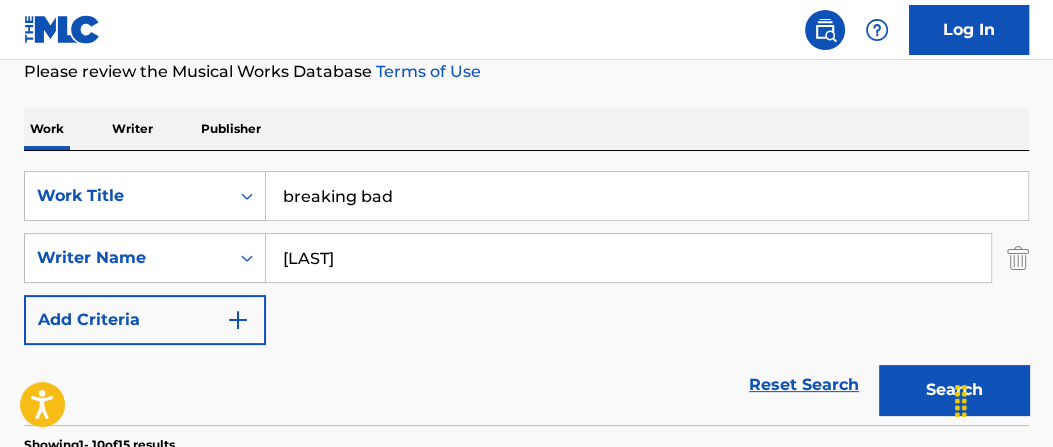 type on "breaking bad" 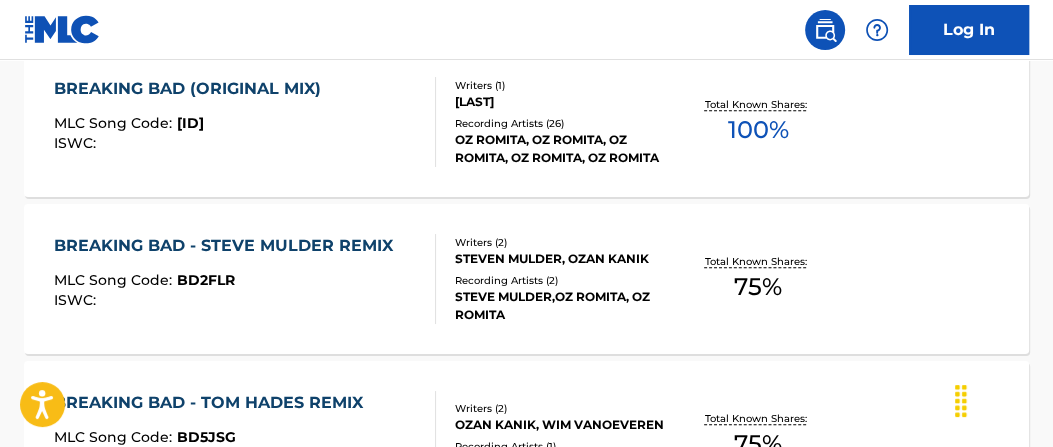 scroll, scrollTop: 973, scrollLeft: 0, axis: vertical 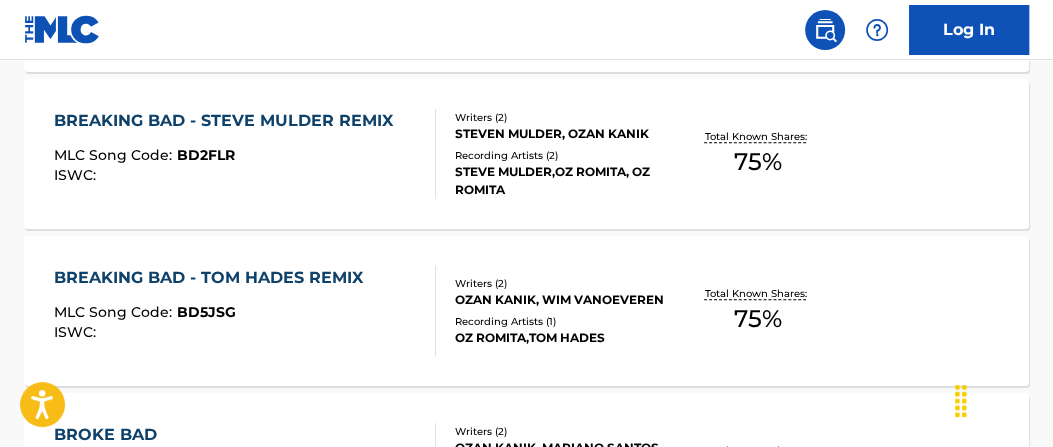 click on "Total Known Shares: 75 %" at bounding box center (758, 154) 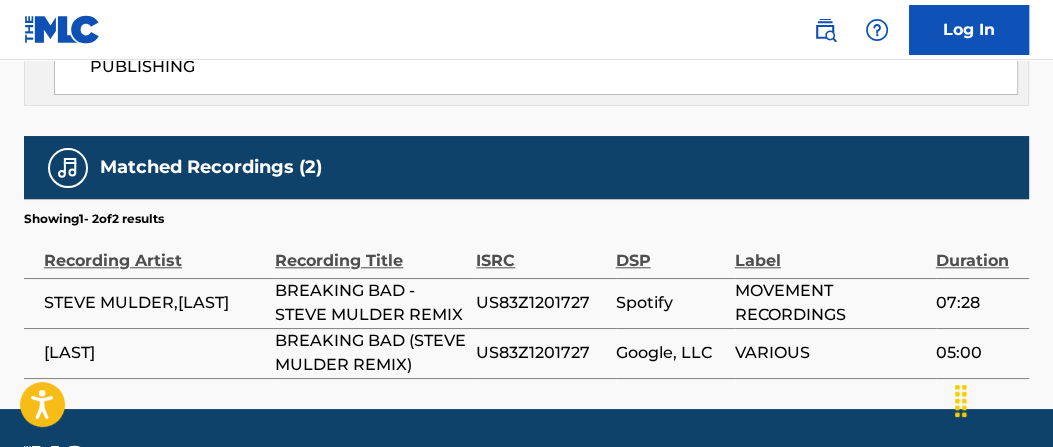 scroll, scrollTop: 1342, scrollLeft: 0, axis: vertical 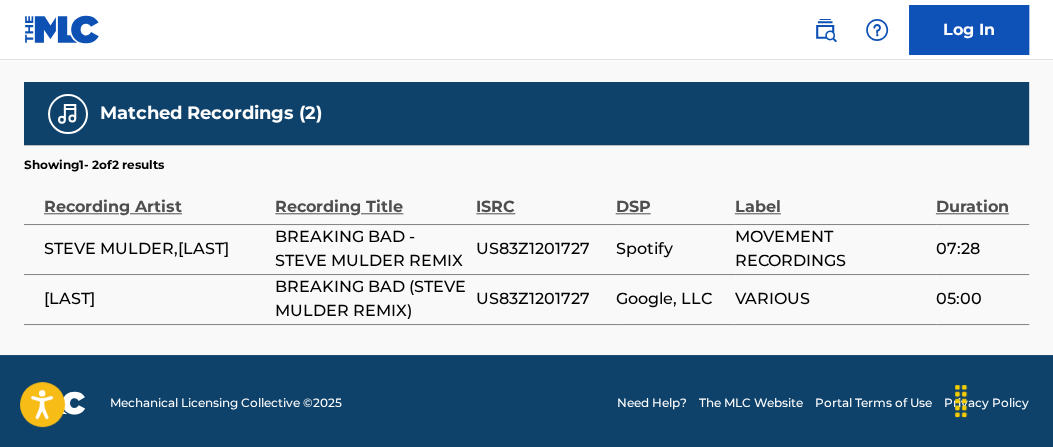 click on "US83Z1201727" at bounding box center [540, 249] 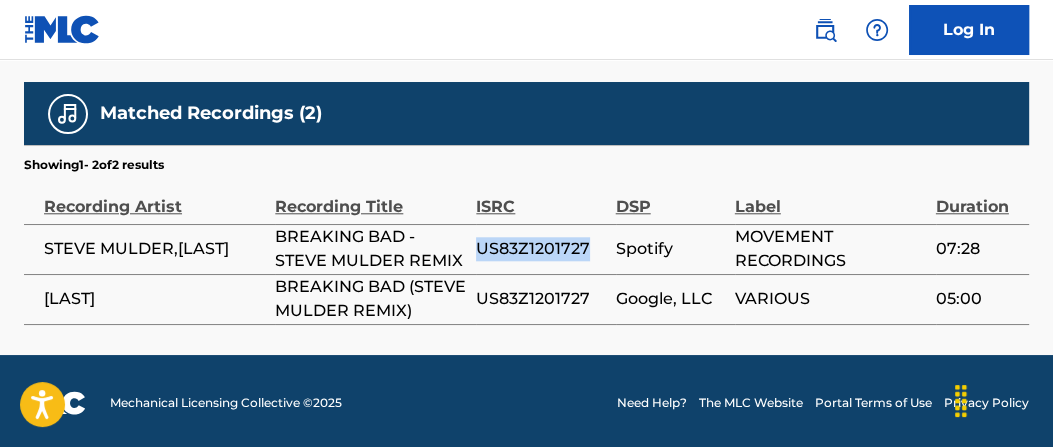 click on "US83Z1201727" at bounding box center (540, 249) 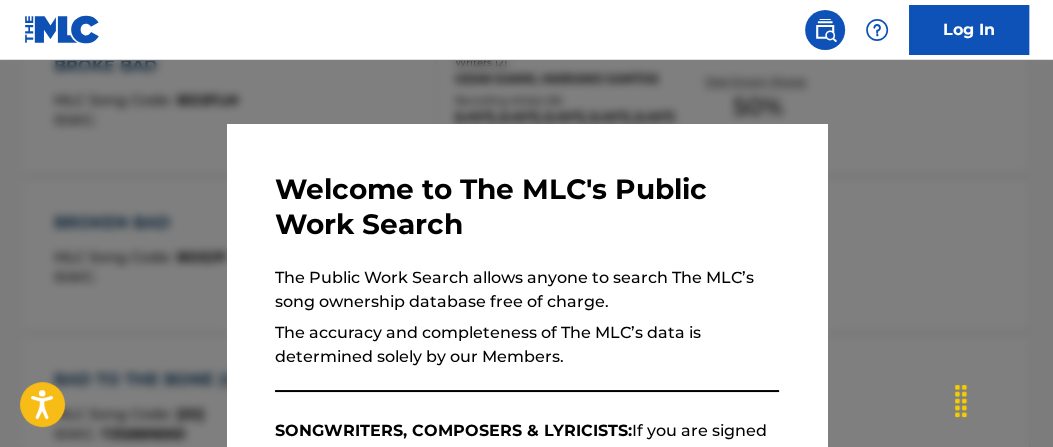 scroll, scrollTop: 1087, scrollLeft: 0, axis: vertical 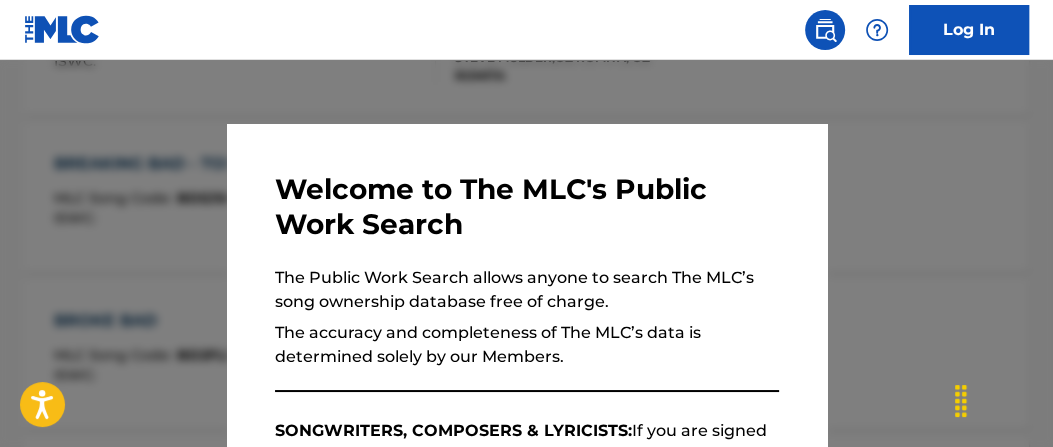 click at bounding box center [526, 283] 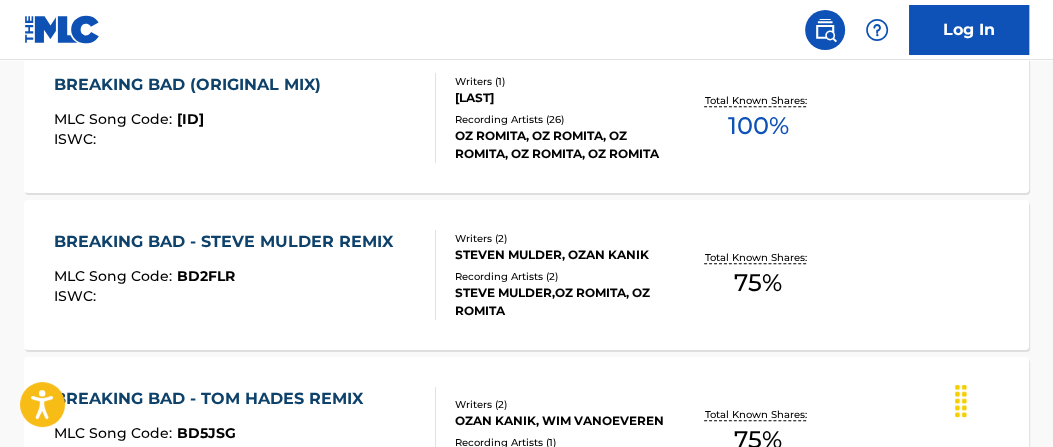 scroll, scrollTop: 844, scrollLeft: 0, axis: vertical 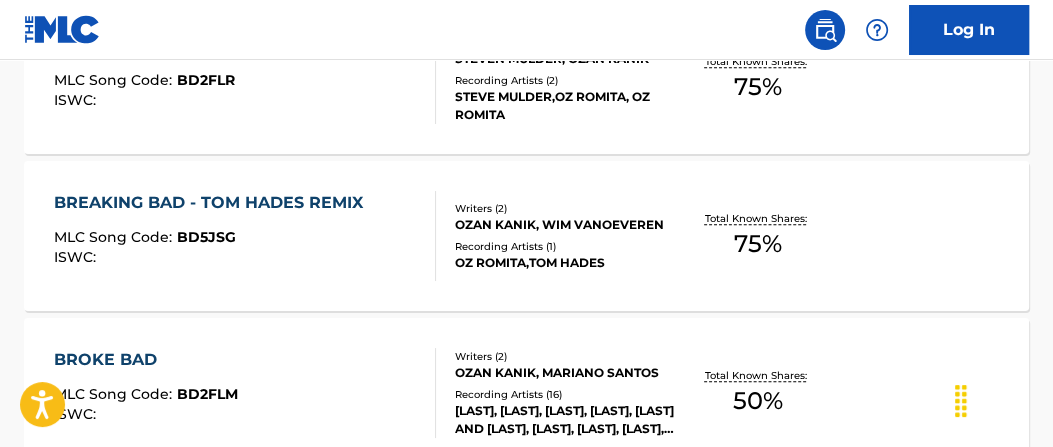 click on "75 %" at bounding box center (758, 244) 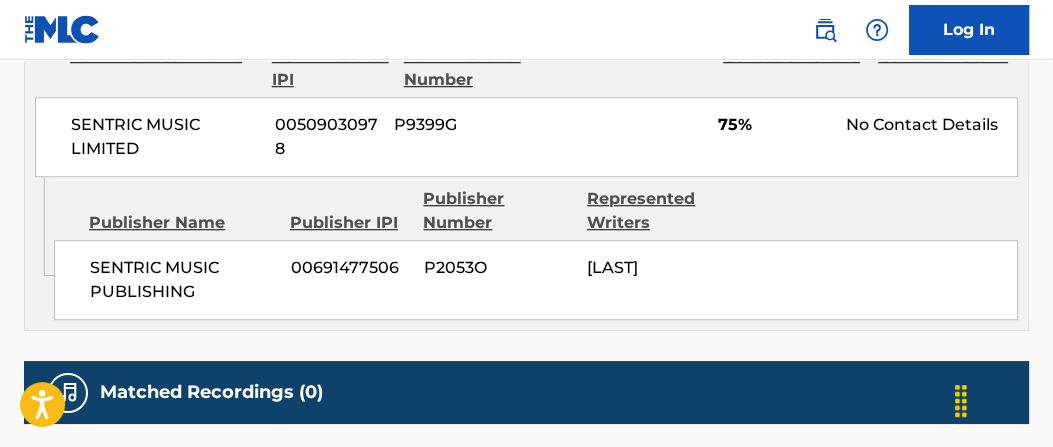 scroll, scrollTop: 0, scrollLeft: 0, axis: both 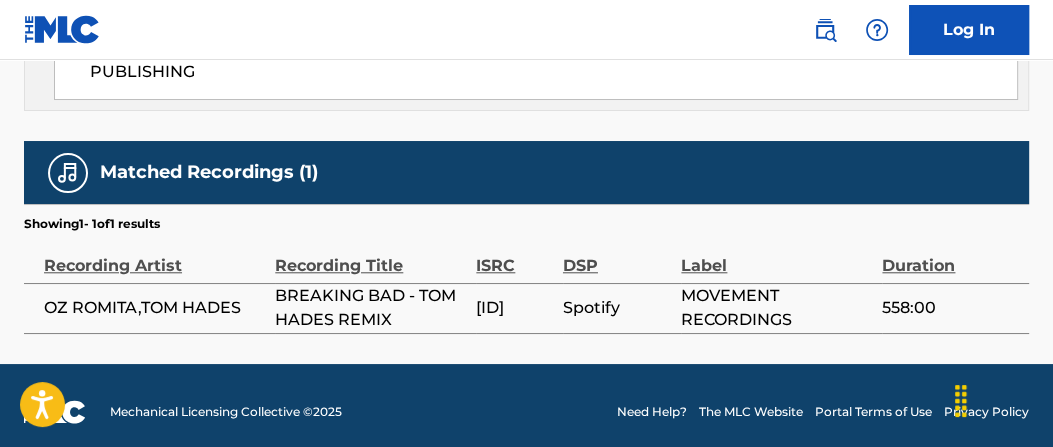 click on "US83Z1203802" at bounding box center (514, 308) 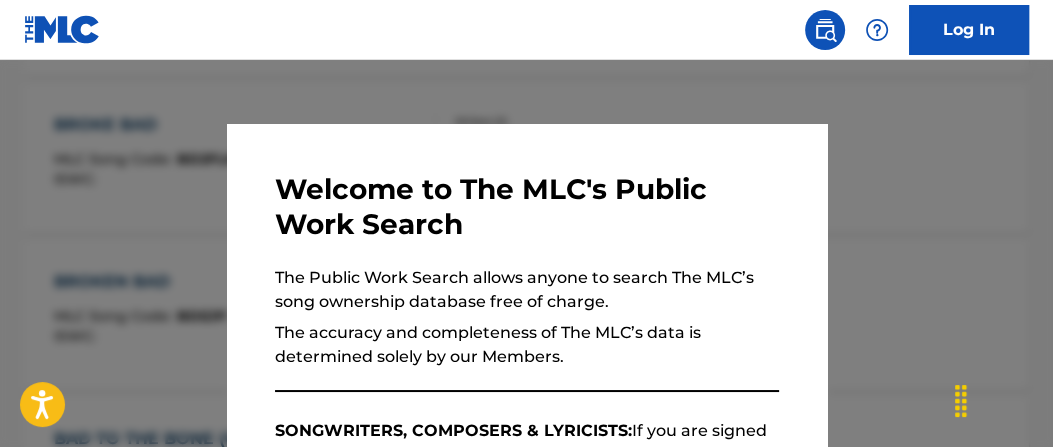 scroll, scrollTop: 1161, scrollLeft: 0, axis: vertical 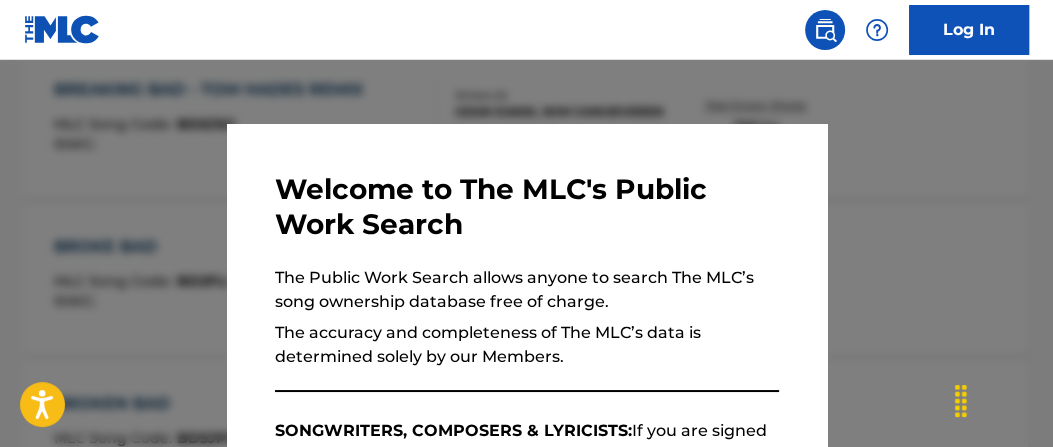 click at bounding box center (526, 283) 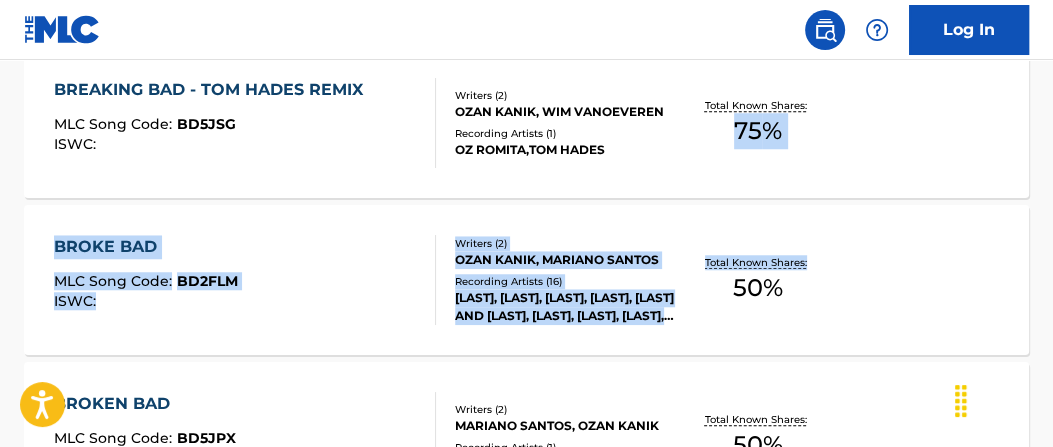 drag, startPoint x: 1052, startPoint y: 260, endPoint x: 1052, endPoint y: 67, distance: 193 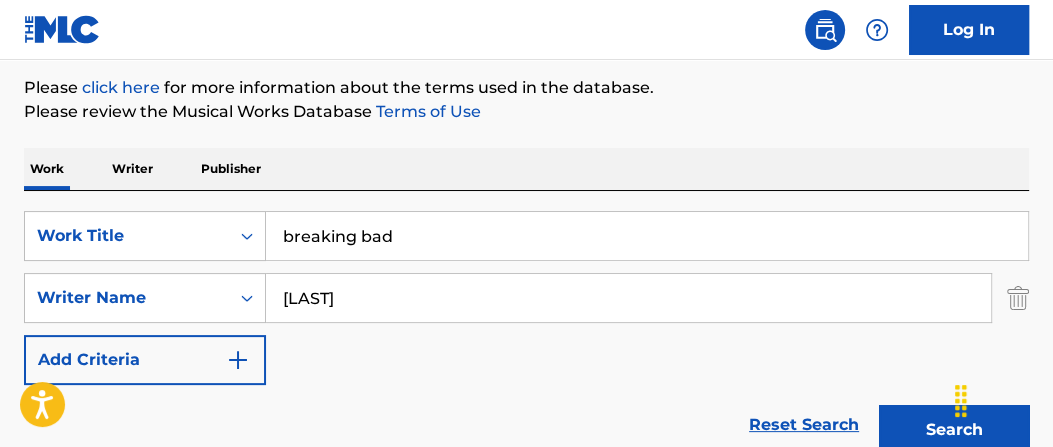 scroll, scrollTop: 218, scrollLeft: 0, axis: vertical 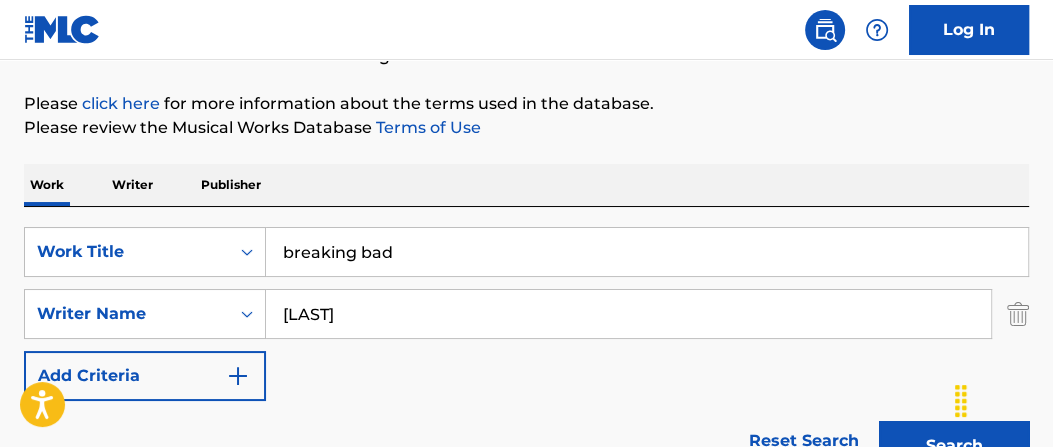 drag, startPoint x: 408, startPoint y: 229, endPoint x: 20, endPoint y: 83, distance: 414.56 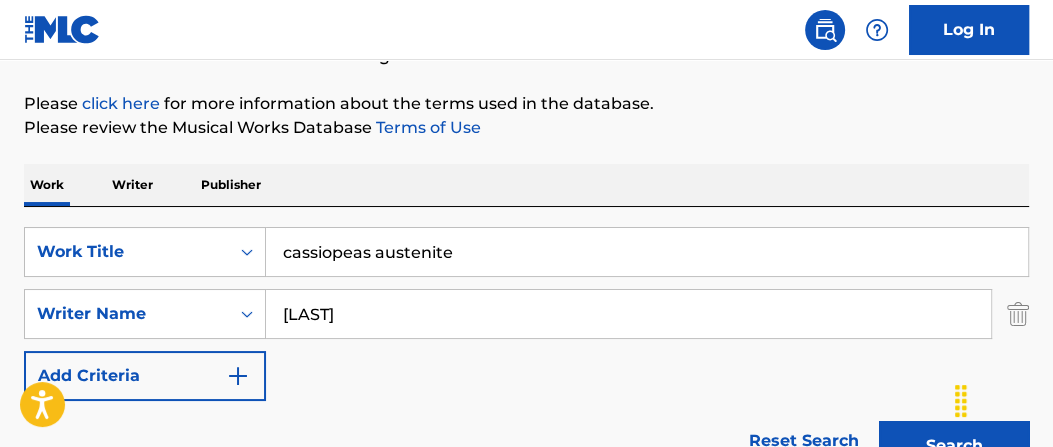 drag, startPoint x: 359, startPoint y: 251, endPoint x: 684, endPoint y: 267, distance: 325.39362 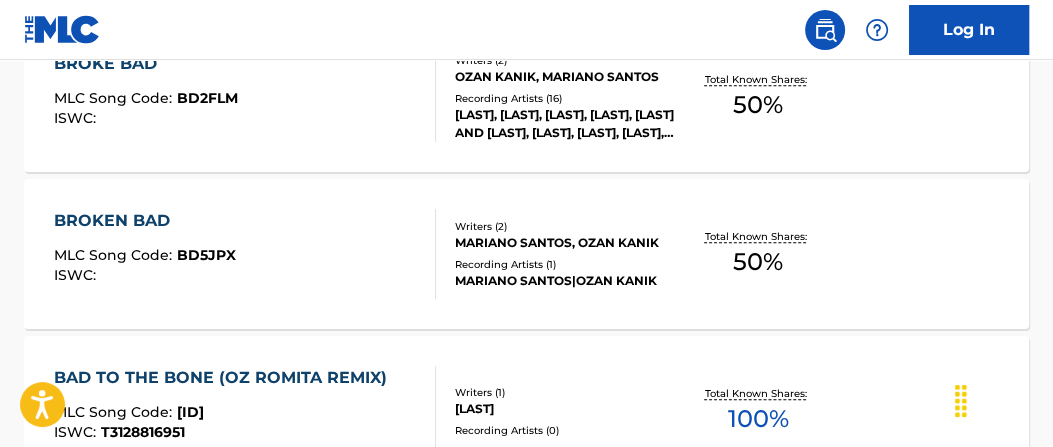 scroll, scrollTop: 1332, scrollLeft: 0, axis: vertical 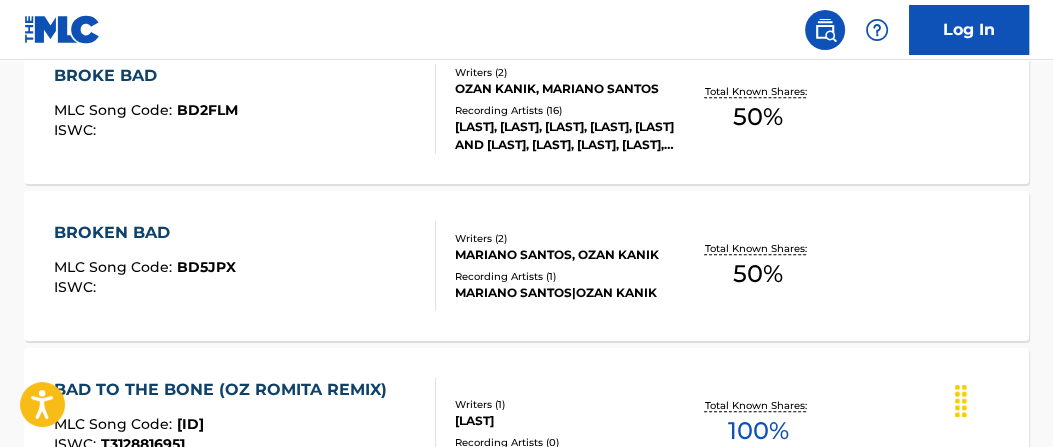 type on "cassiopea" 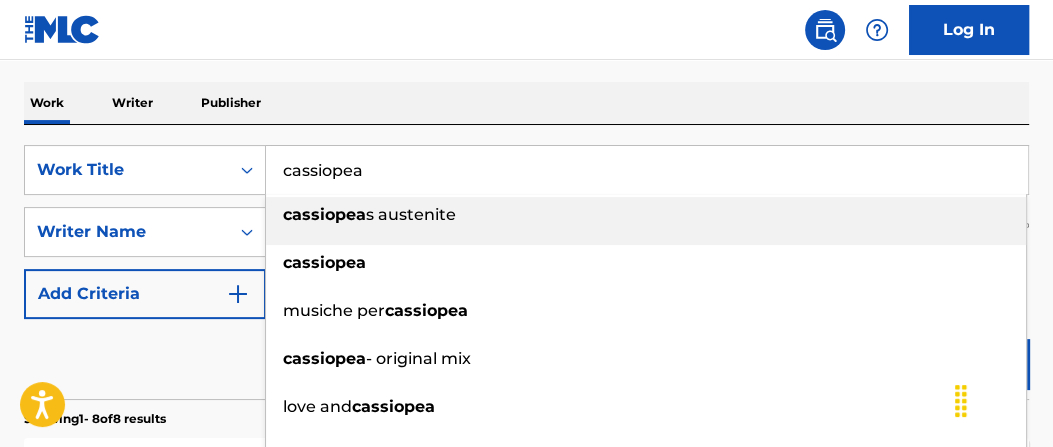 scroll, scrollTop: 399, scrollLeft: 0, axis: vertical 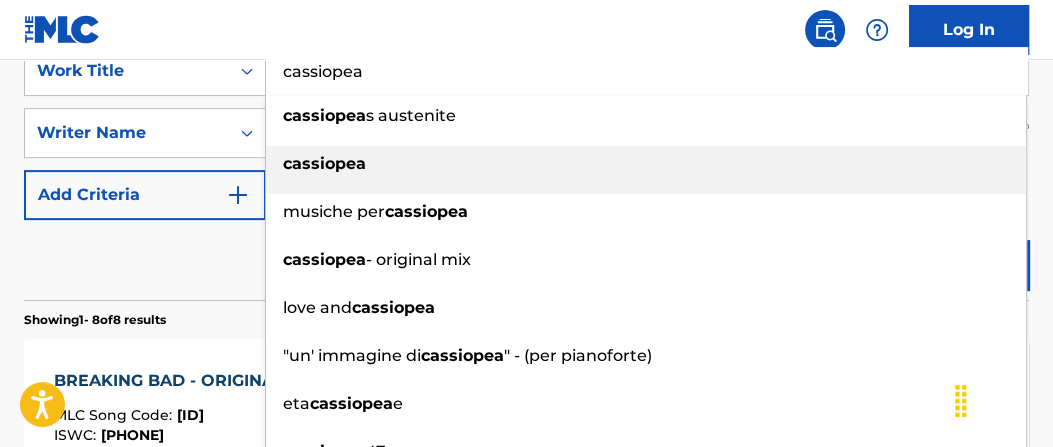 click on "cassiopea" at bounding box center (646, 164) 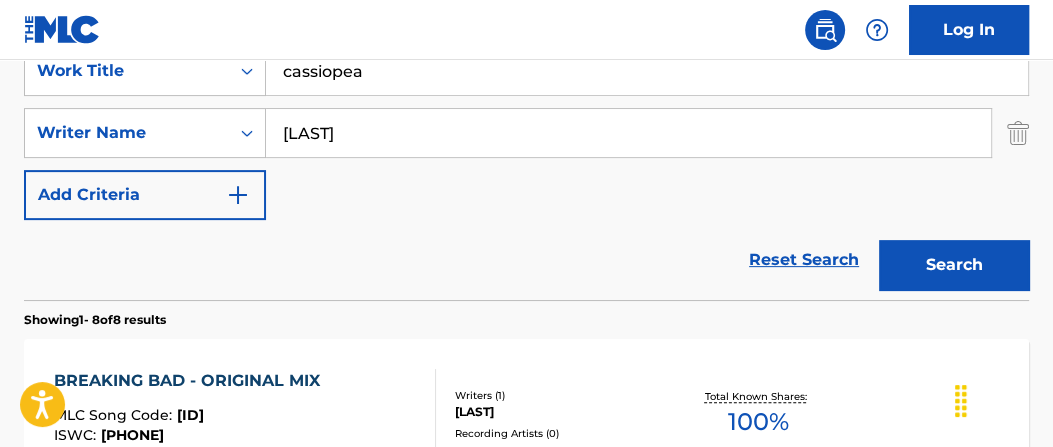 click on "Search" at bounding box center [954, 265] 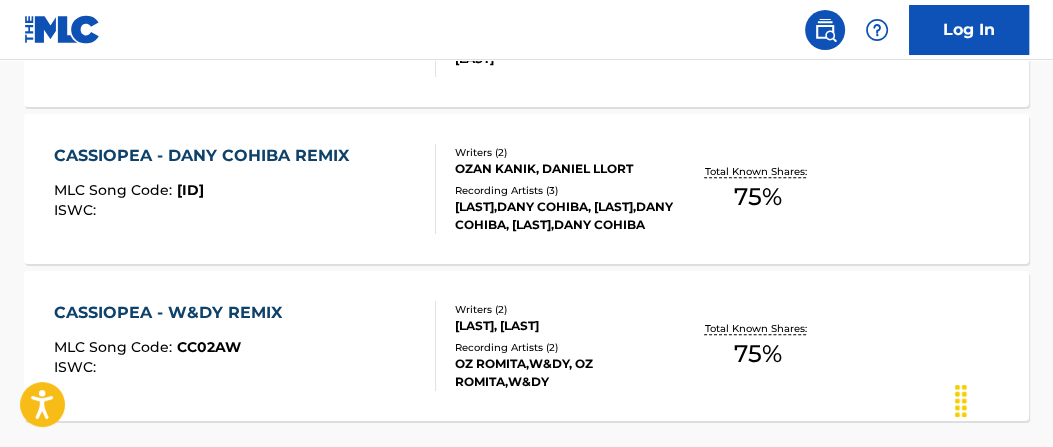 scroll, scrollTop: 955, scrollLeft: 0, axis: vertical 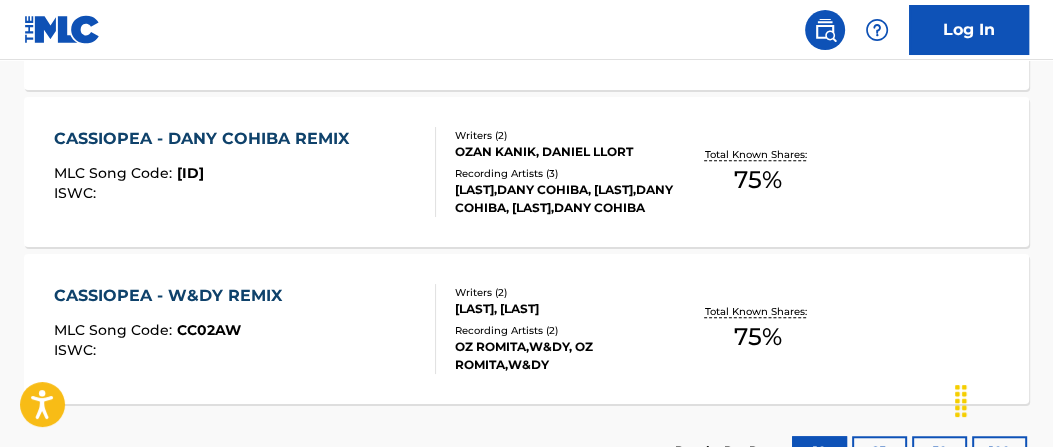 click on "75 %" at bounding box center (758, 180) 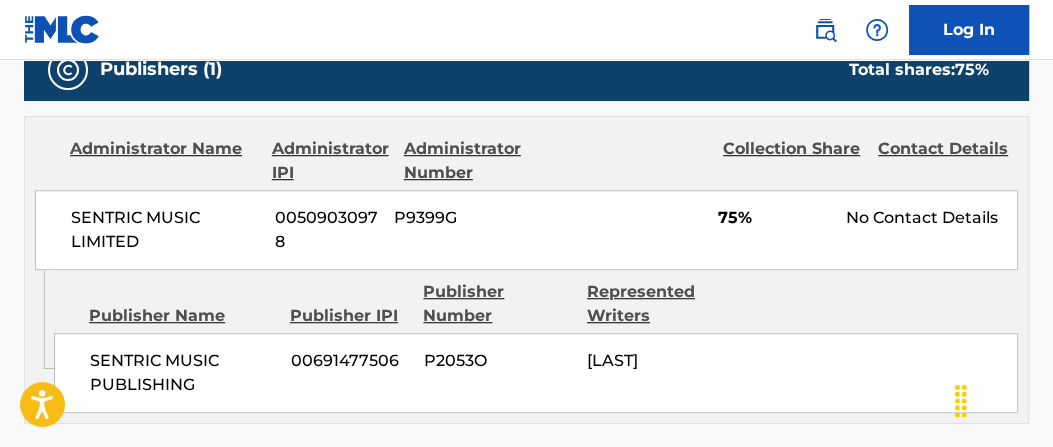 scroll, scrollTop: 0, scrollLeft: 0, axis: both 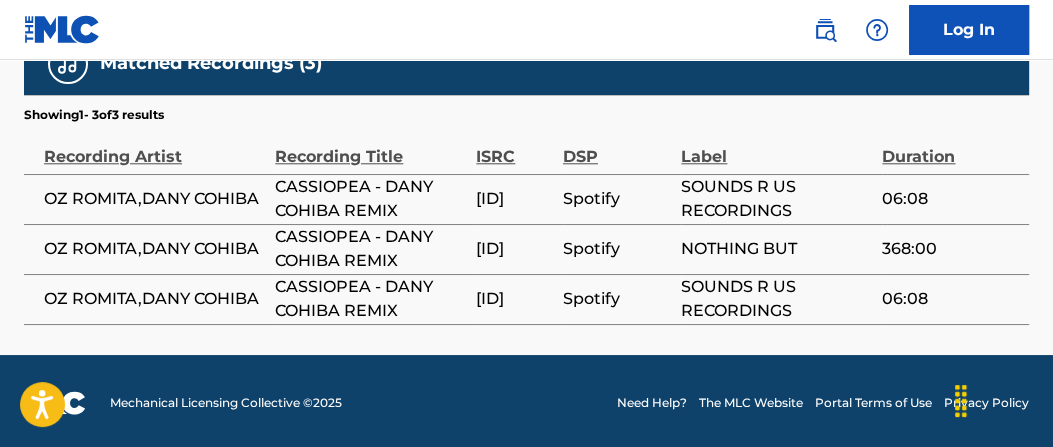 click on "GBKQU1666859" at bounding box center [514, 199] 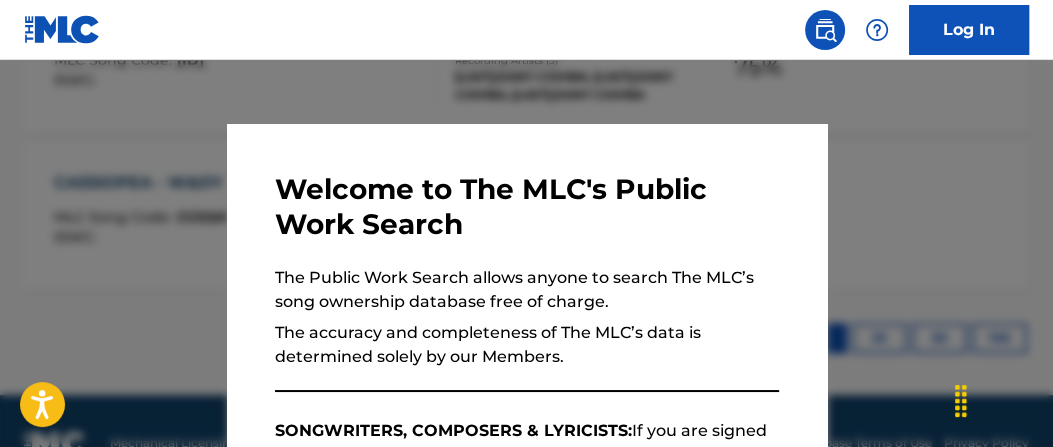 click at bounding box center [526, 283] 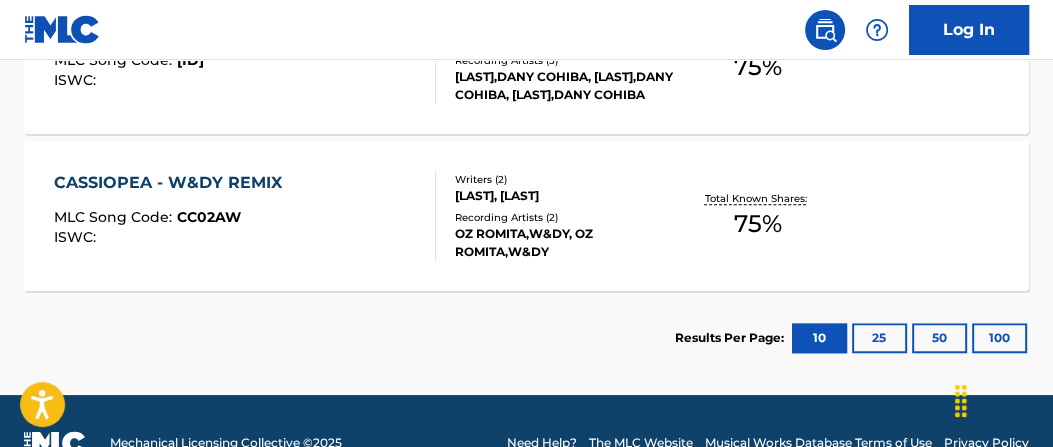 click on "Total Known Shares: 75 %" at bounding box center [758, 216] 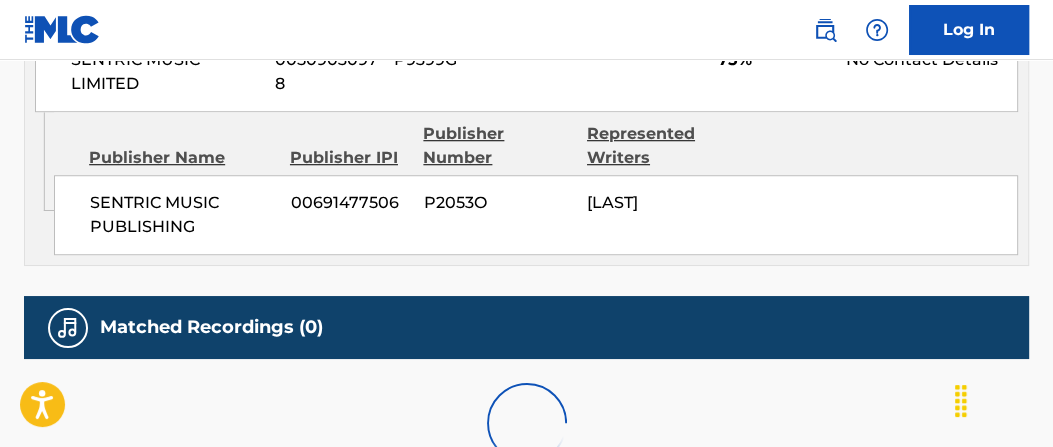 scroll, scrollTop: 0, scrollLeft: 0, axis: both 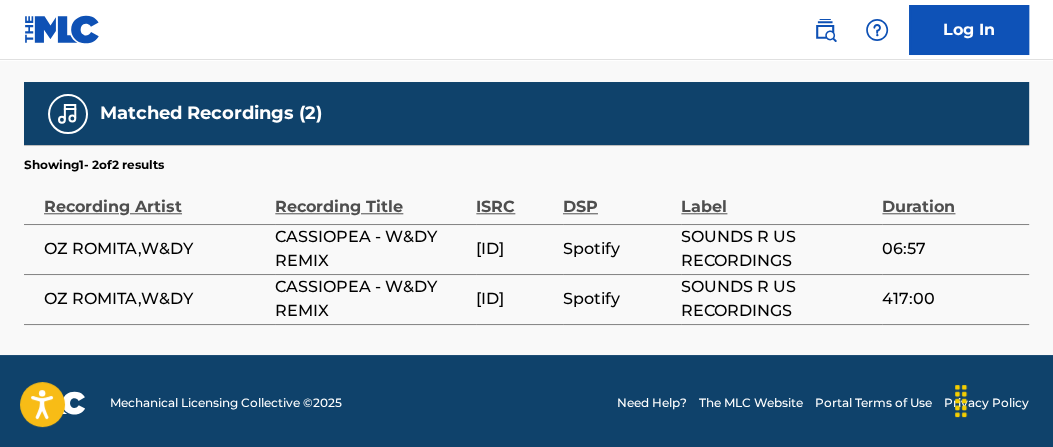 click on "GBKQU1666860" at bounding box center [514, 249] 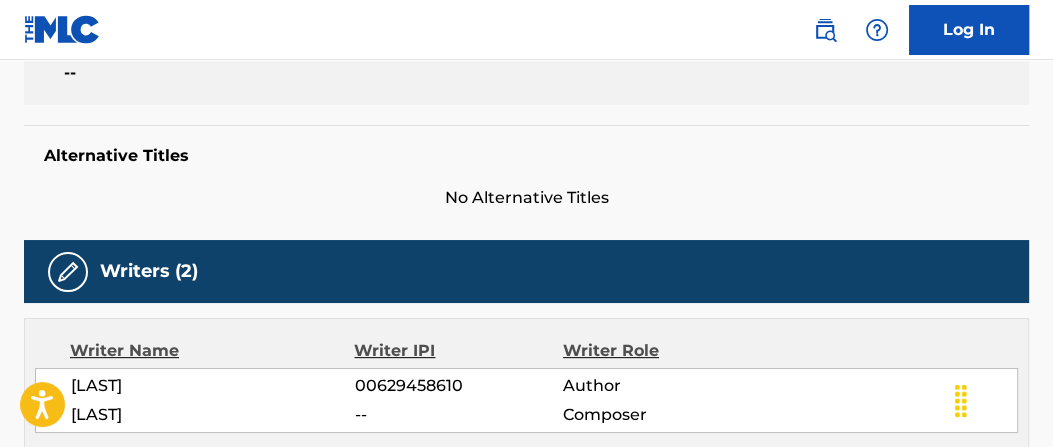 scroll, scrollTop: 0, scrollLeft: 0, axis: both 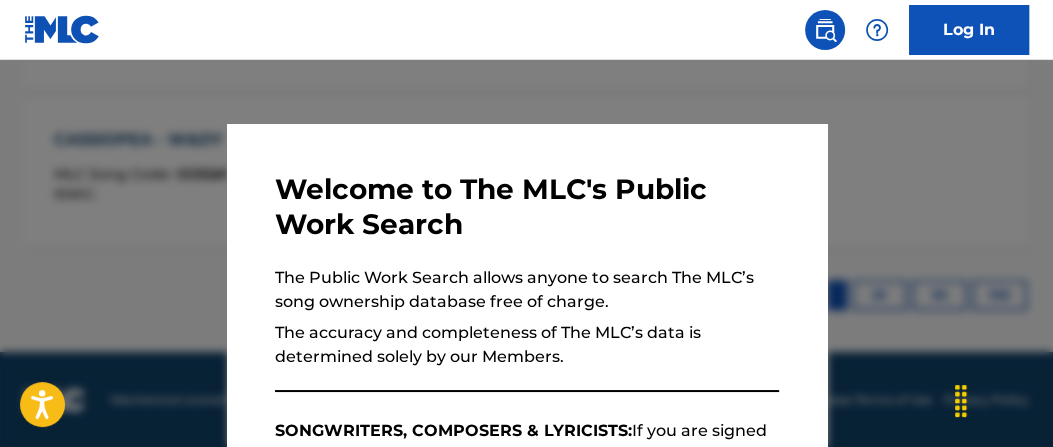click at bounding box center (526, 283) 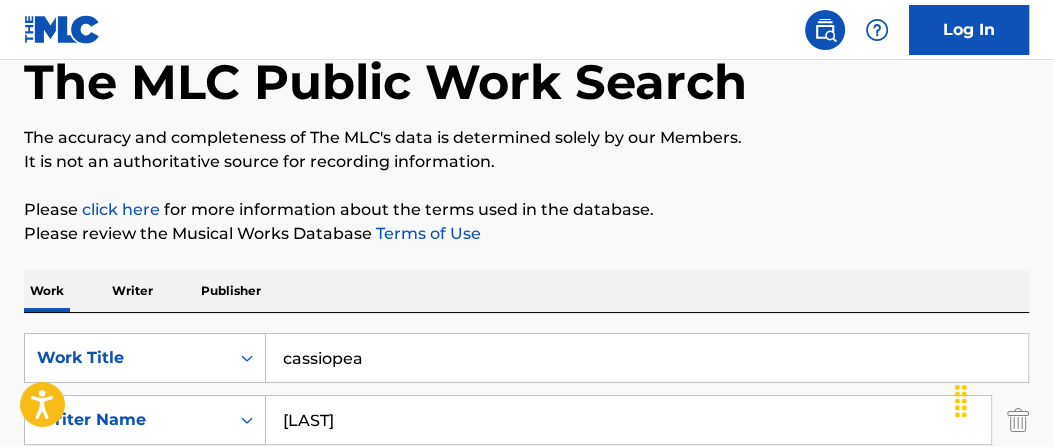 scroll, scrollTop: 0, scrollLeft: 0, axis: both 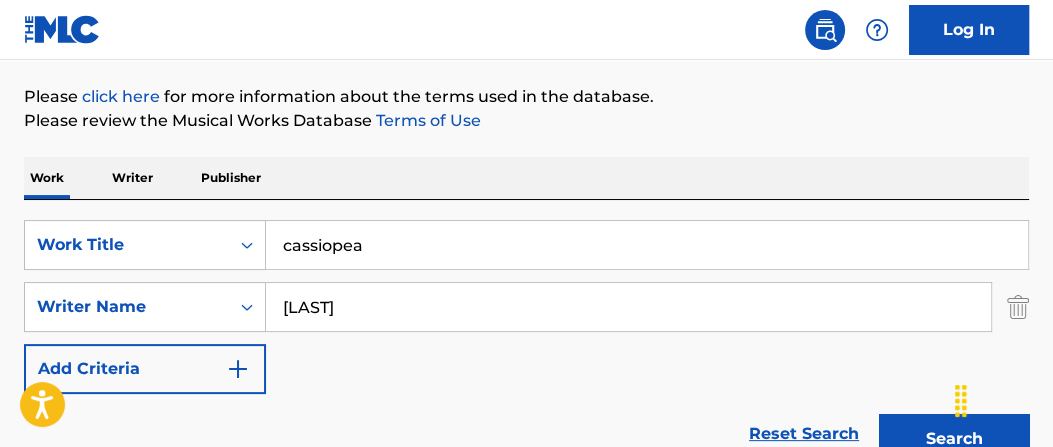 drag, startPoint x: 437, startPoint y: 245, endPoint x: 120, endPoint y: 75, distance: 359.70682 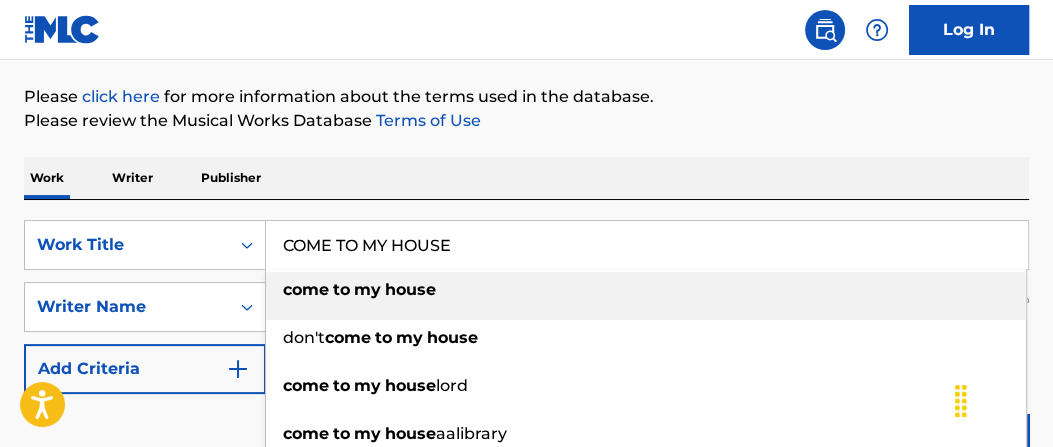 click on "house" at bounding box center (410, 289) 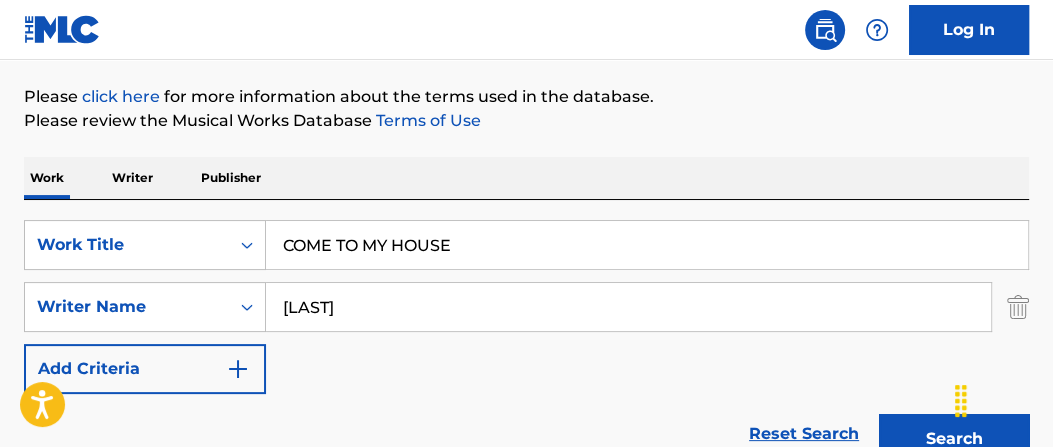 type on "come to my house" 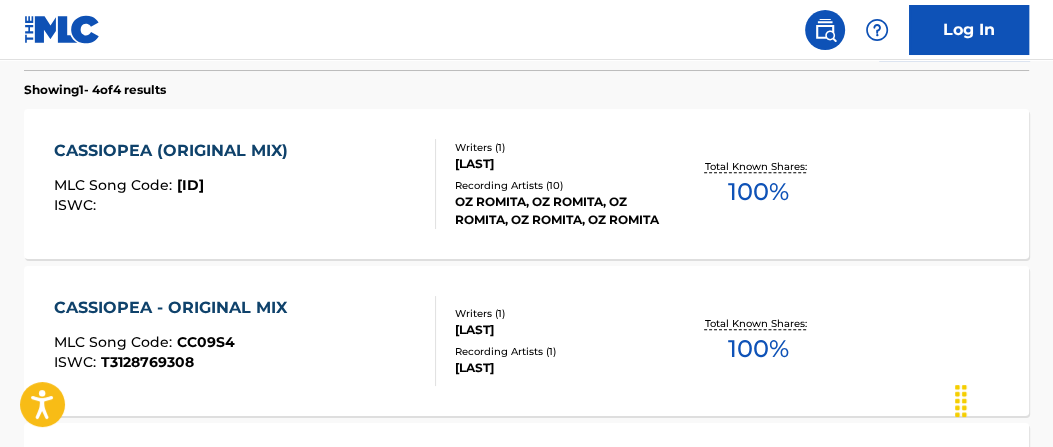 scroll, scrollTop: 632, scrollLeft: 0, axis: vertical 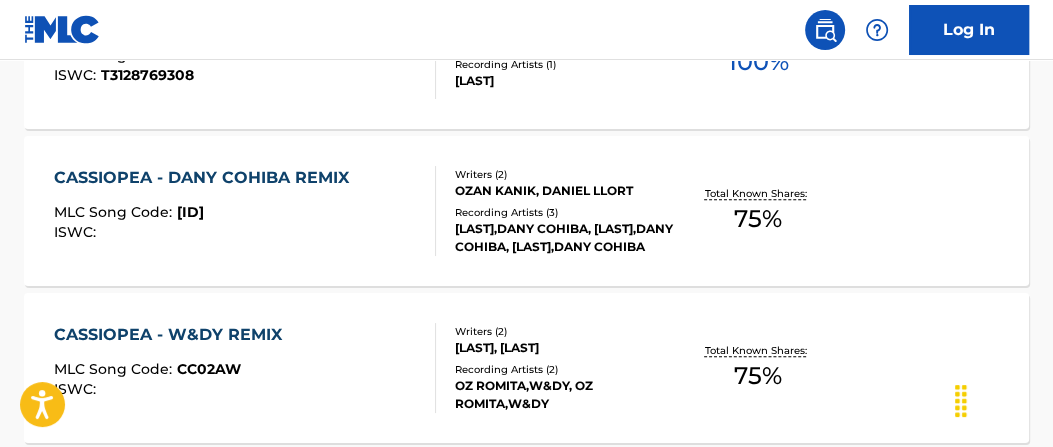 click on "The MLC Public Work Search The accuracy and completeness of The MLC's data is determined solely by our Members. It is not an authoritative source for recording information. Please   click here   for more information about the terms used in the database. Please review the Musical Works Database   Terms of Use Work Writer Publisher SearchWithCriteria69624bb3-4b65-46b7-a191-98655bbcefb0 Work Title come to my house SearchWithCriteria3bdafaa5-3f9c-4dfc-a394-9f9ad89b5a09 Writer Name OZAN KANIK Add Criteria Reset Search Search Showing  1  -   4  of  4   results   CASSIOPEA (ORIGINAL MIX) MLC Song Code : CC84L9 ISWC : Writers ( 1 ) OZAN KANIK Recording Artists ( 10 ) OZ ROMITA, OZ ROMITA, OZ ROMITA, OZ ROMITA, OZ ROMITA Total Known Shares: 100 % CASSIOPEA - ORIGINAL MIX MLC Song Code : CC09S4 ISWC : T3128769308 Writers ( 1 ) OZAN KANIK Recording Artists ( 1 ) OZ ROMITA Total Known Shares: 100 % CASSIOPEA - DANY COHIBA REMIX MLC Song Code : CC09JP ISWC : Writers ( 2 ) OZAN KANIK, DANIEL LLORT Recording Artists ( 3 )" at bounding box center [526, -135] 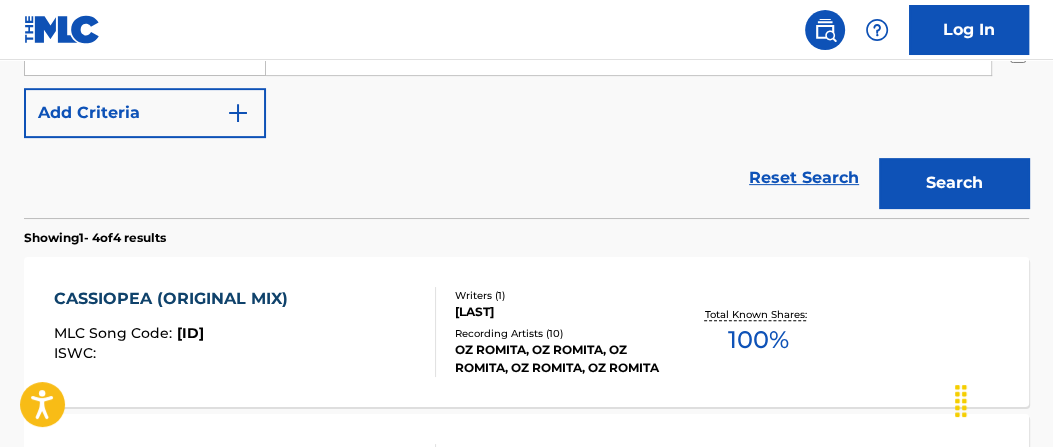 scroll, scrollTop: 484, scrollLeft: 0, axis: vertical 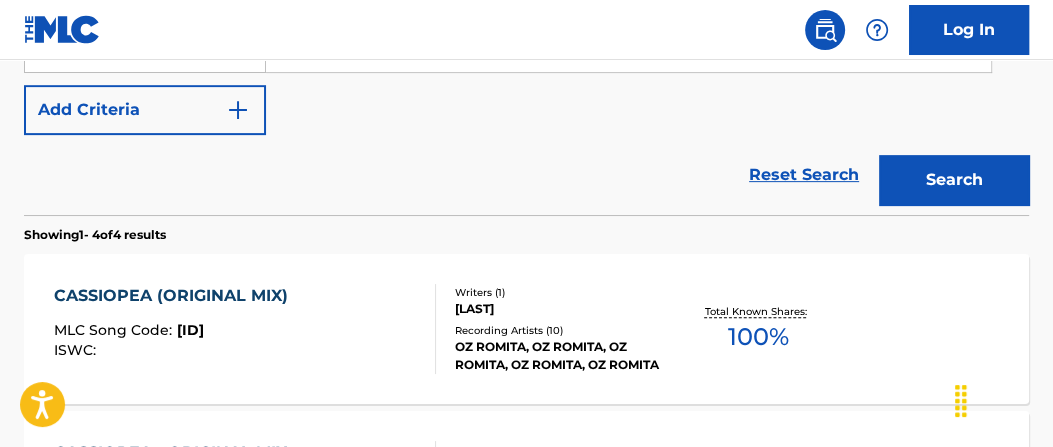 click on "Search" at bounding box center [954, 180] 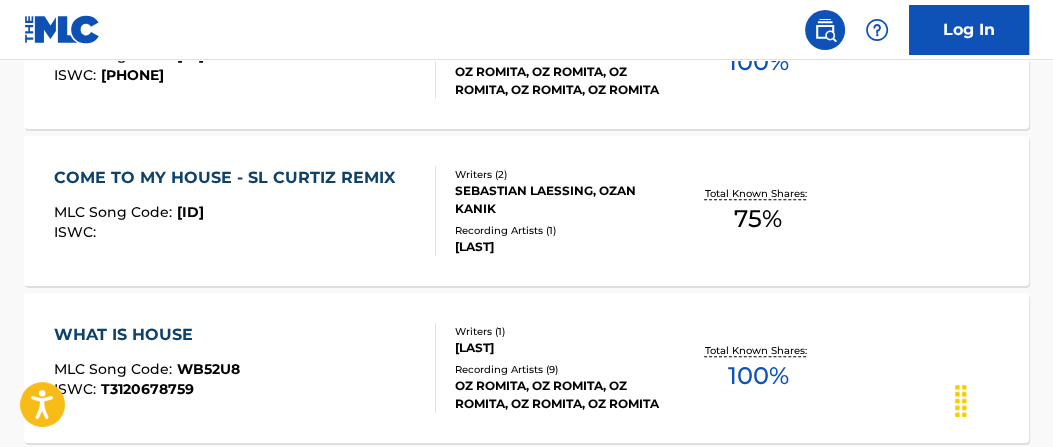 scroll, scrollTop: 740, scrollLeft: 0, axis: vertical 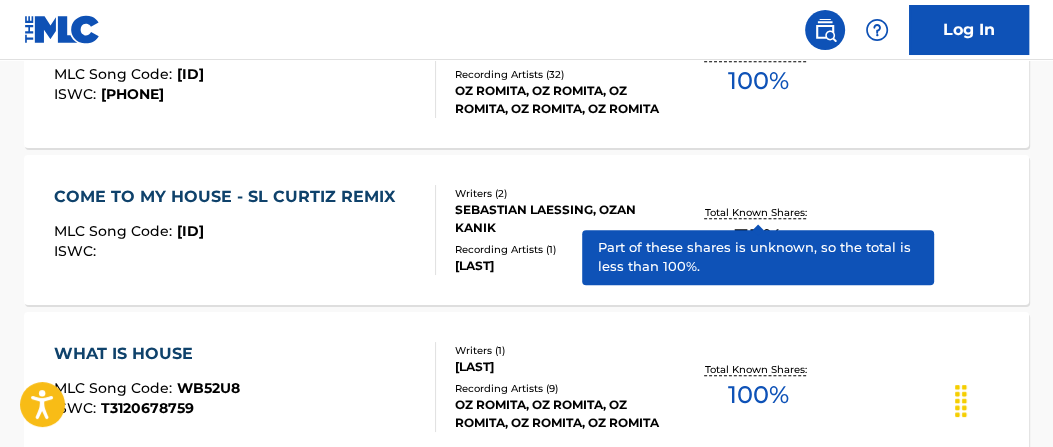 click on "75 %" at bounding box center [758, 238] 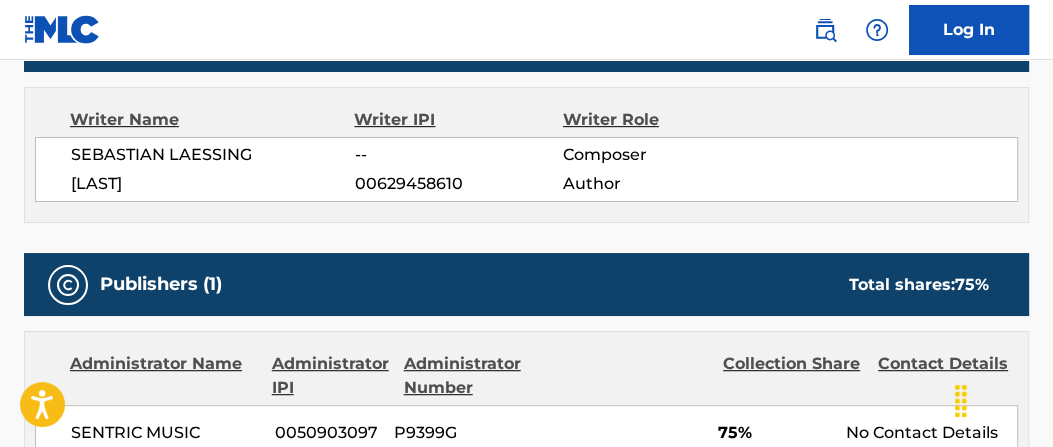 scroll, scrollTop: 0, scrollLeft: 0, axis: both 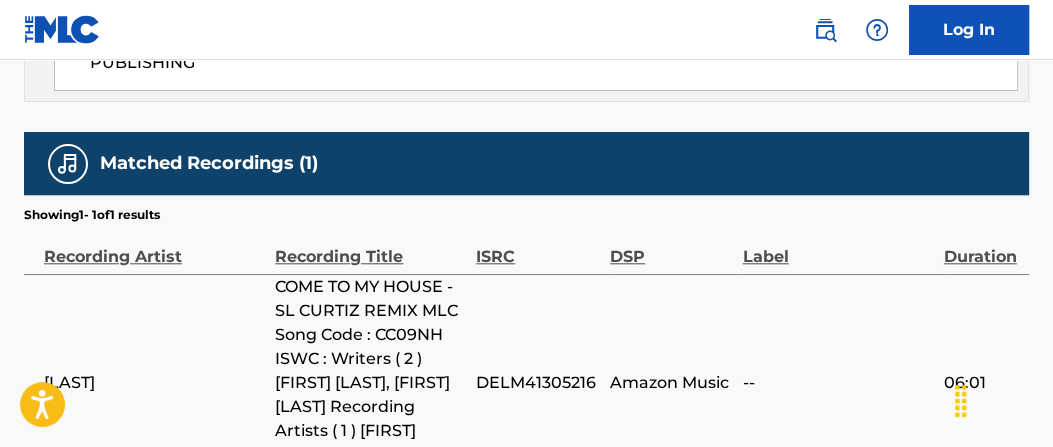 click on "DELM41305216" at bounding box center [538, 383] 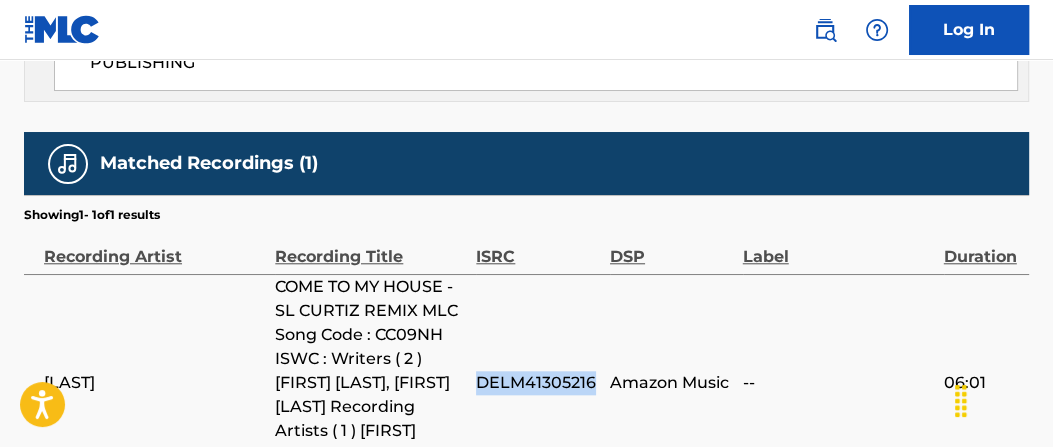 click on "DELM41305216" at bounding box center (538, 383) 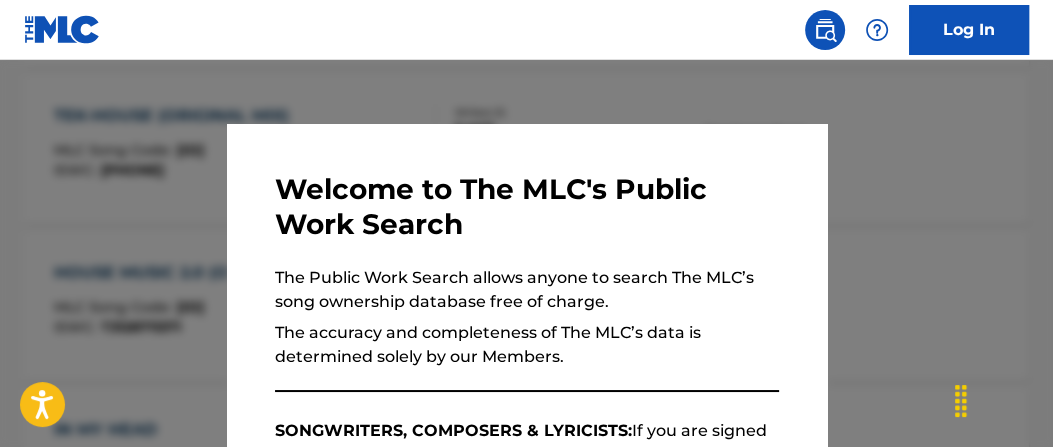 scroll, scrollTop: 855, scrollLeft: 0, axis: vertical 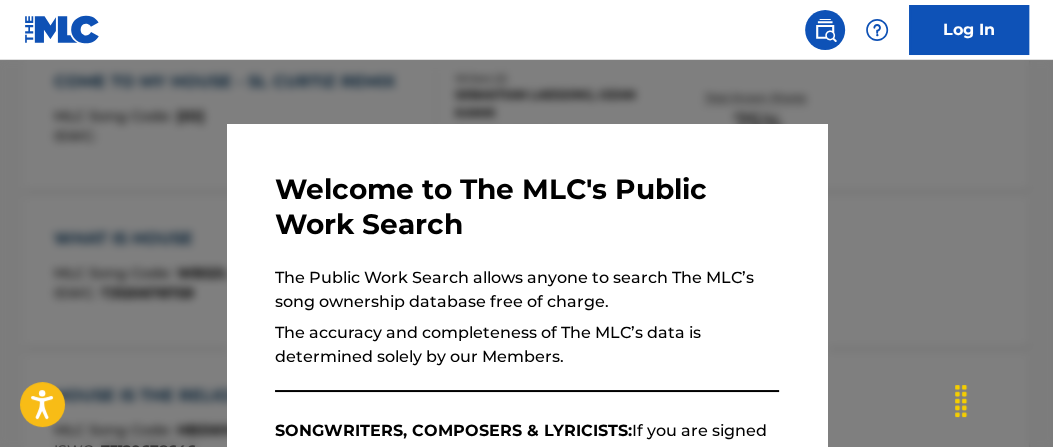 click at bounding box center (526, 283) 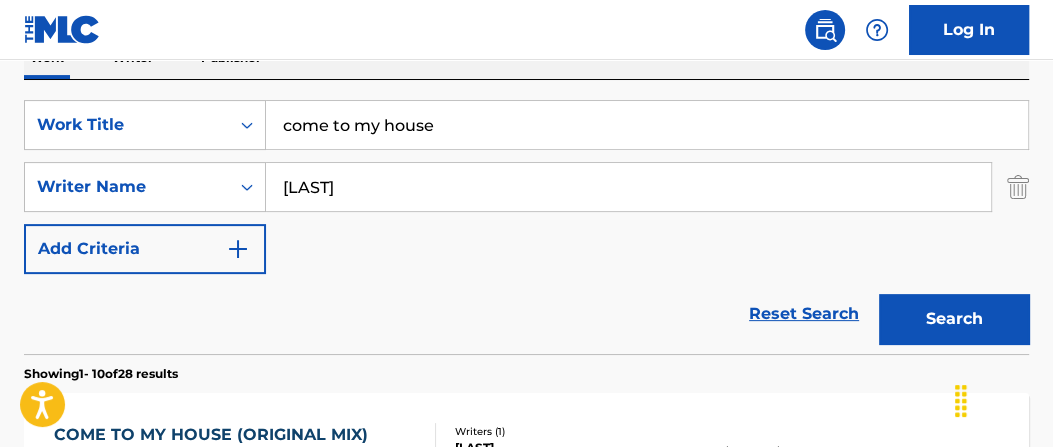 scroll, scrollTop: 364, scrollLeft: 0, axis: vertical 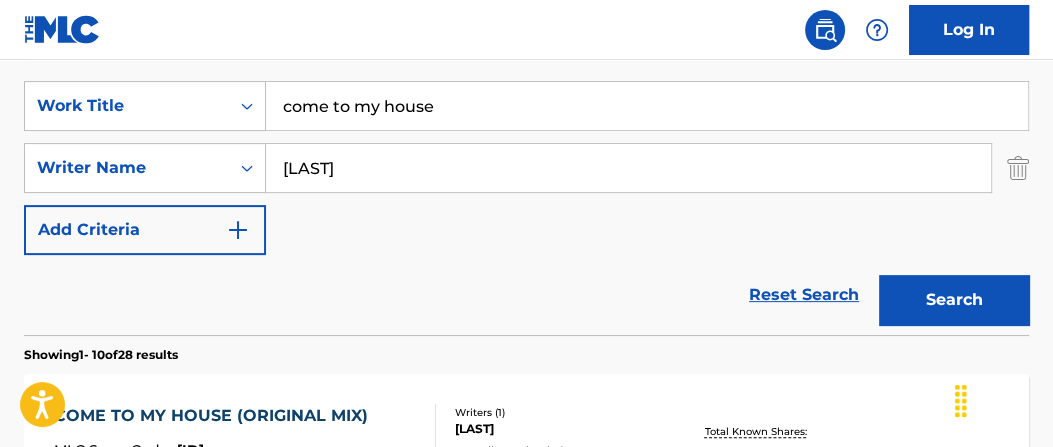 drag, startPoint x: 504, startPoint y: 92, endPoint x: 174, endPoint y: -17, distance: 347.5356 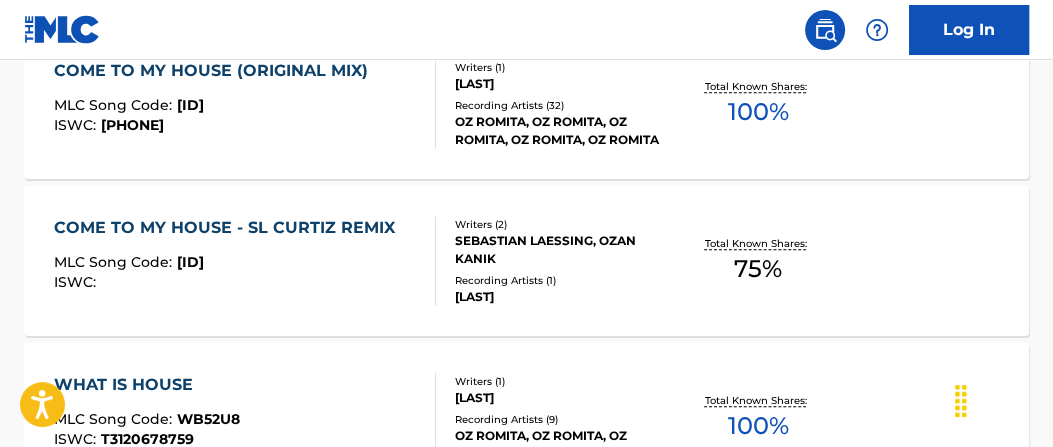 scroll, scrollTop: 656, scrollLeft: 0, axis: vertical 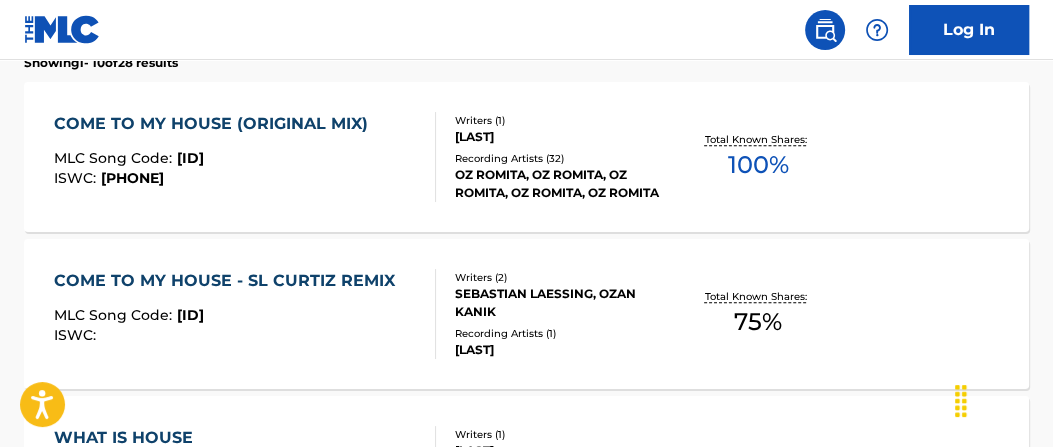 type on "doing my thang" 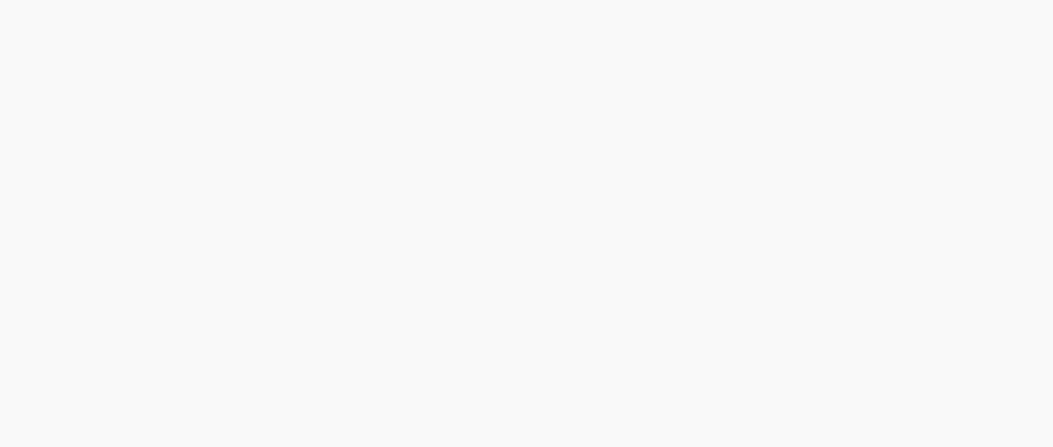scroll, scrollTop: 0, scrollLeft: 0, axis: both 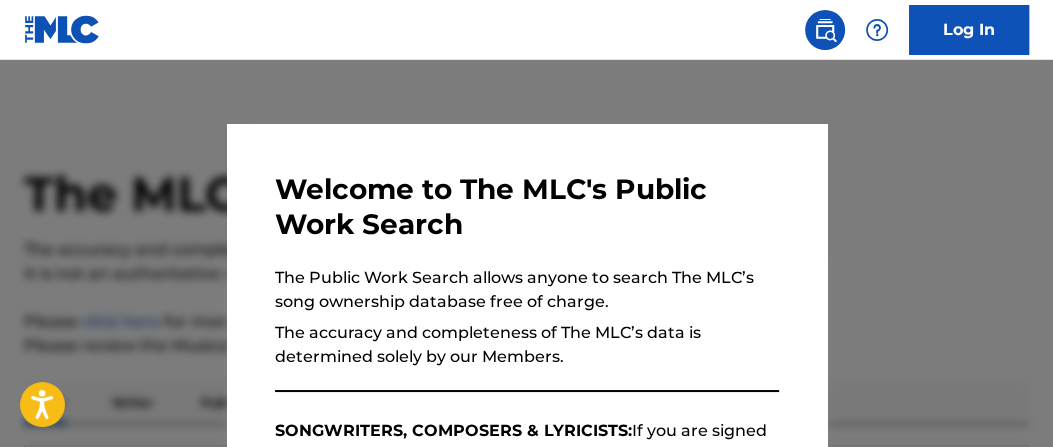 click at bounding box center (526, 283) 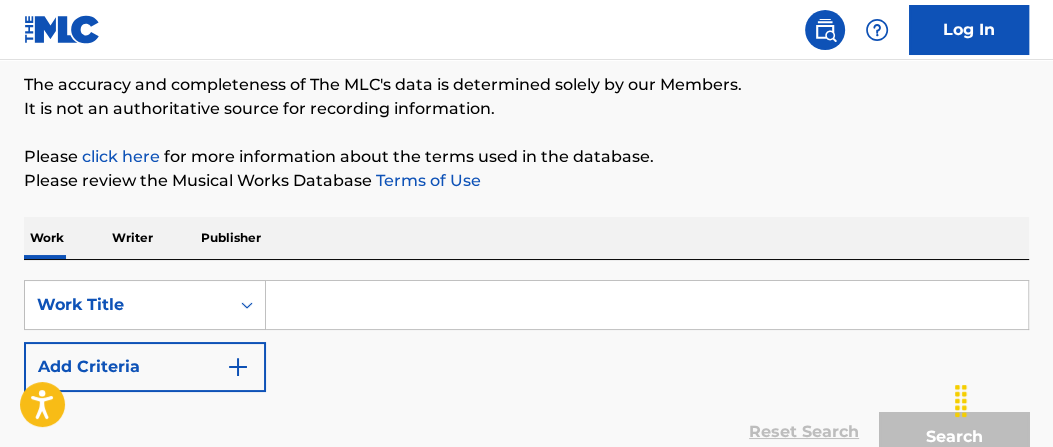 scroll, scrollTop: 180, scrollLeft: 0, axis: vertical 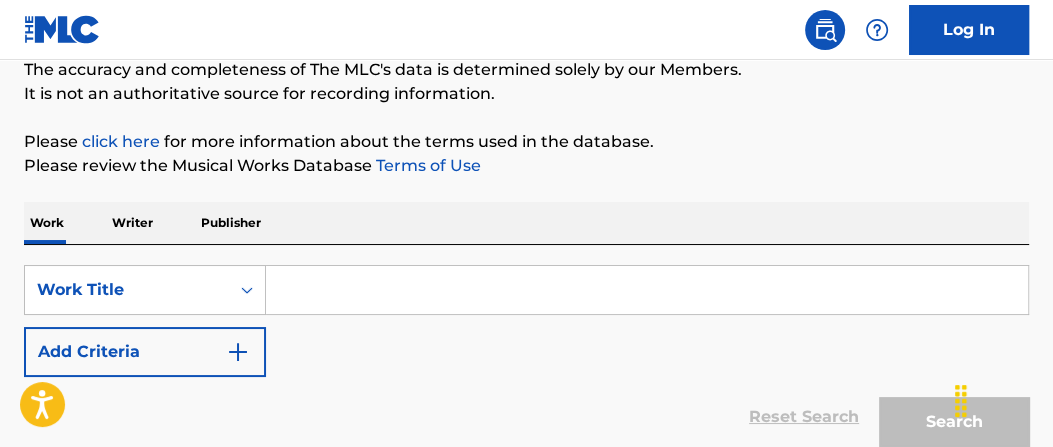 drag, startPoint x: 484, startPoint y: 281, endPoint x: 485, endPoint y: 319, distance: 38.013157 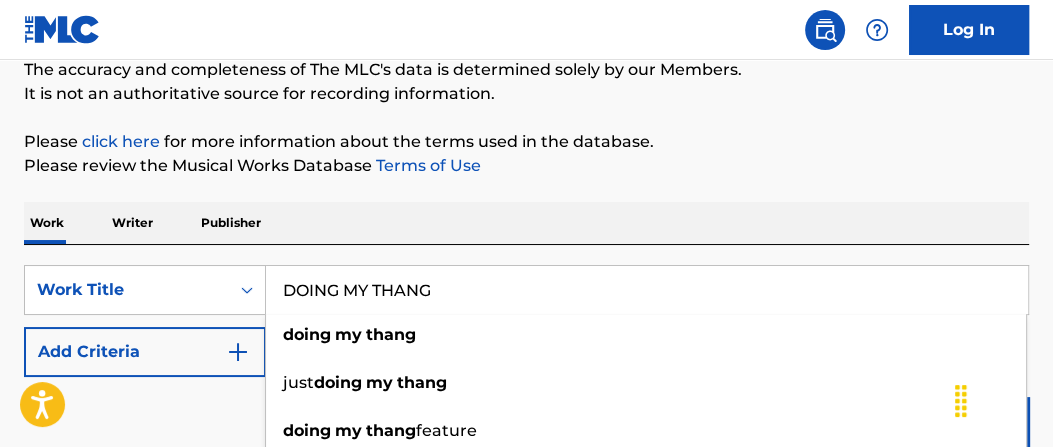 type on "DOING MY THANG" 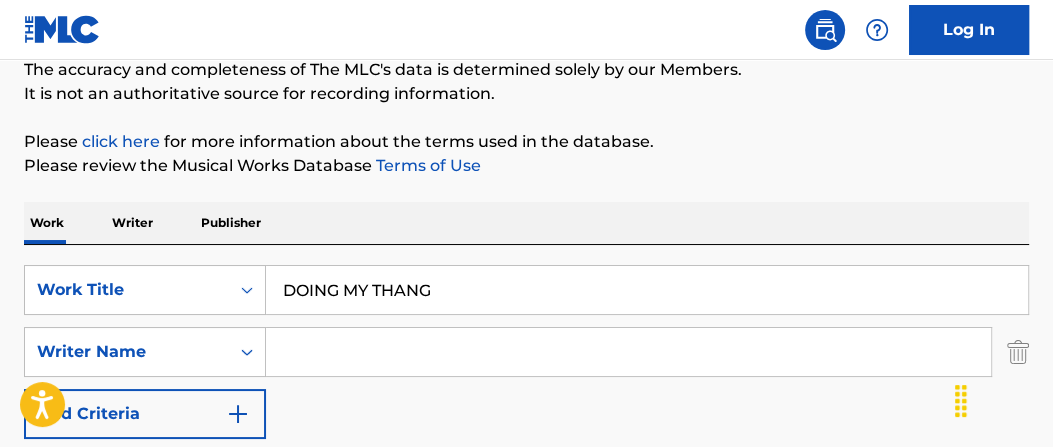 click at bounding box center (628, 352) 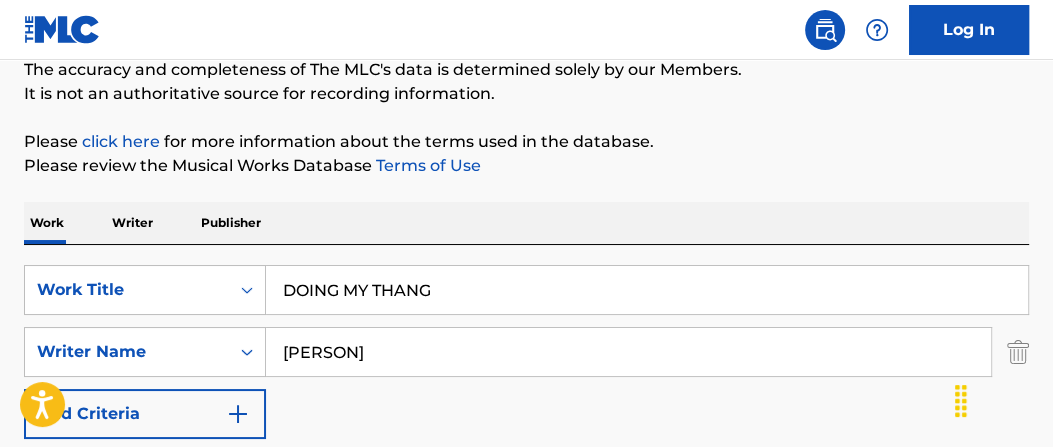 type on "[PERSON]" 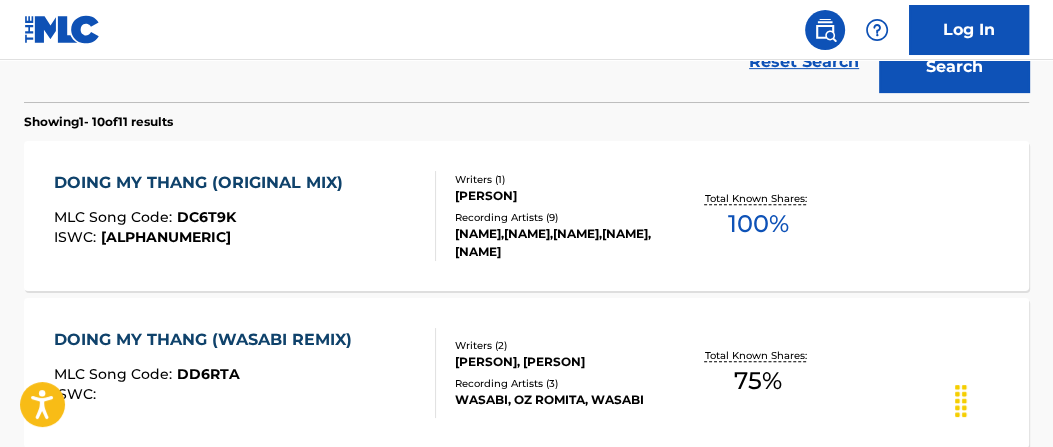 scroll, scrollTop: 719, scrollLeft: 0, axis: vertical 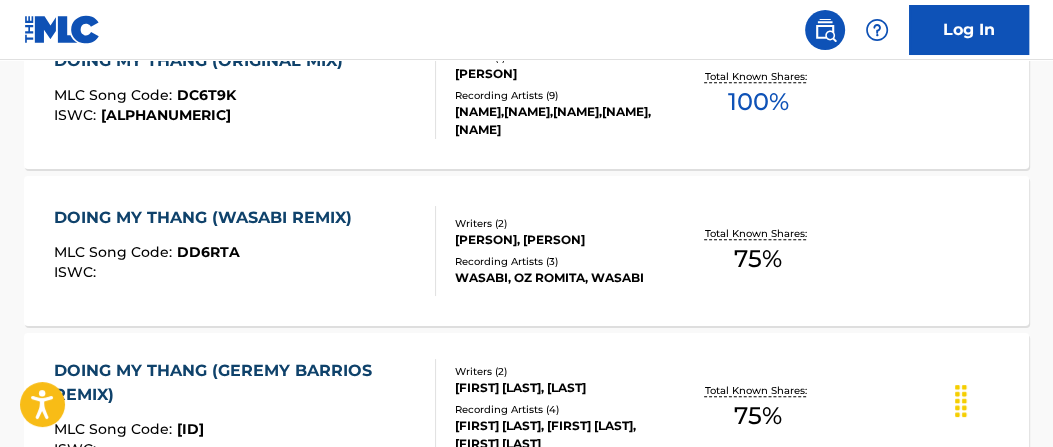 click on "Total Known Shares: 75 %" at bounding box center (758, 251) 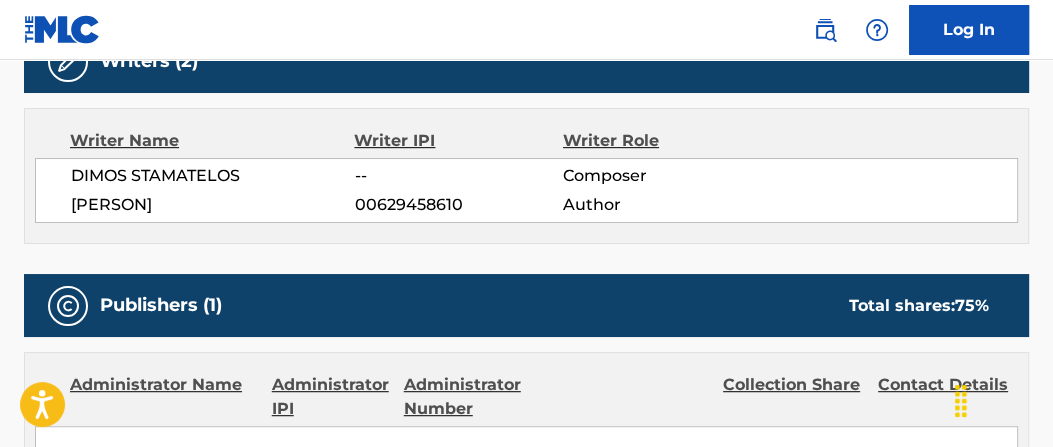 scroll, scrollTop: 0, scrollLeft: 0, axis: both 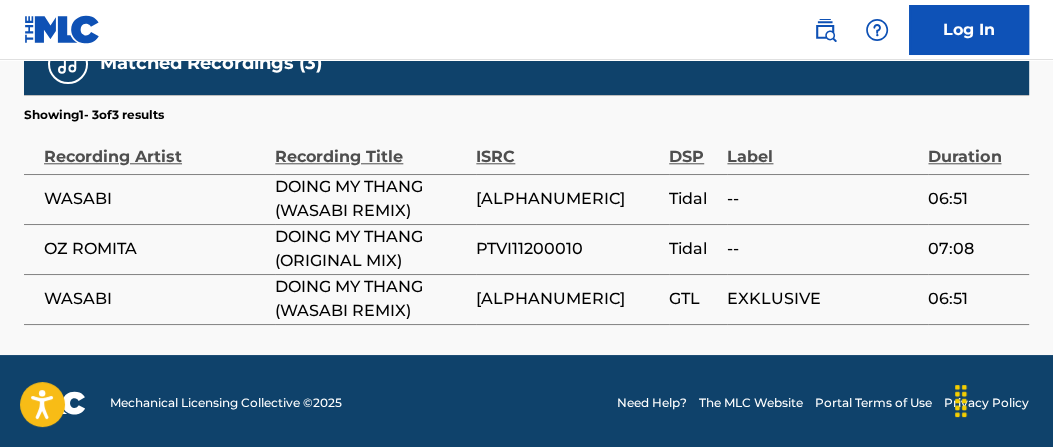 click on "[ALPHANUMERIC]" at bounding box center (567, 199) 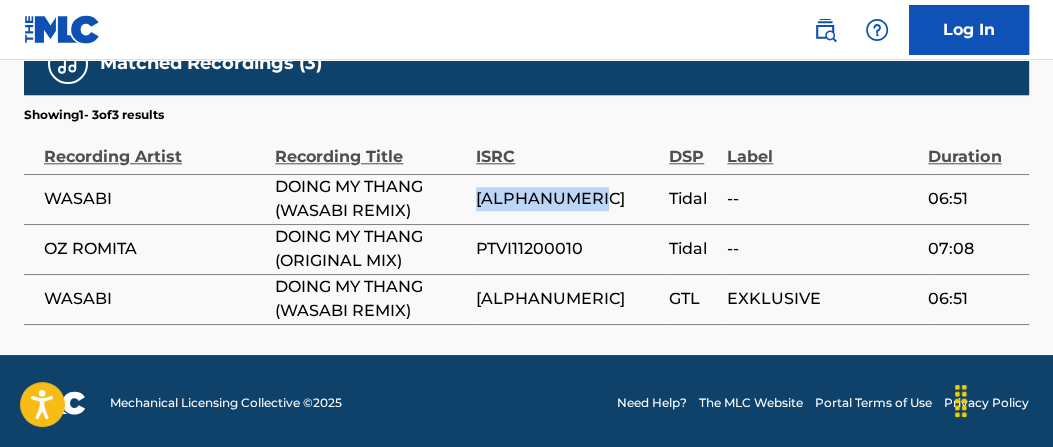 click on "[ALPHANUMERIC]" at bounding box center [567, 199] 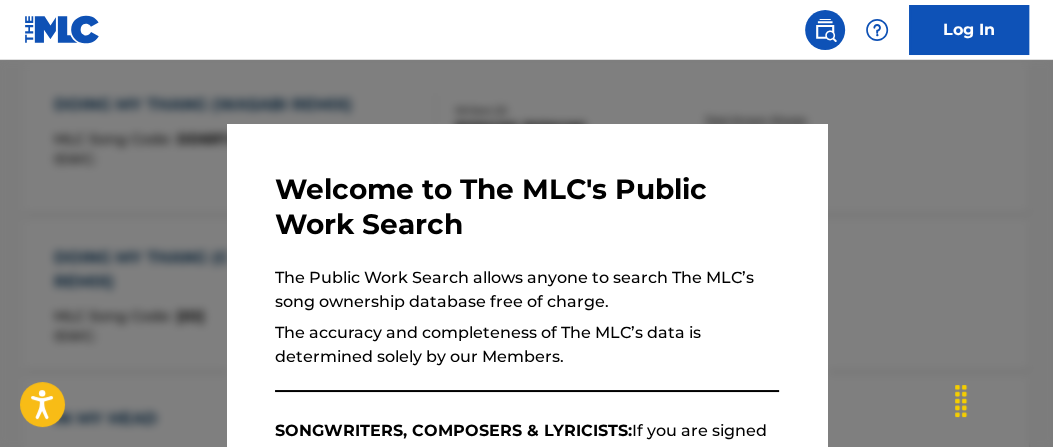 click at bounding box center (526, 283) 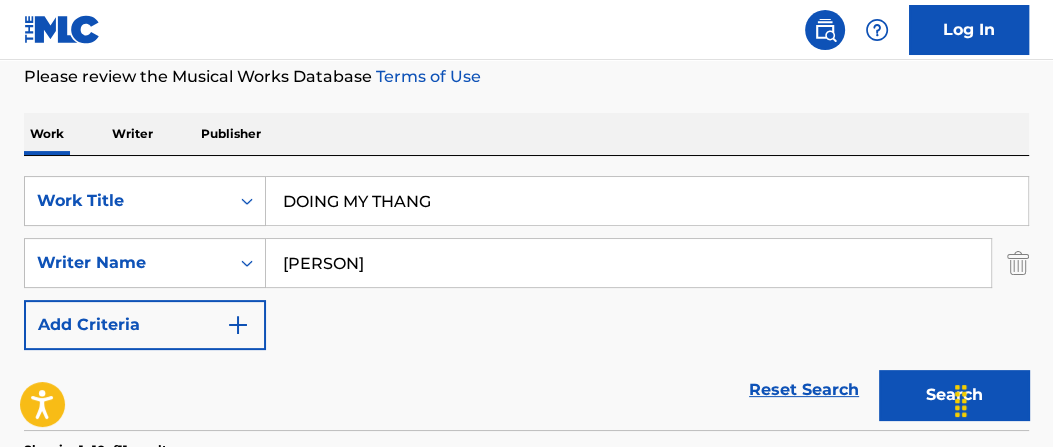 scroll, scrollTop: 252, scrollLeft: 0, axis: vertical 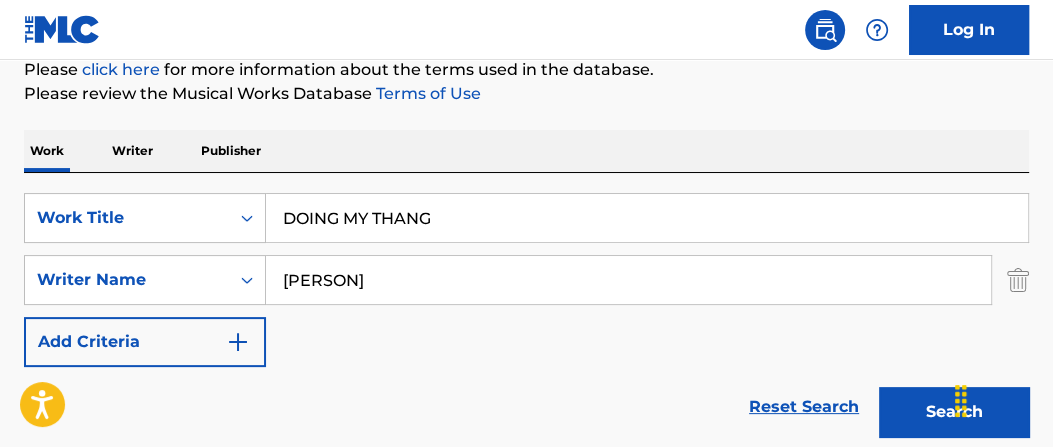 drag, startPoint x: 300, startPoint y: 135, endPoint x: 260, endPoint y: 130, distance: 40.311287 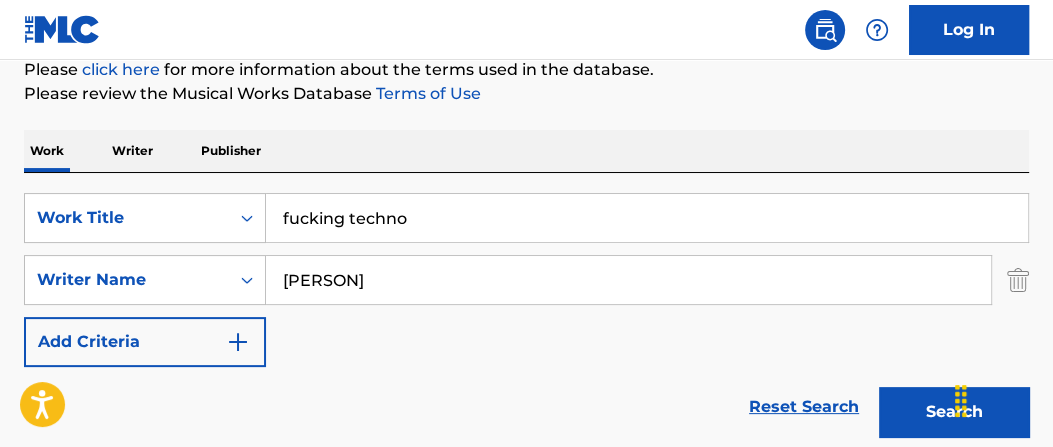 type on "fucking techno" 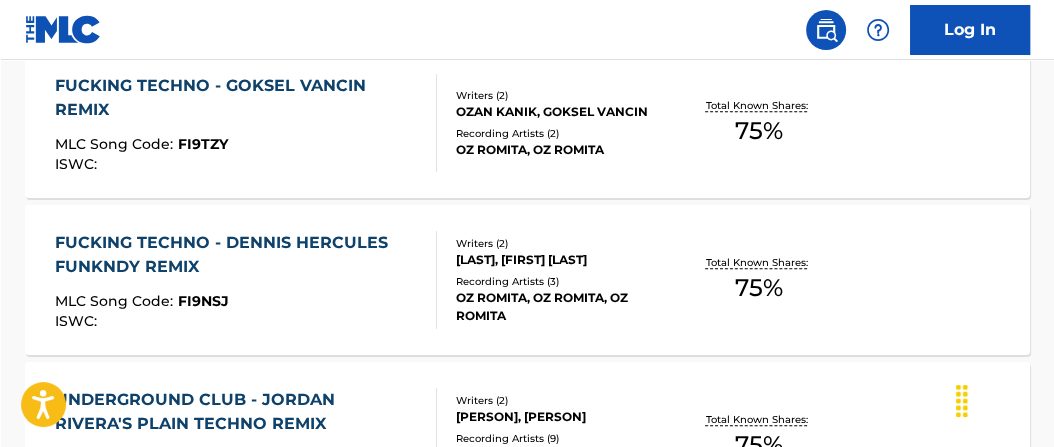 scroll, scrollTop: 1026, scrollLeft: 0, axis: vertical 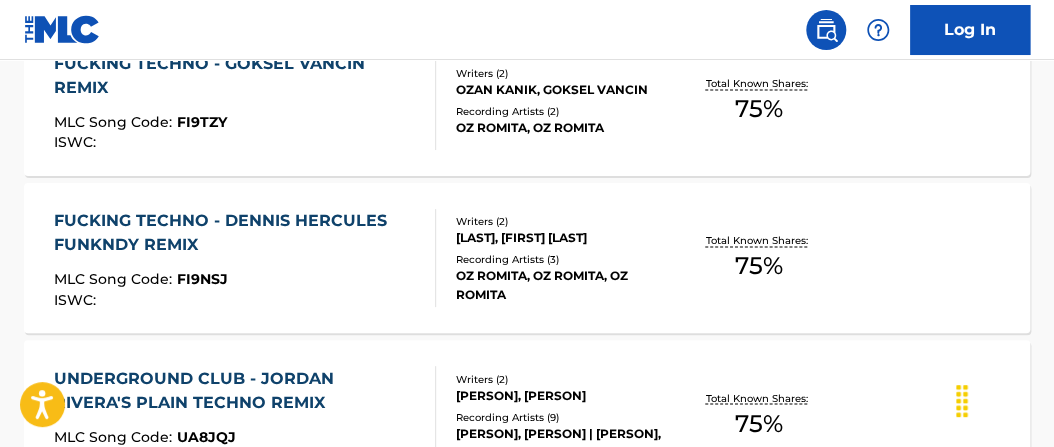 click on "75 %" at bounding box center [759, 266] 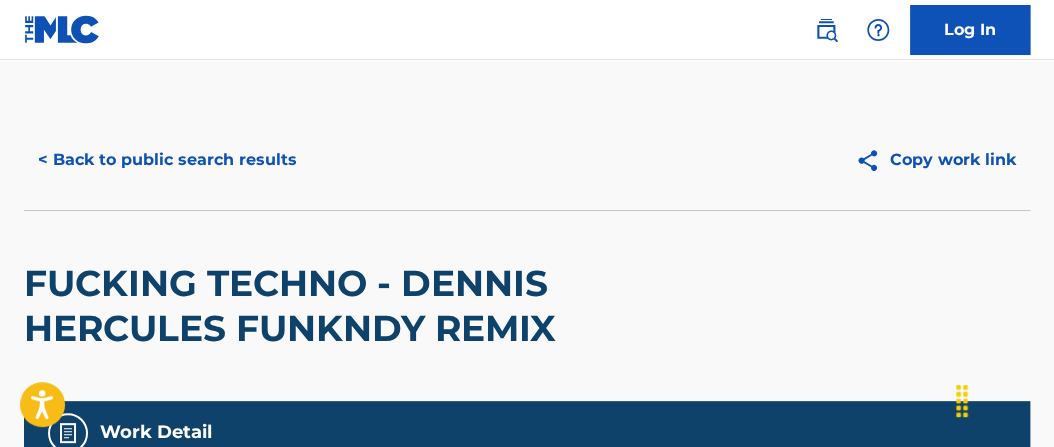 drag, startPoint x: 1052, startPoint y: 90, endPoint x: 1059, endPoint y: 104, distance: 15.652476 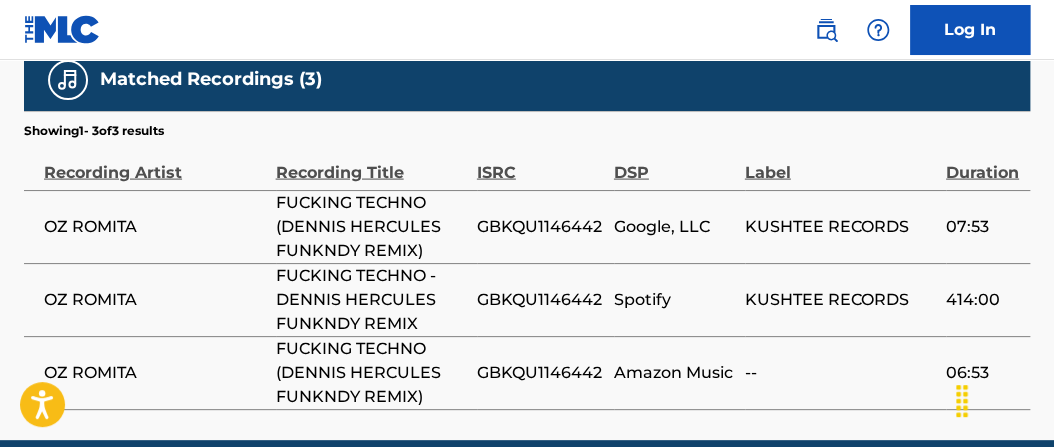 scroll, scrollTop: 1409, scrollLeft: 0, axis: vertical 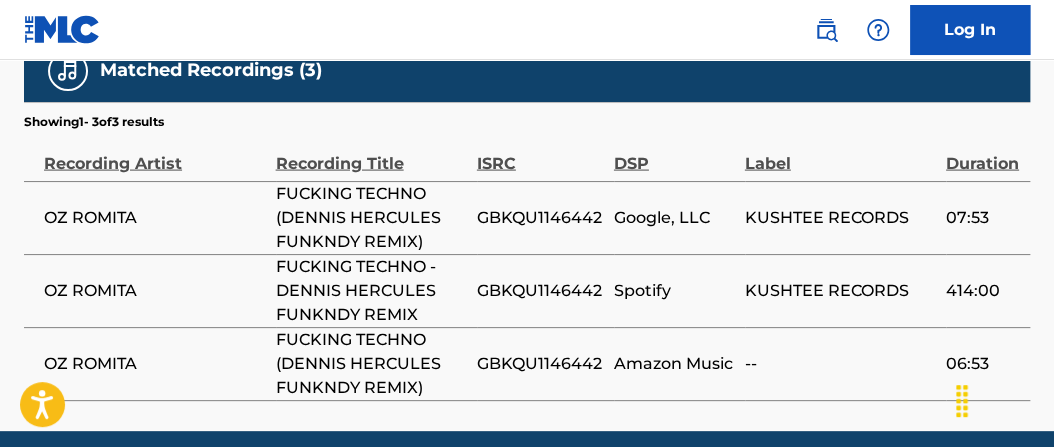 click on "GBKQU1146442" at bounding box center [540, 218] 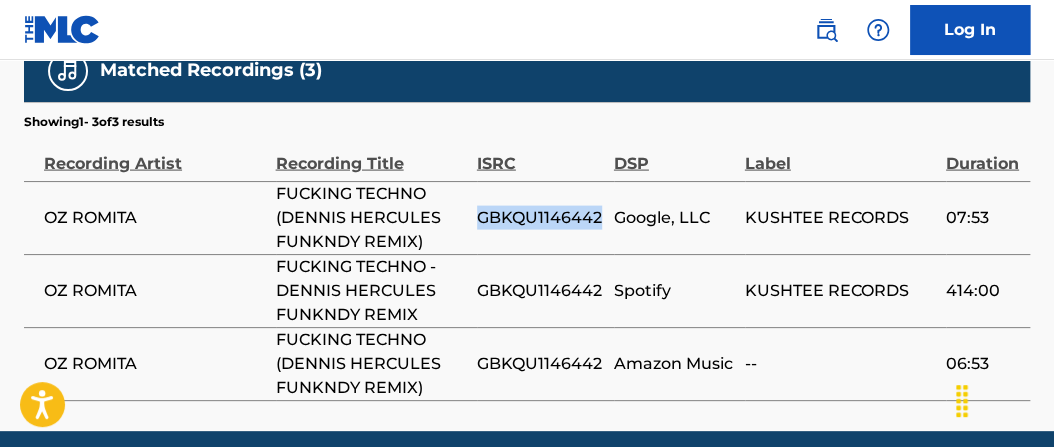 click on "GBKQU1146442" at bounding box center (540, 218) 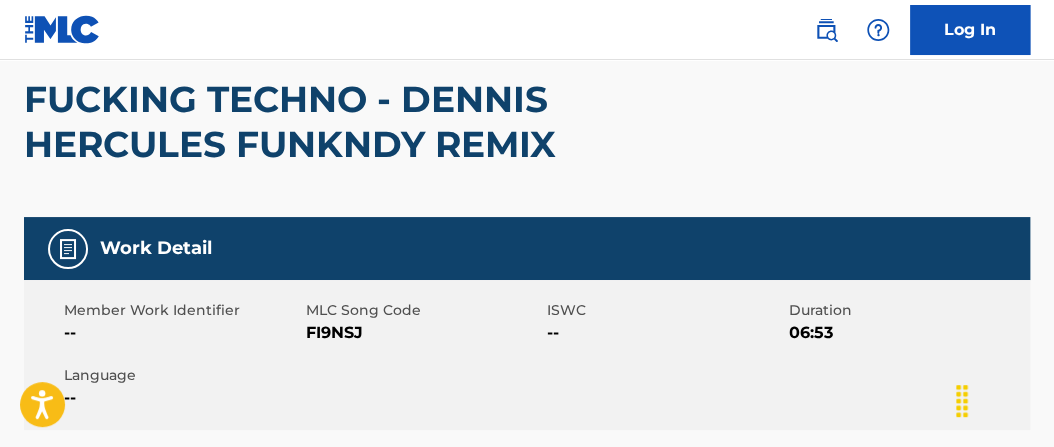 scroll, scrollTop: 174, scrollLeft: 0, axis: vertical 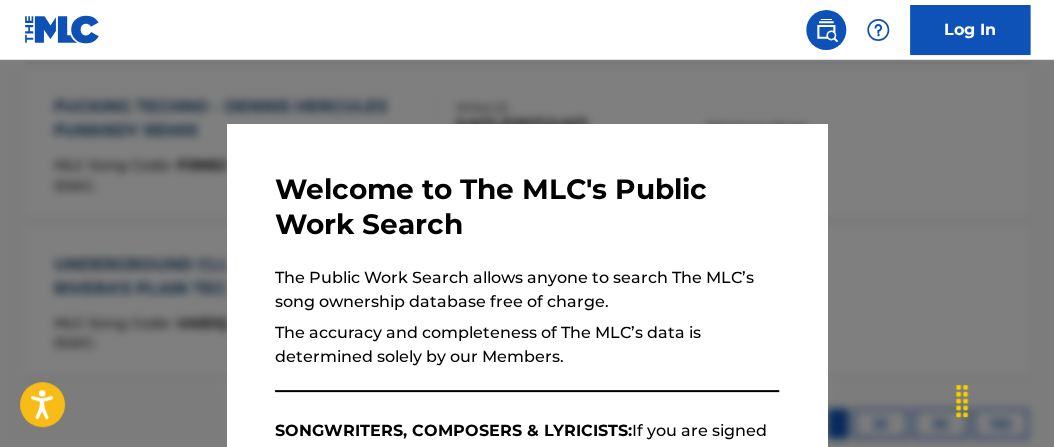 click at bounding box center [527, 283] 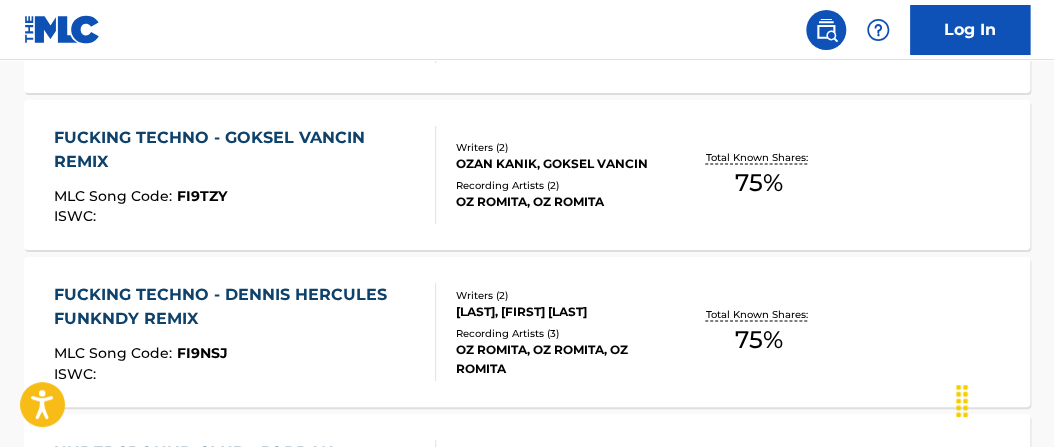 scroll, scrollTop: 940, scrollLeft: 0, axis: vertical 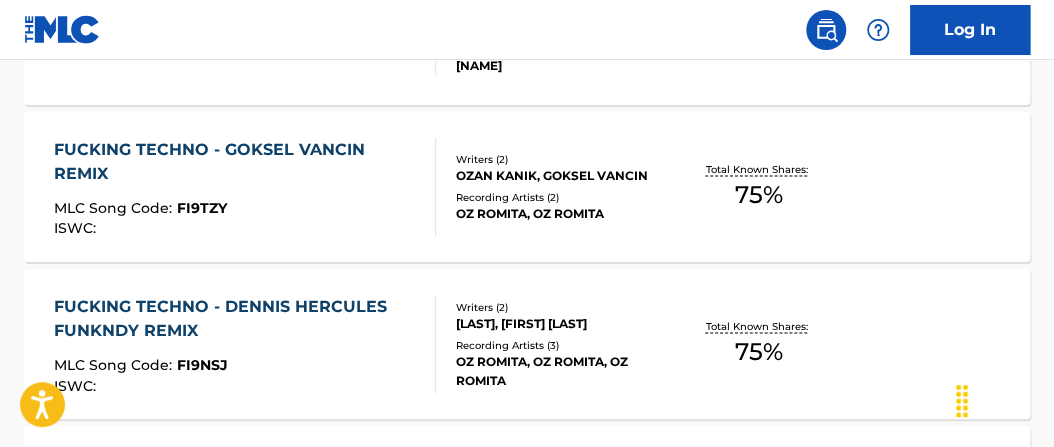 click on "75 %" at bounding box center (759, 195) 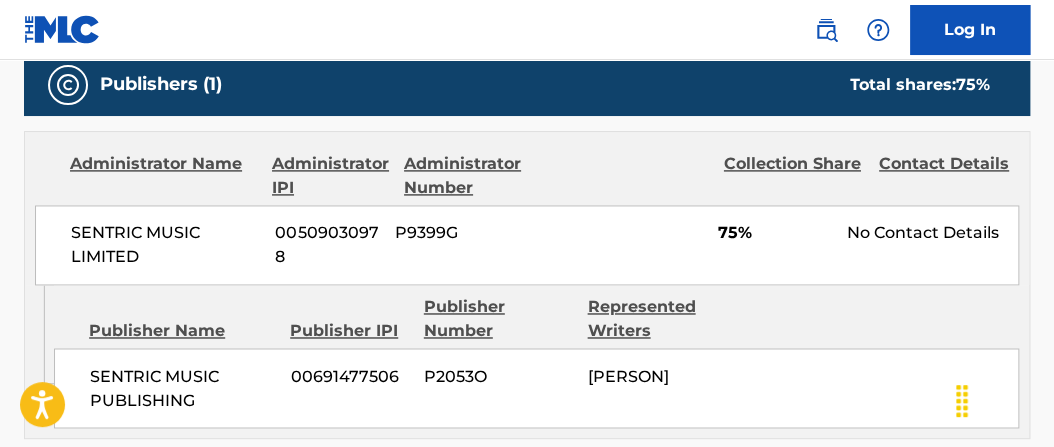 scroll, scrollTop: 0, scrollLeft: 0, axis: both 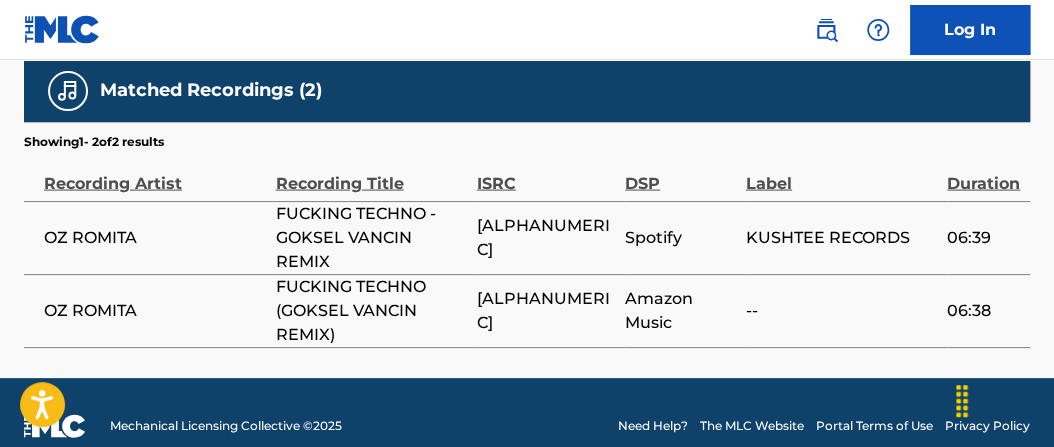 click on "[ALPHANUMERIC]" at bounding box center [546, 238] 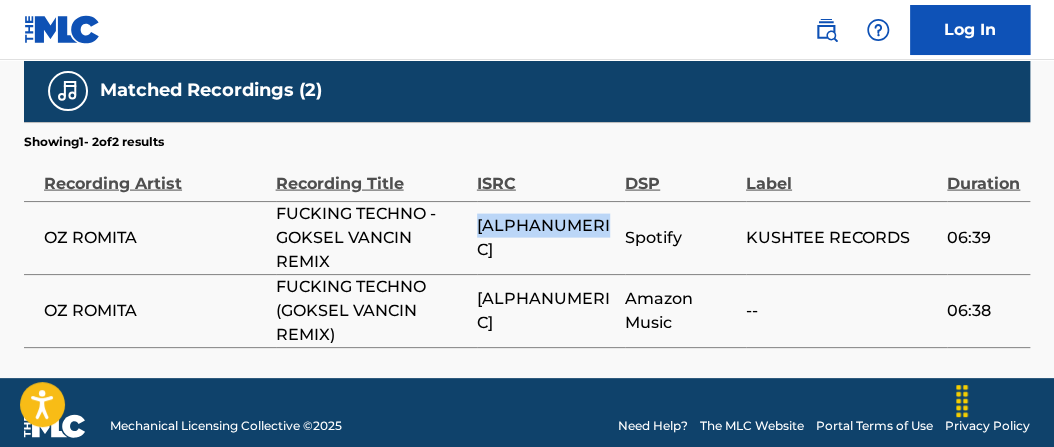 click on "[ALPHANUMERIC]" at bounding box center (546, 238) 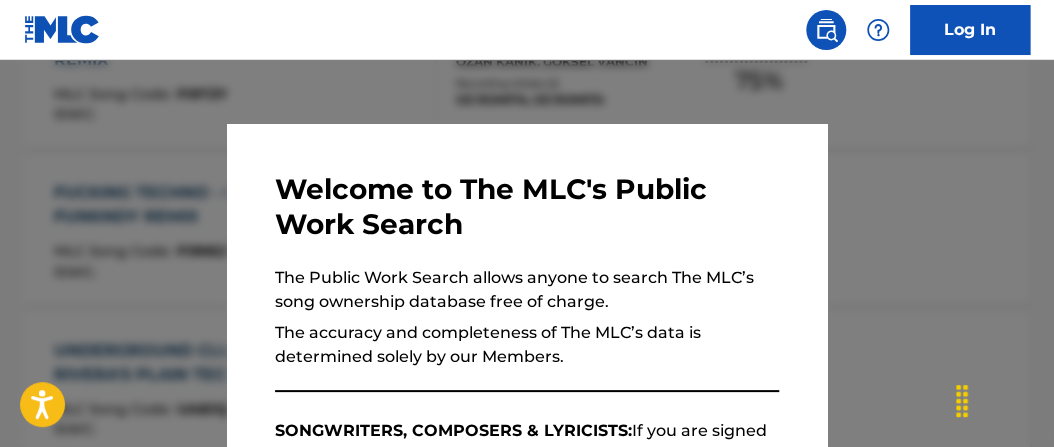 click at bounding box center [527, 283] 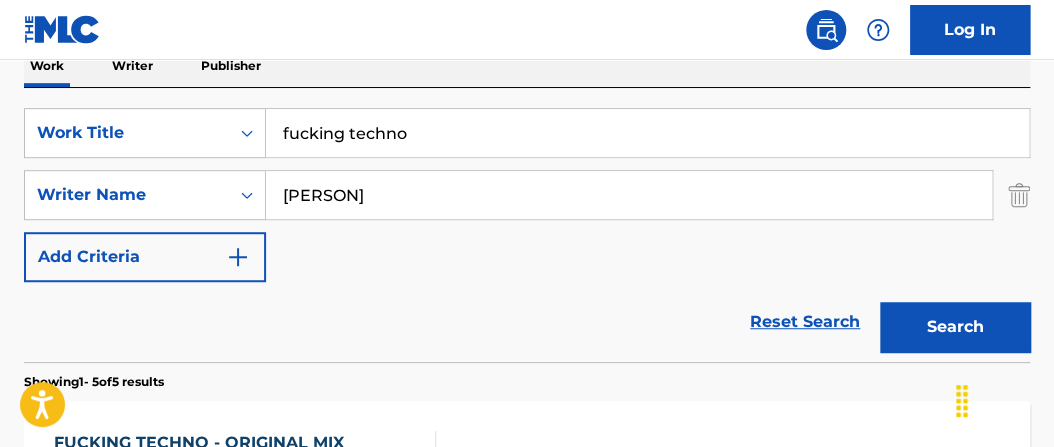 click on "Accessibility Screen-Reader Guide, Feedback, and Issue Reporting | New window Log In The MLC Public Work Search The accuracy and completeness of The MLC's data is determined solely by our Members. It is not an authoritative source for recording information. Please   click here   for more information about the terms used in the database. Please review the Musical Works Database   Terms of Use Work Writer Publisher SearchWithCriteriaec24d113-0933-44ea-8866-7770d55c554d Work Title fucking techno SearchWithCriteria253e107f-3dbe-4b10-8da9-6c7d322a359f Writer Name OZAN KANIK Add Criteria Reset Search Search Showing  1  -   5  of  5   results   FUCKING TECHNO - ORIGINAL MIX MLC Song Code : FI9T0N ISWC : T9261908785 Writers ( 1 ) OZAN KANIK Recording Artists ( 0 ) Total Known Shares: 100 % FUCKING TECHNO (ORIGINAL MIX) MLC Song Code : FI3HRW ISWC : Writers ( 1 ) OZAN KANIK Recording Artists ( 17 ) OZ ROMITA, OZ ROMITA, OZ ROMITA, OZ ROMITA, OZ ROMITA Total Known Shares: 100 % FUCKING TECHNO - GOKSEL VANCIN REMIX : :" at bounding box center [527, -114] 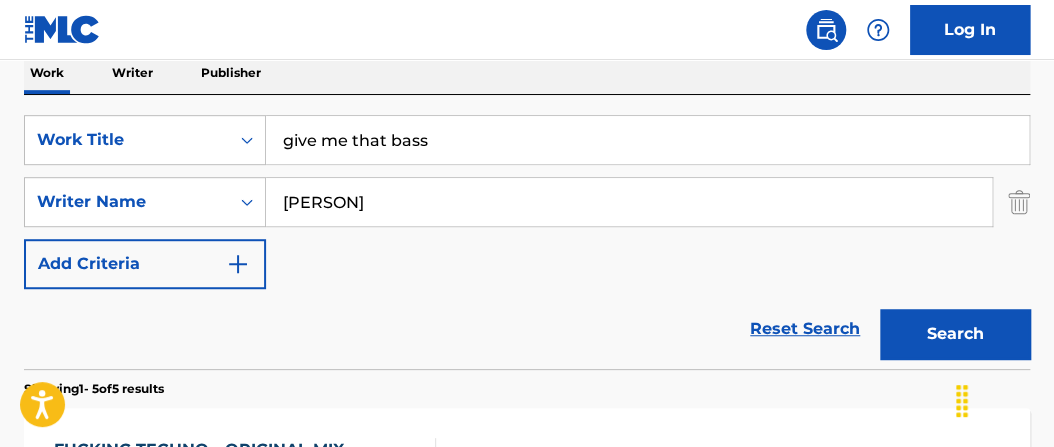 type on "give me that bass" 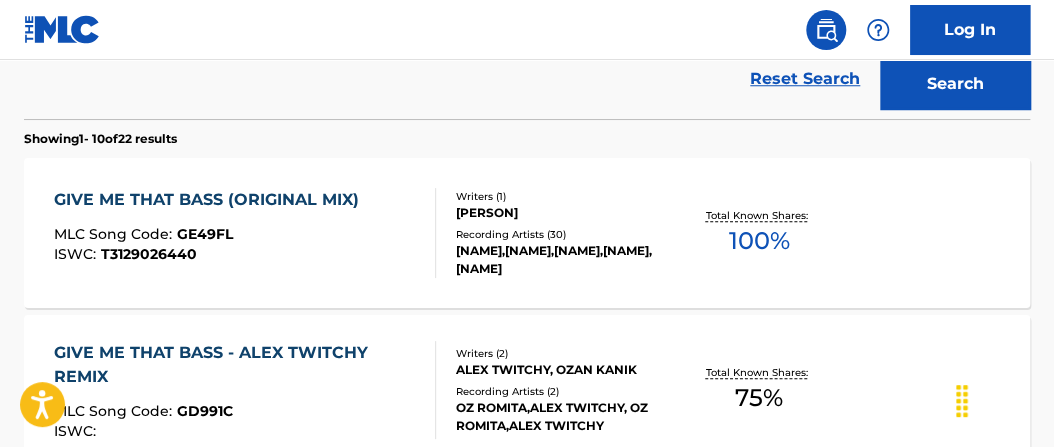scroll, scrollTop: 615, scrollLeft: 0, axis: vertical 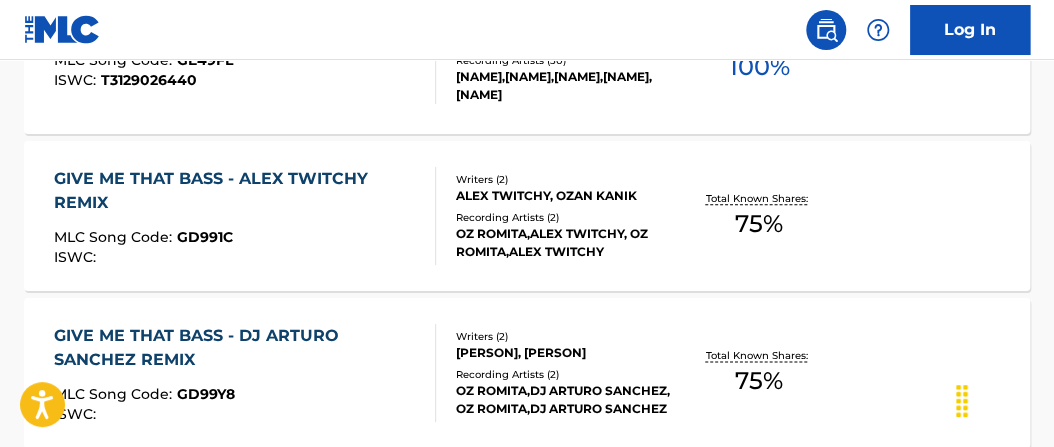 click on "Total Known Shares: 75 %" at bounding box center (758, 216) 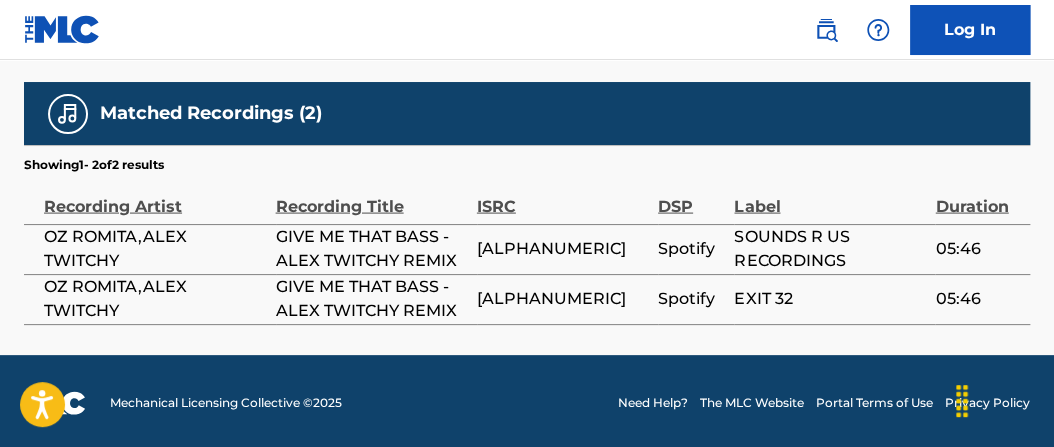 scroll, scrollTop: 1339, scrollLeft: 0, axis: vertical 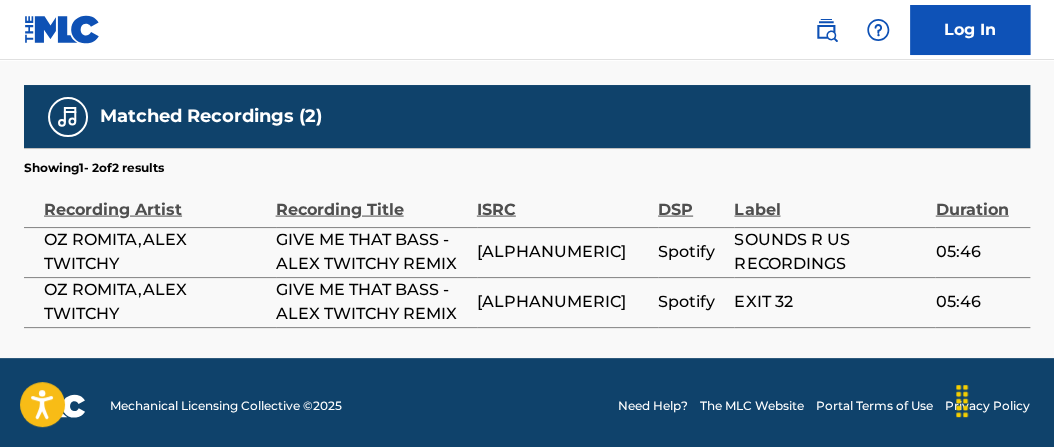click on "[ALPHANUMERIC]" at bounding box center (562, 252) 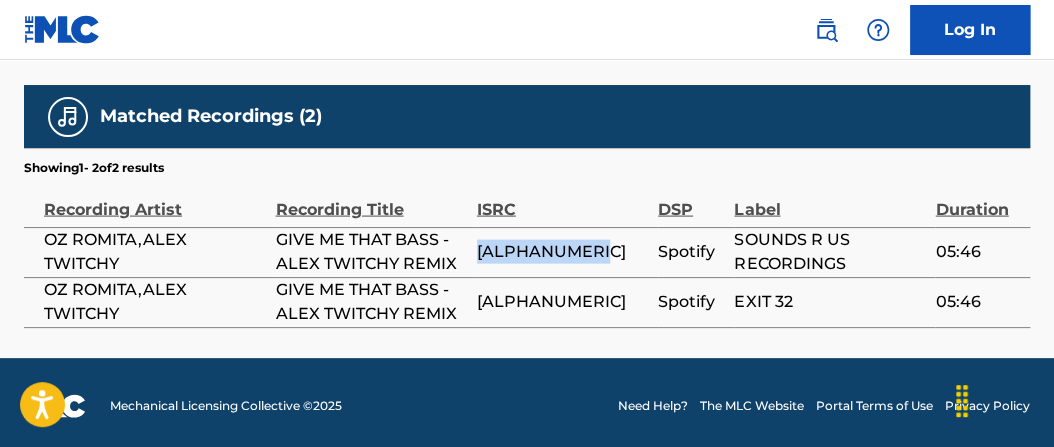 click on "[ALPHANUMERIC]" at bounding box center (562, 252) 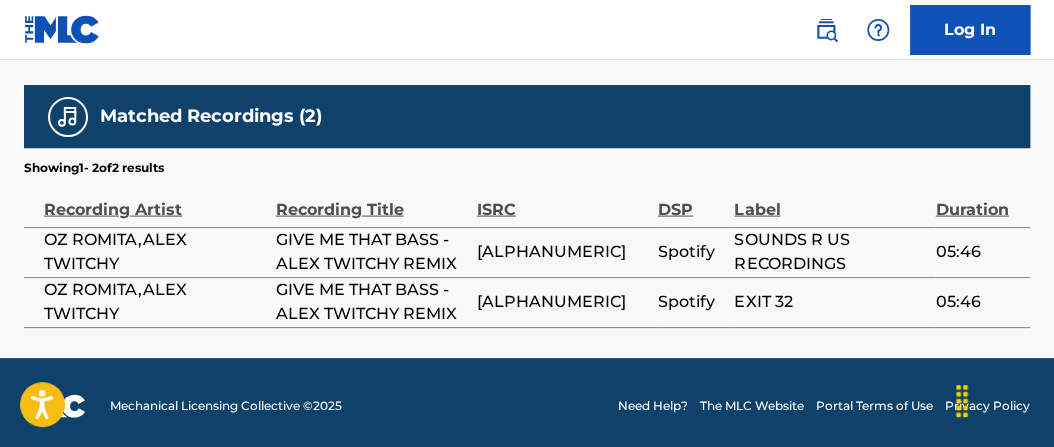 scroll, scrollTop: 868, scrollLeft: 0, axis: vertical 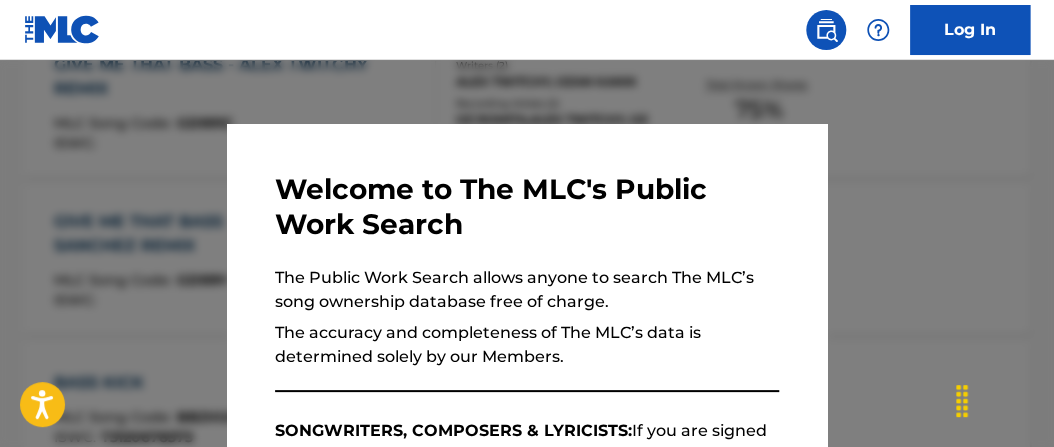 click at bounding box center (527, 283) 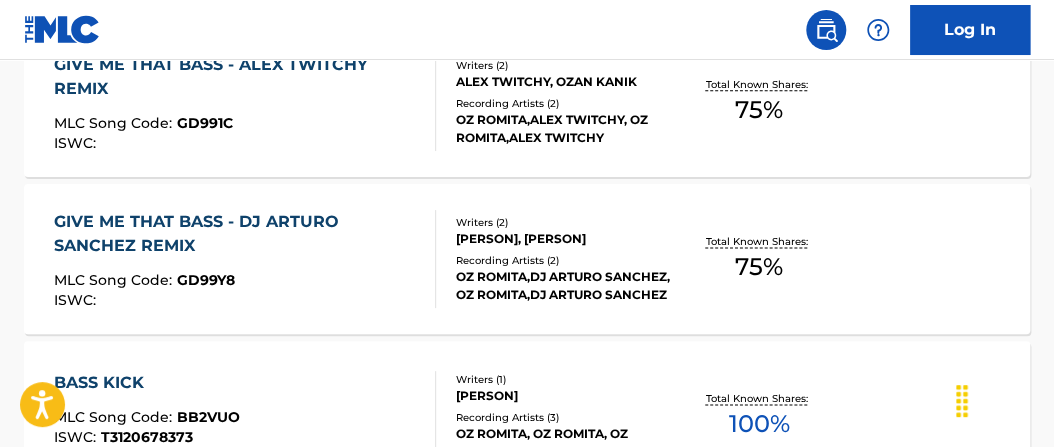 click on "75 %" at bounding box center (759, 267) 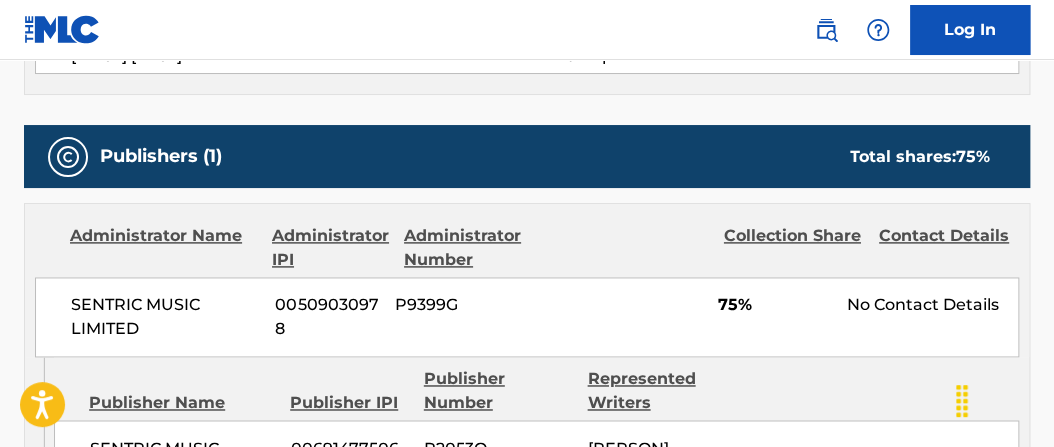 scroll, scrollTop: 0, scrollLeft: 0, axis: both 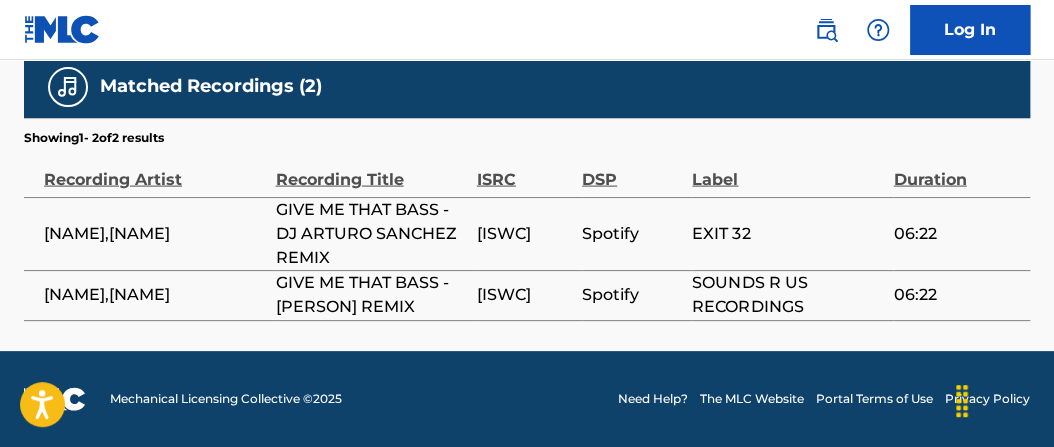 click on "[ISWC]" at bounding box center [524, 234] 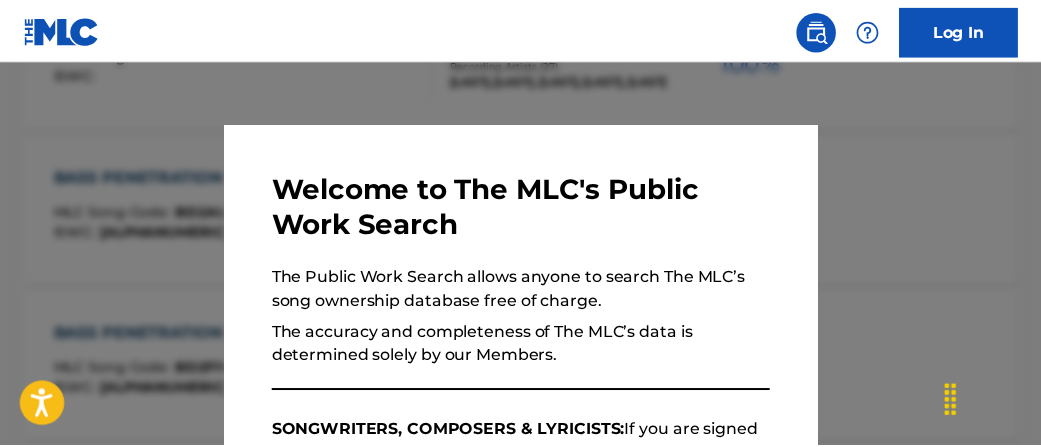 scroll, scrollTop: 982, scrollLeft: 0, axis: vertical 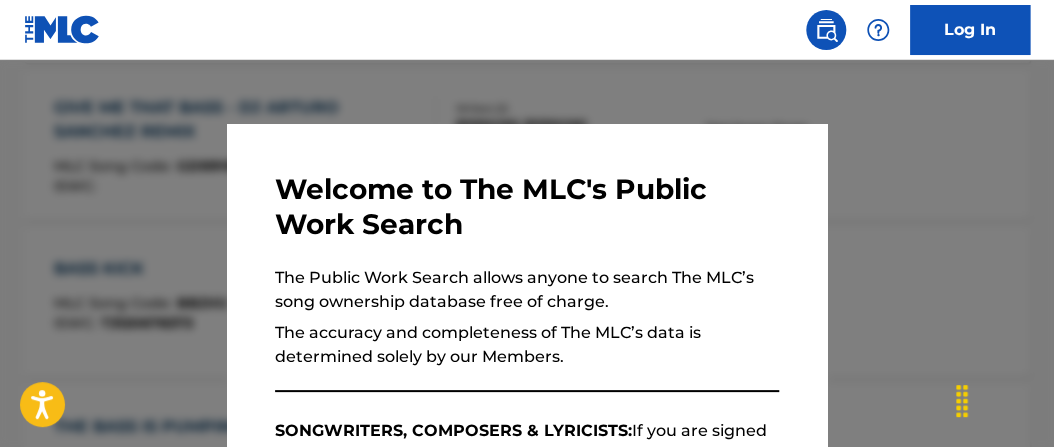 click at bounding box center [527, 283] 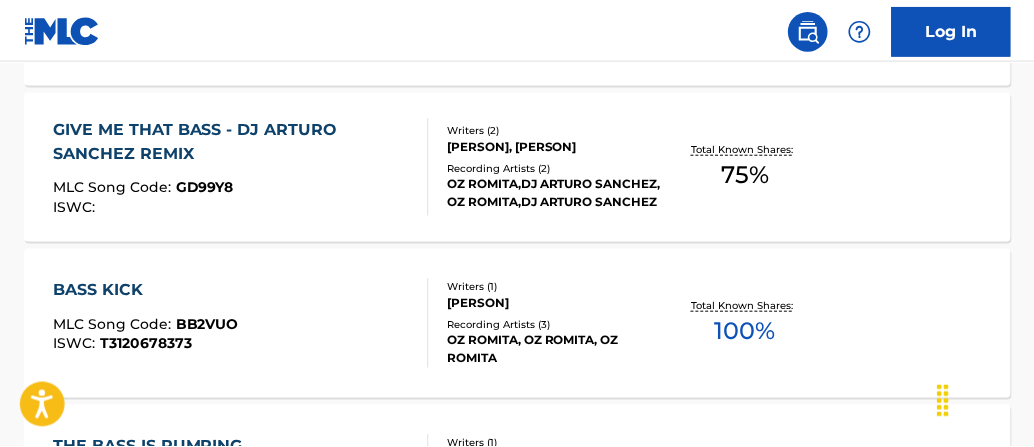 scroll, scrollTop: 220, scrollLeft: 0, axis: vertical 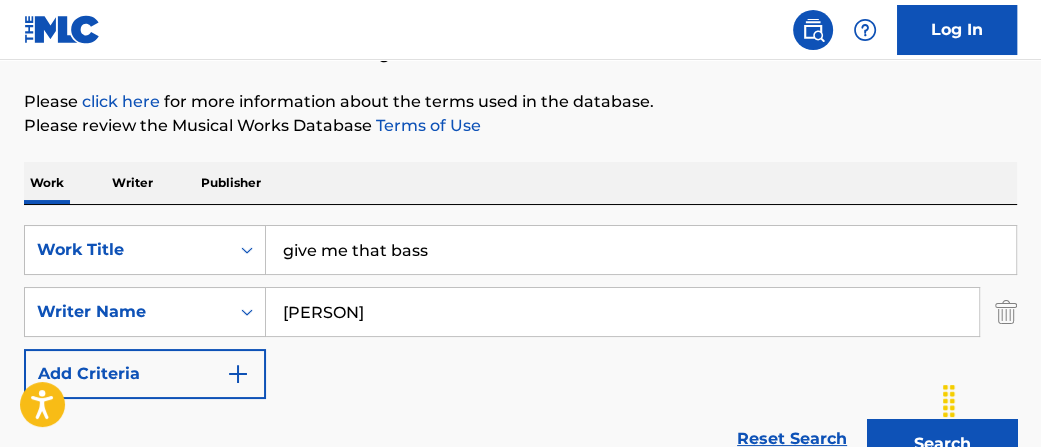 drag, startPoint x: 106, startPoint y: 148, endPoint x: 55, endPoint y: 101, distance: 69.354164 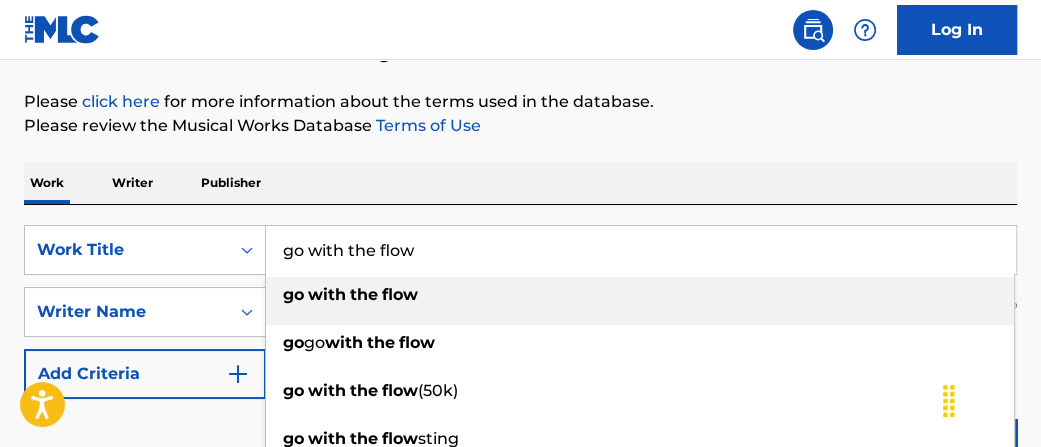 type on "go with the flow" 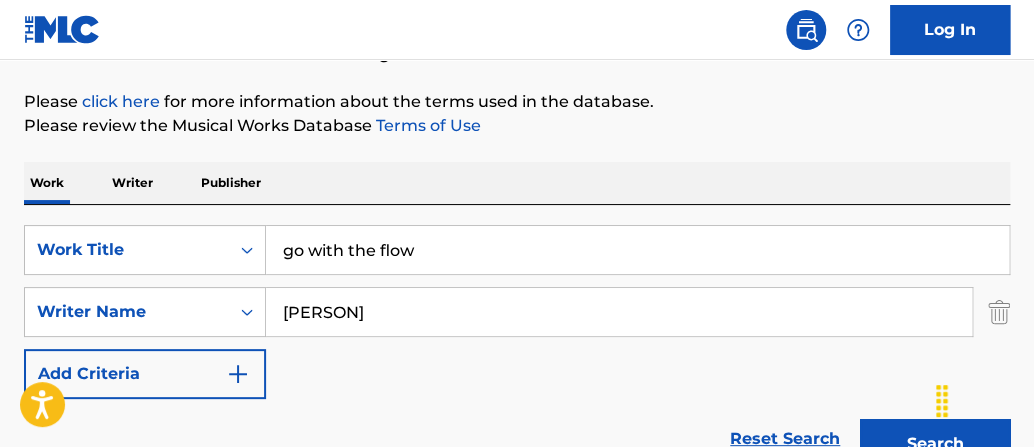 click on "Search" at bounding box center (935, 444) 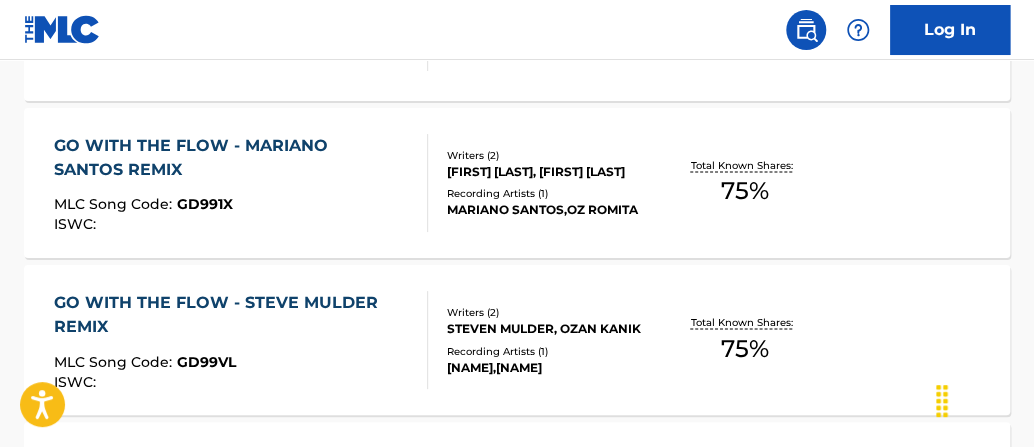 scroll, scrollTop: 984, scrollLeft: 0, axis: vertical 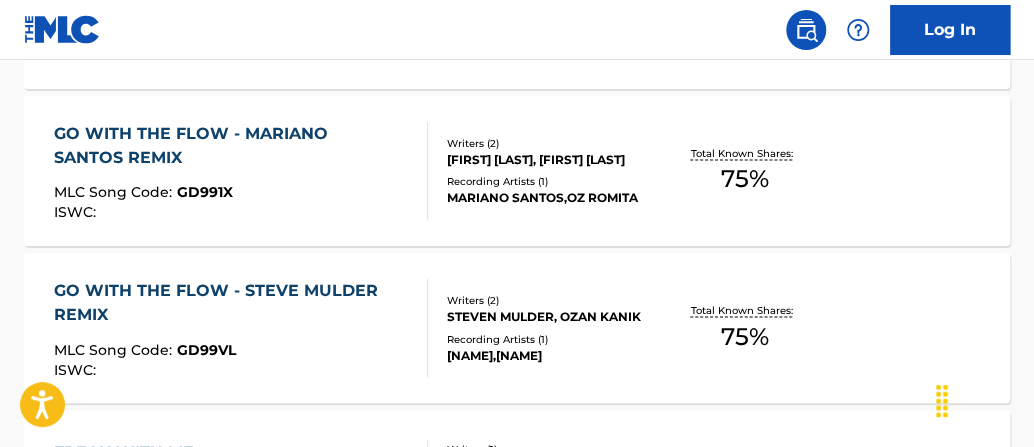 click on "Total Known Shares: 75 %" at bounding box center (744, 171) 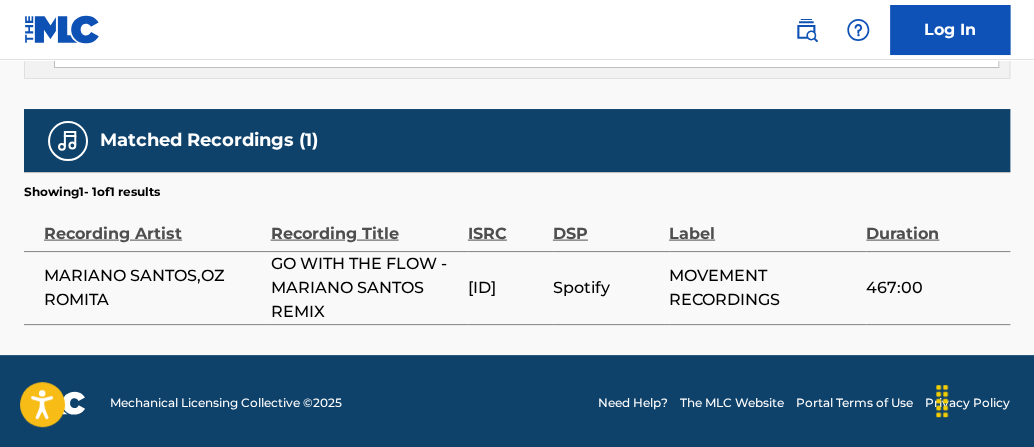 scroll, scrollTop: 1312, scrollLeft: 0, axis: vertical 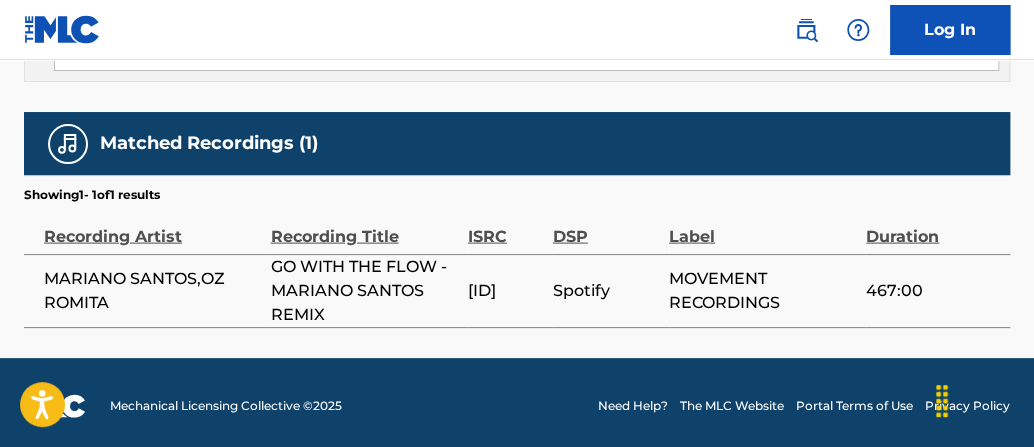 click on "[ID]" at bounding box center [505, 291] 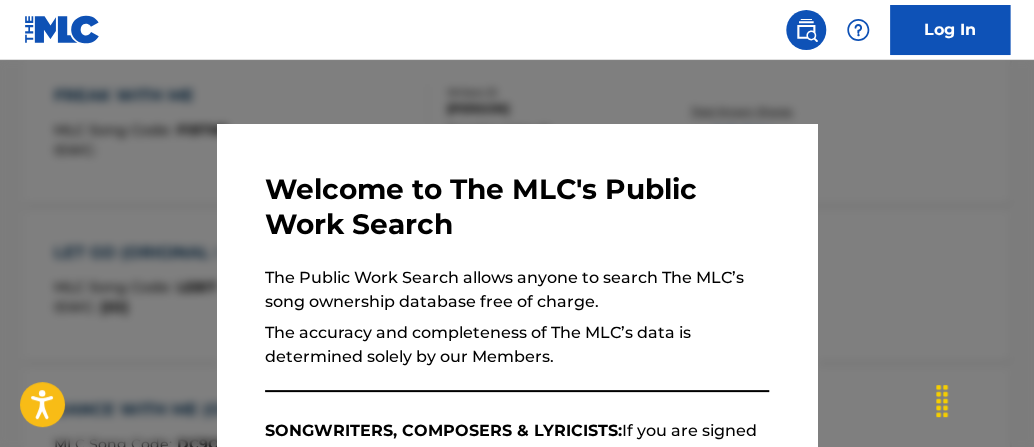 scroll, scrollTop: 1070, scrollLeft: 0, axis: vertical 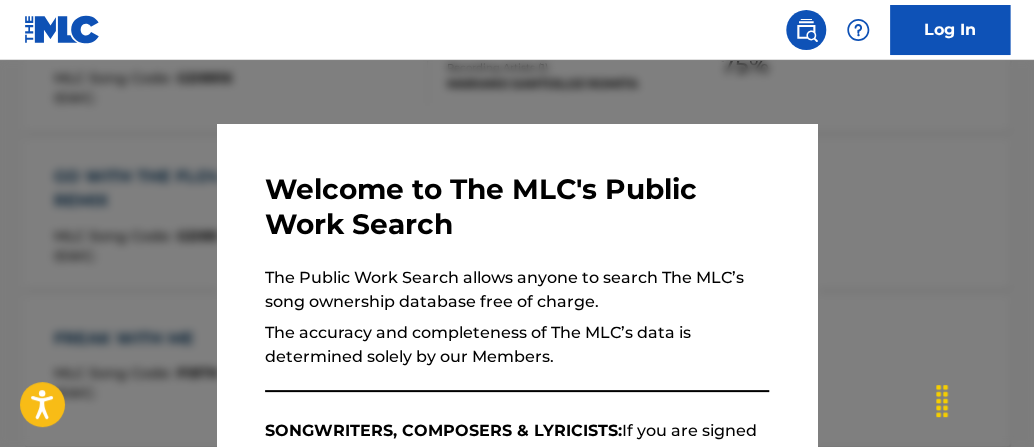 click at bounding box center (517, 283) 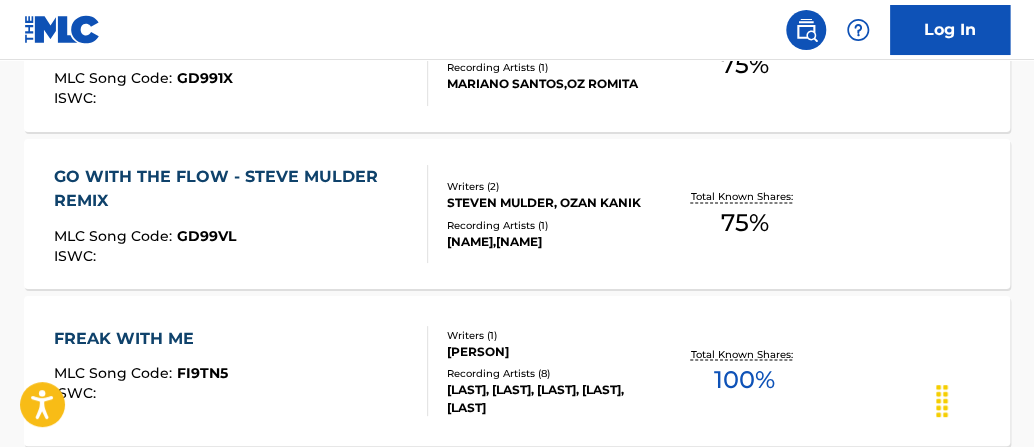 click on "75 %" at bounding box center (744, 222) 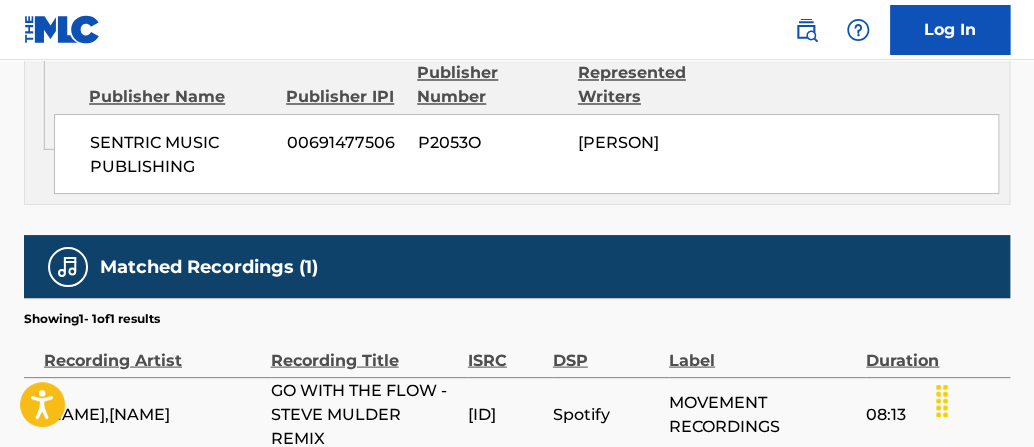 scroll, scrollTop: 1292, scrollLeft: 0, axis: vertical 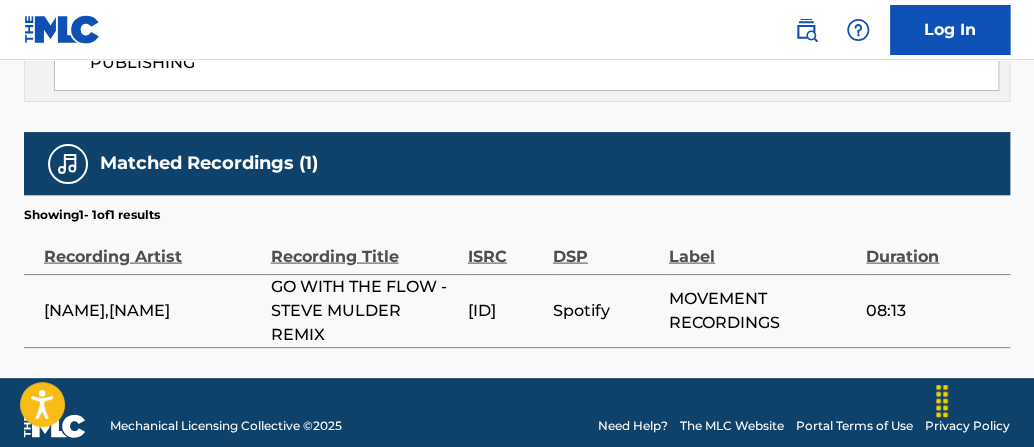 click on "[ID]" at bounding box center (505, 311) 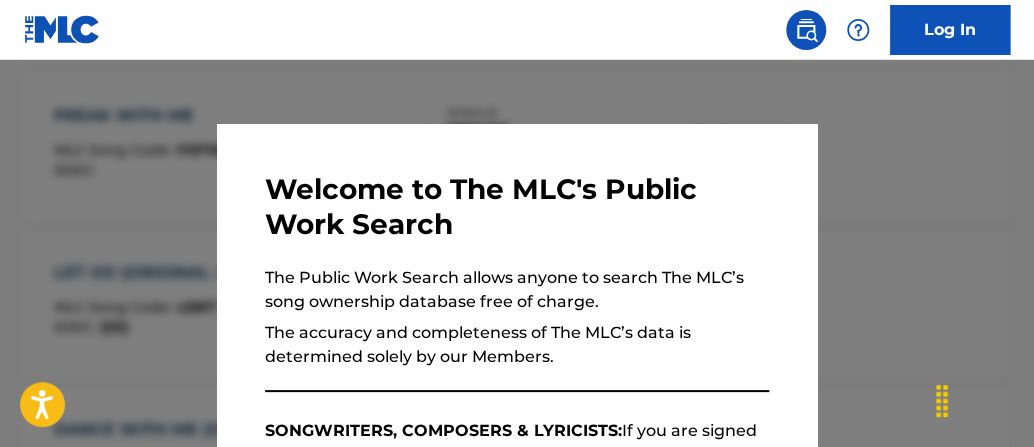 scroll, scrollTop: 1184, scrollLeft: 0, axis: vertical 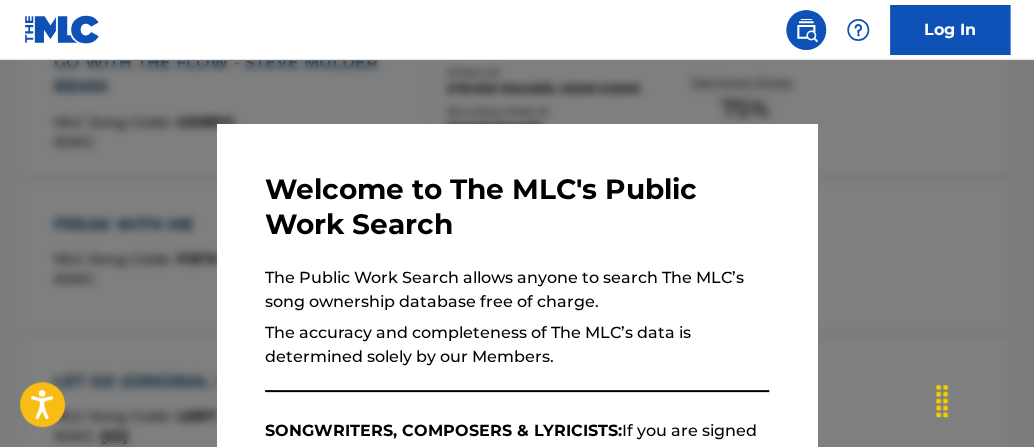 click at bounding box center (517, 283) 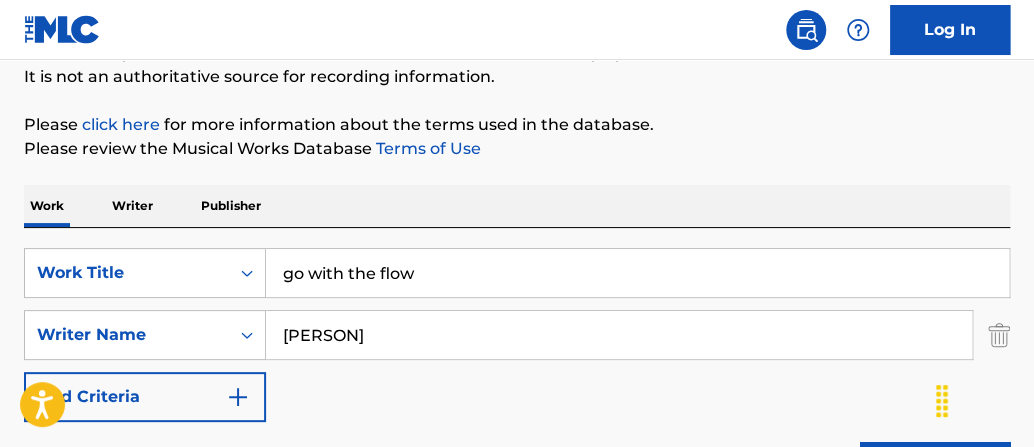 scroll, scrollTop: 188, scrollLeft: 0, axis: vertical 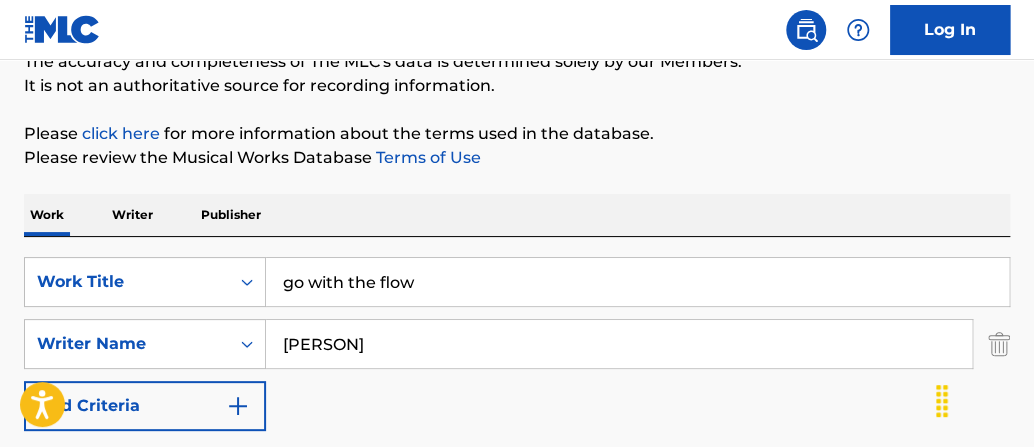 drag, startPoint x: 432, startPoint y: 280, endPoint x: -122, endPoint y: 80, distance: 588.9957 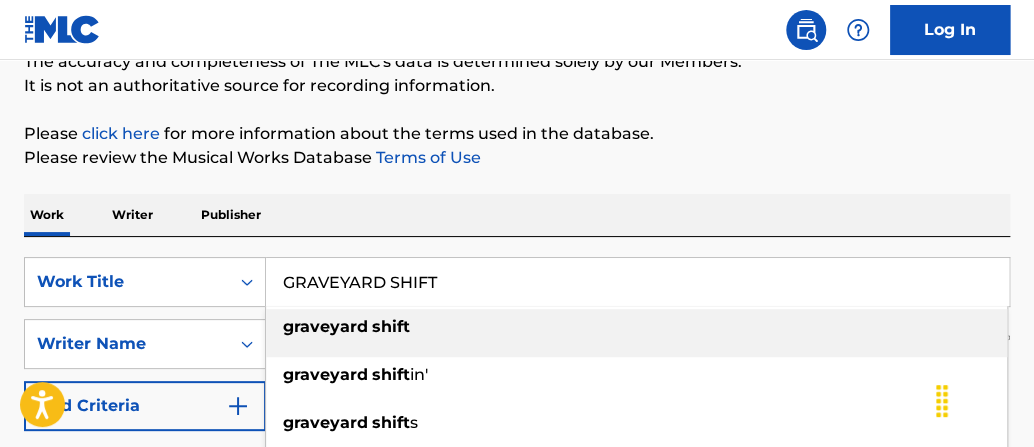 click on "graveyard" at bounding box center [325, 326] 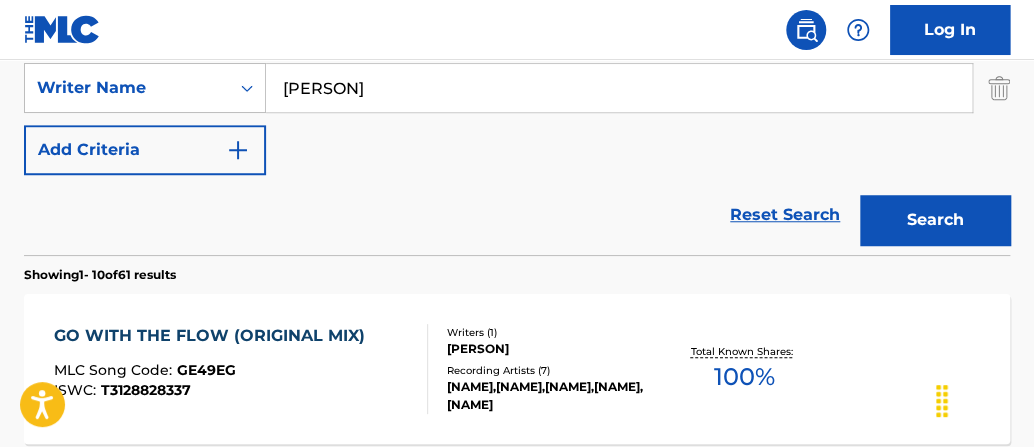 scroll, scrollTop: 431, scrollLeft: 0, axis: vertical 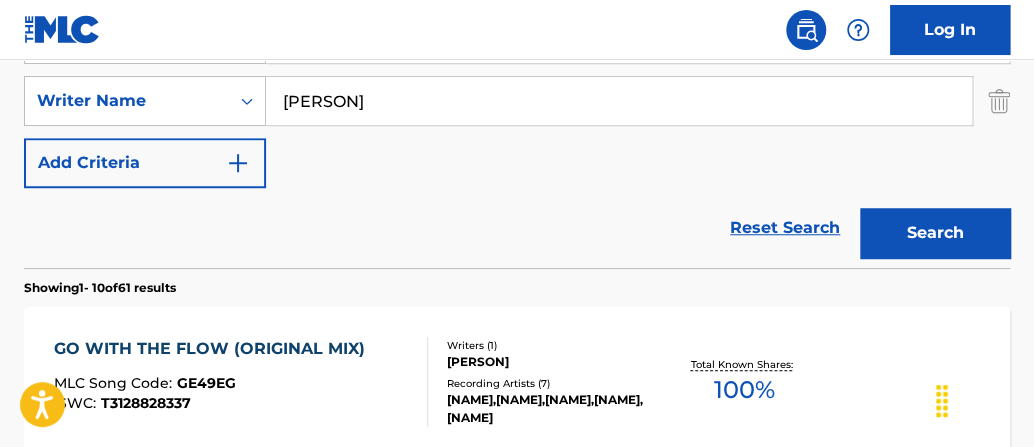 drag, startPoint x: 900, startPoint y: 244, endPoint x: 910, endPoint y: 243, distance: 10.049875 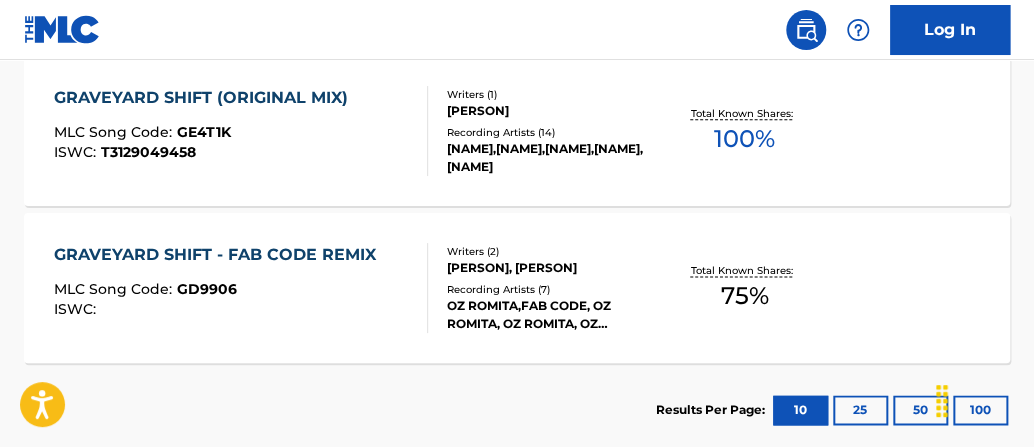 scroll, scrollTop: 821, scrollLeft: 0, axis: vertical 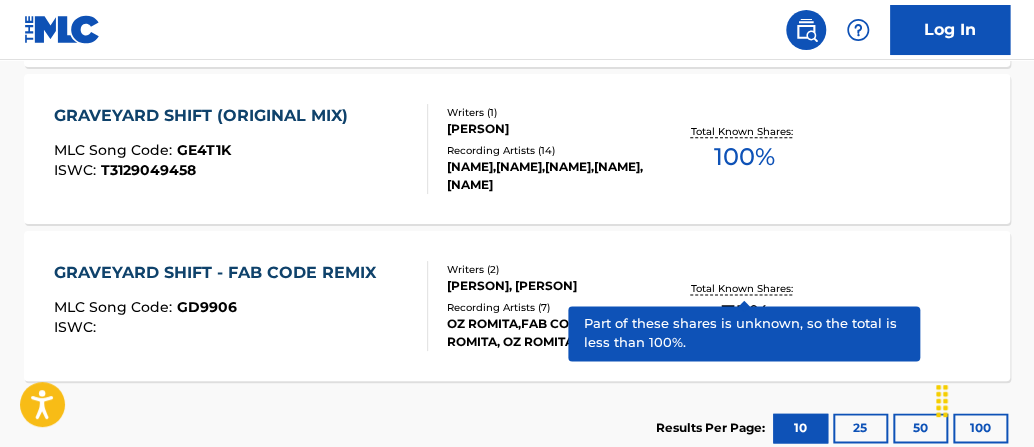 click on "Total Known Shares:" at bounding box center (744, 288) 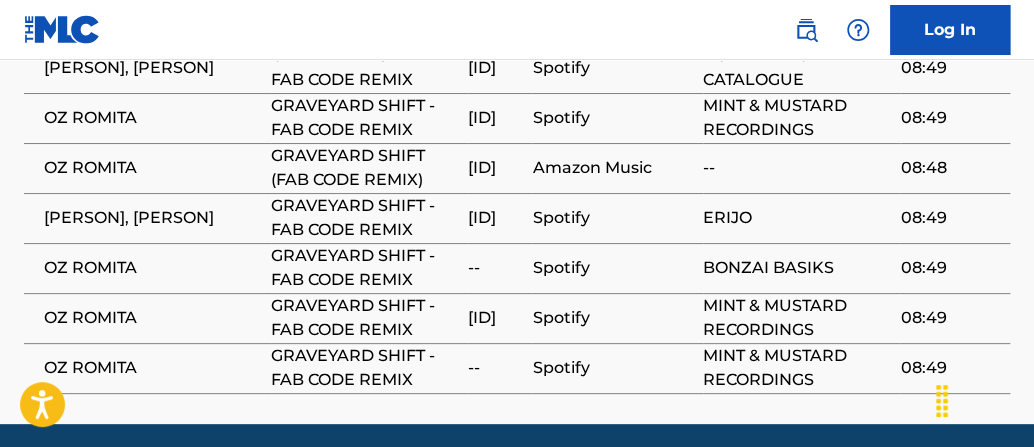 scroll, scrollTop: 1490, scrollLeft: 0, axis: vertical 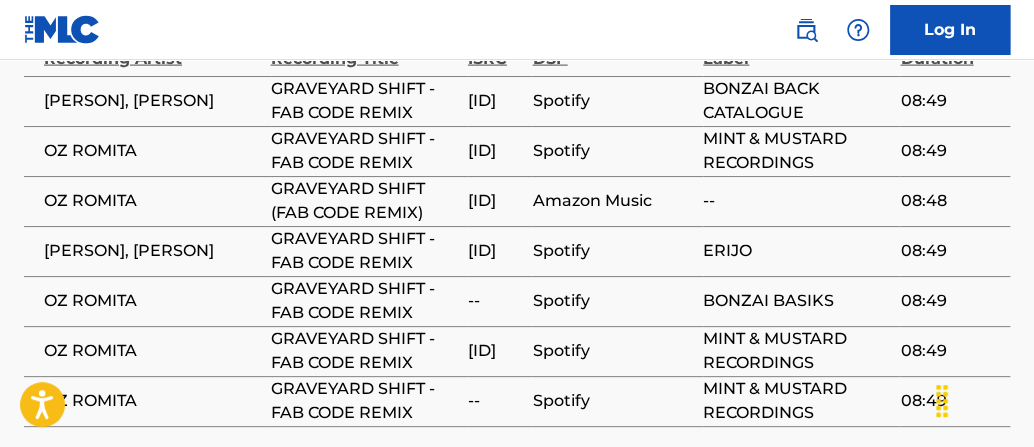 click on "[ID]" at bounding box center (495, 251) 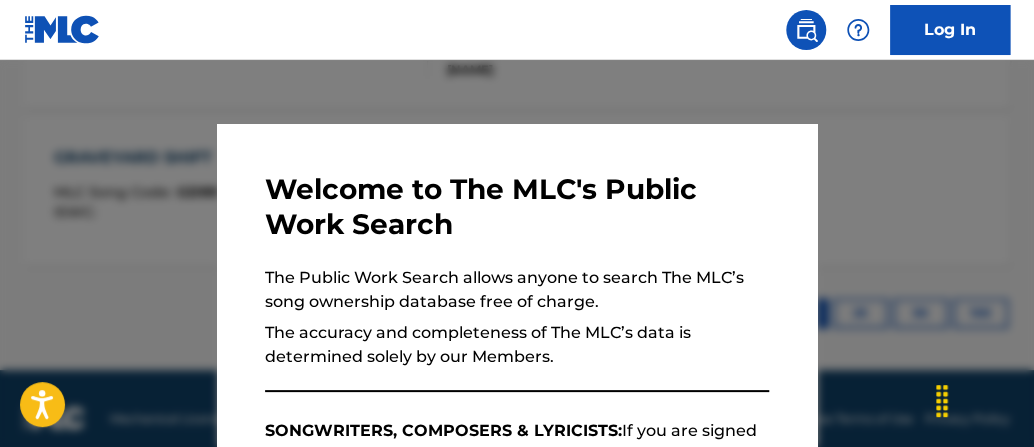 click at bounding box center [517, 283] 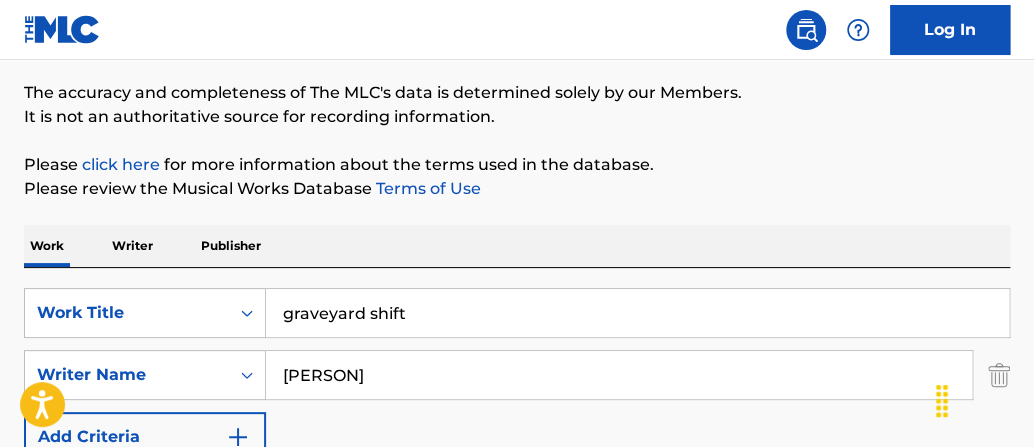 scroll, scrollTop: 152, scrollLeft: 0, axis: vertical 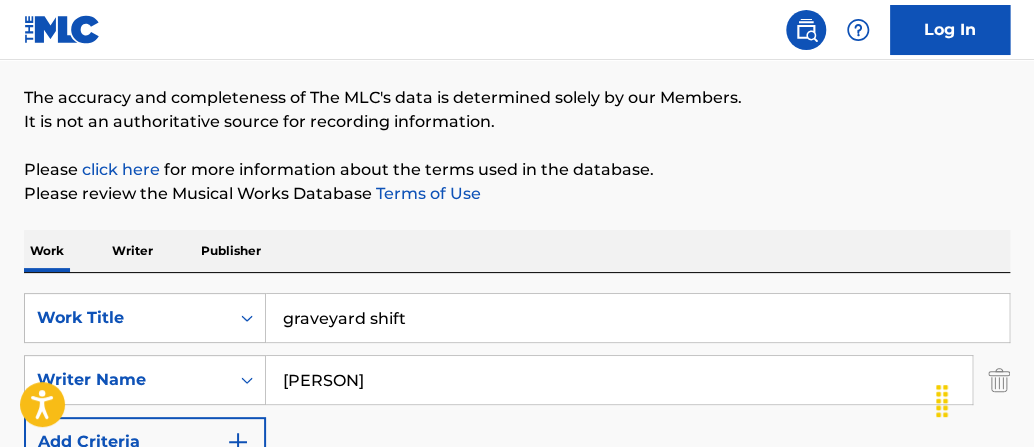 drag, startPoint x: 106, startPoint y: 175, endPoint x: 52, endPoint y: 74, distance: 114.52947 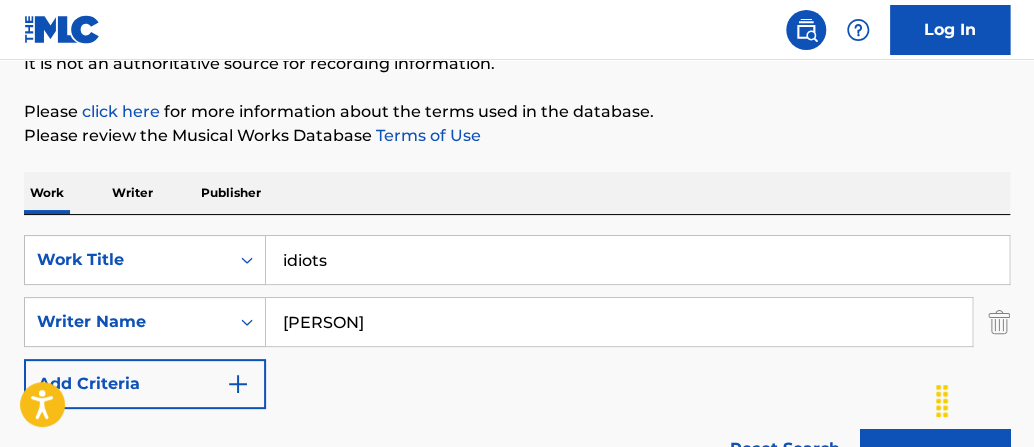 scroll, scrollTop: 493, scrollLeft: 0, axis: vertical 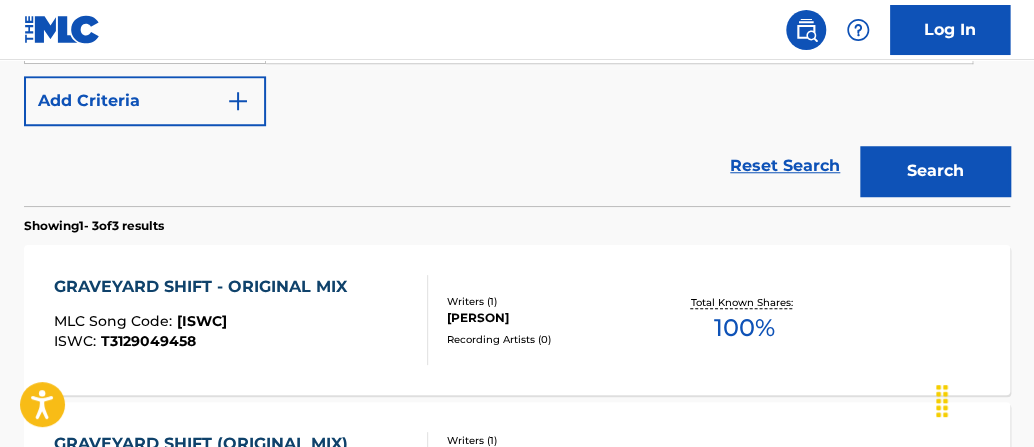 type on "idiots" 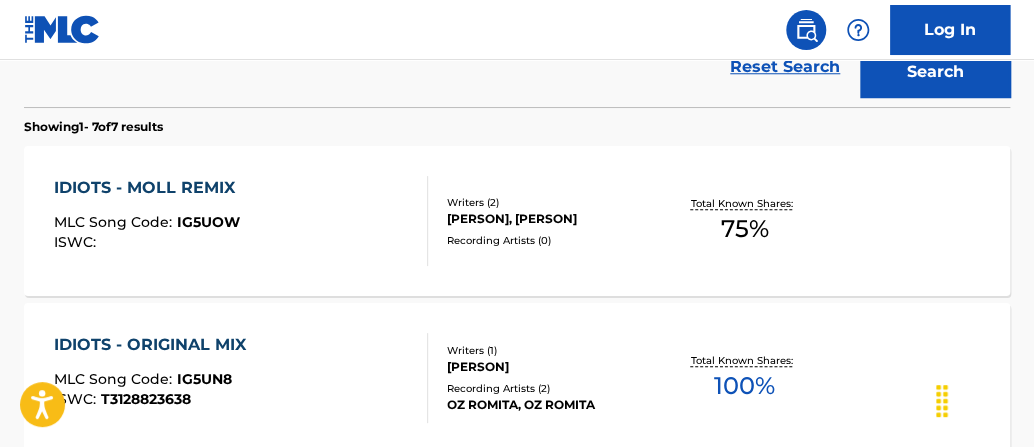 scroll, scrollTop: 595, scrollLeft: 0, axis: vertical 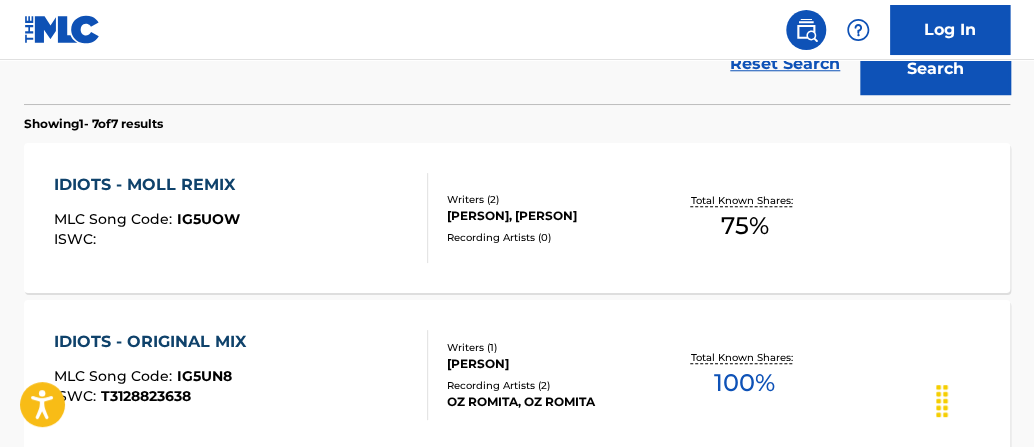 click on "75 %" at bounding box center (744, 226) 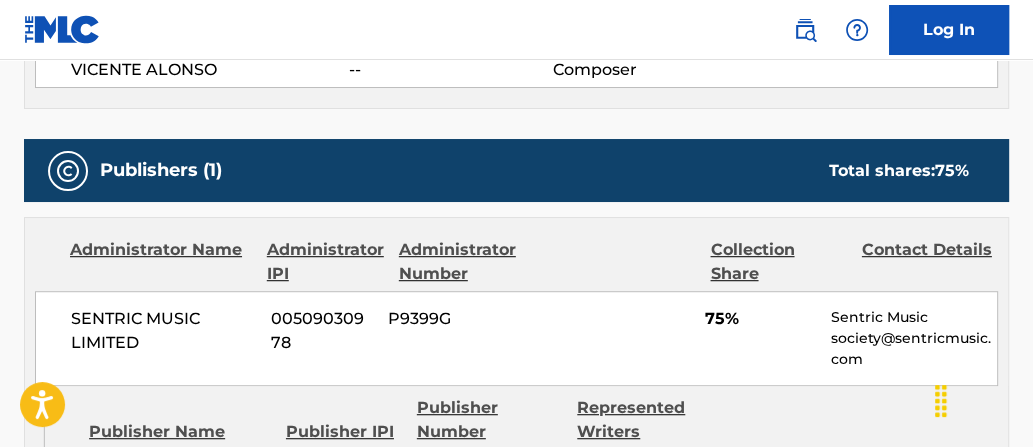 scroll, scrollTop: 792, scrollLeft: 0, axis: vertical 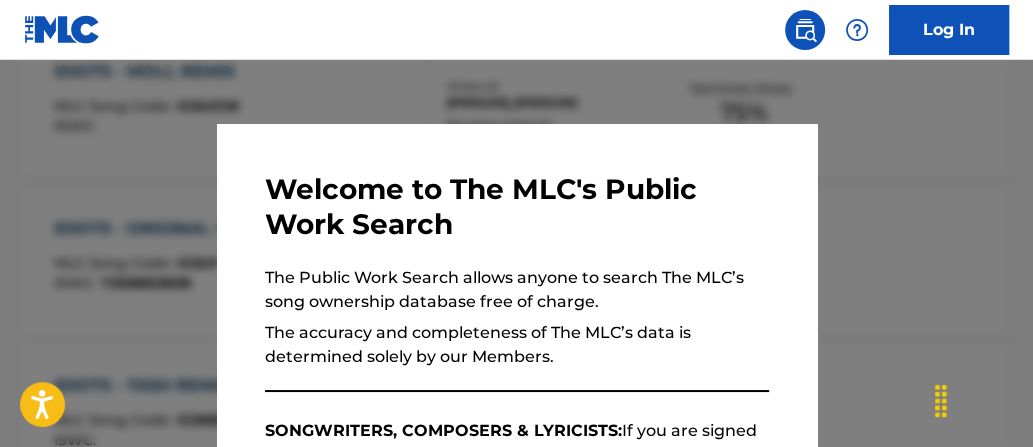click at bounding box center [516, 283] 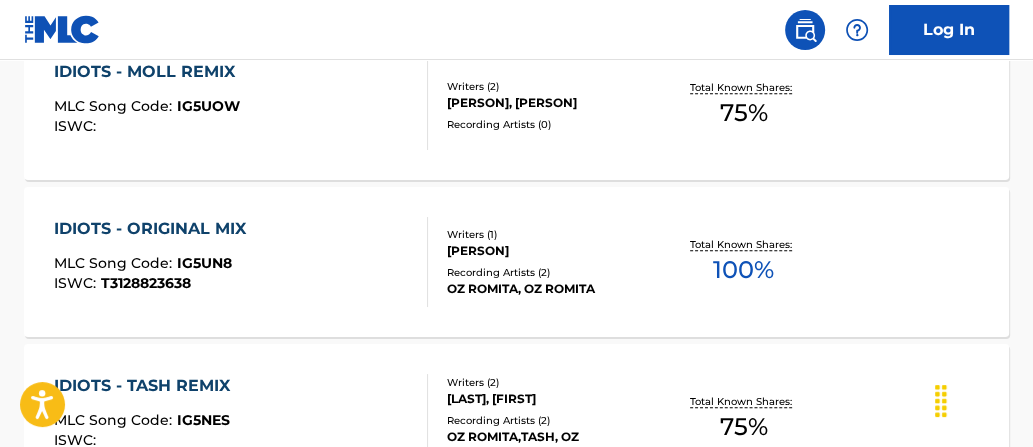 drag, startPoint x: 1032, startPoint y: 199, endPoint x: 1028, endPoint y: 213, distance: 14.56022 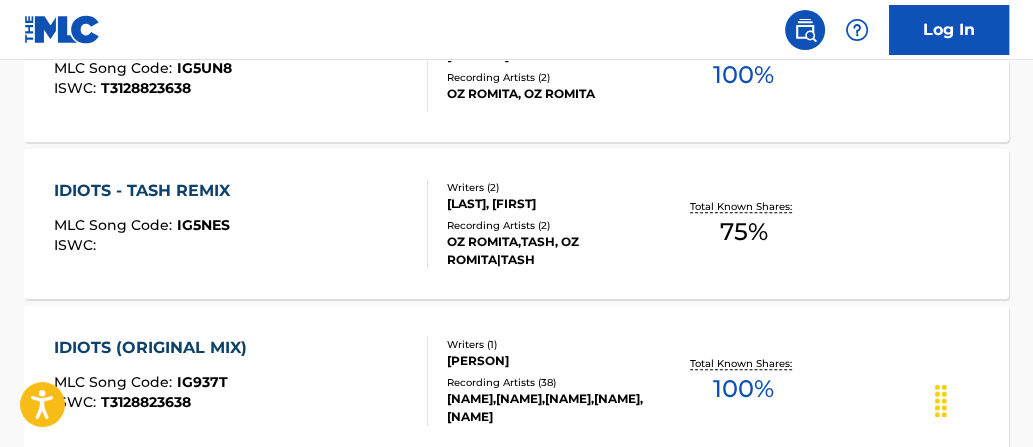 scroll, scrollTop: 896, scrollLeft: 0, axis: vertical 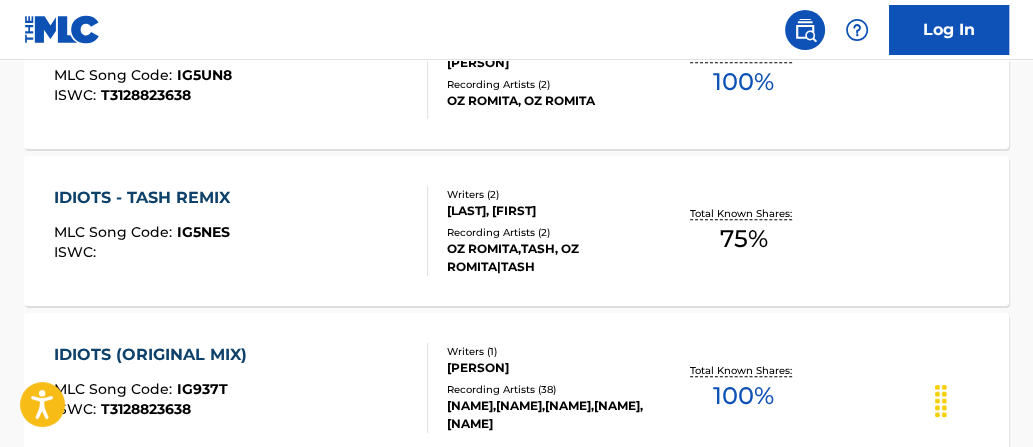 click on "75 %" at bounding box center (744, 239) 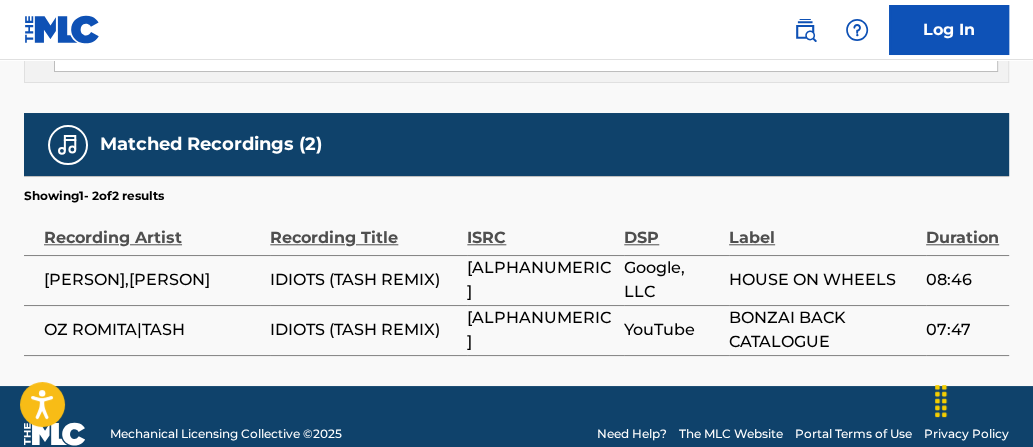 scroll, scrollTop: 1297, scrollLeft: 0, axis: vertical 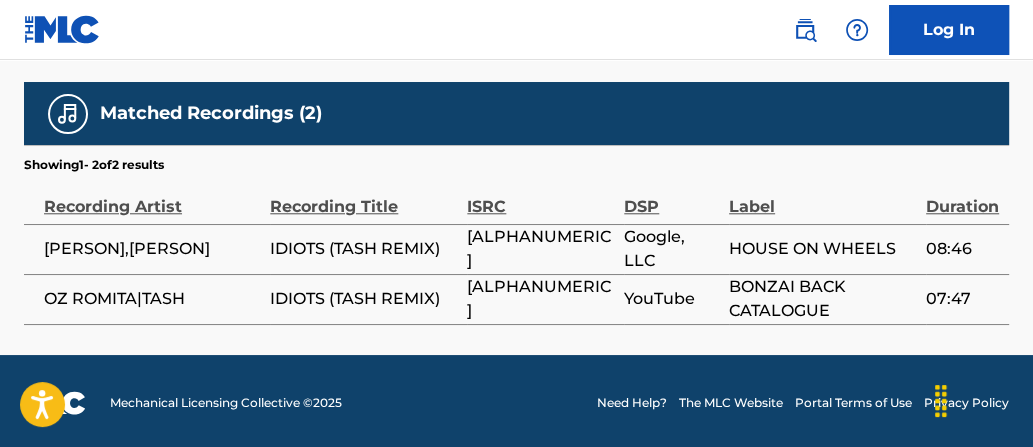 click on "[ALPHANUMERIC]" at bounding box center [540, 249] 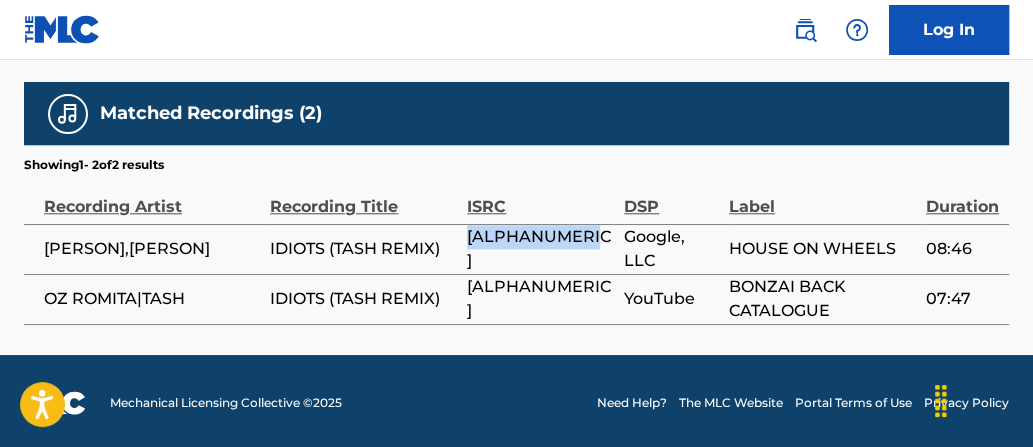 click on "[ALPHANUMERIC]" at bounding box center [540, 249] 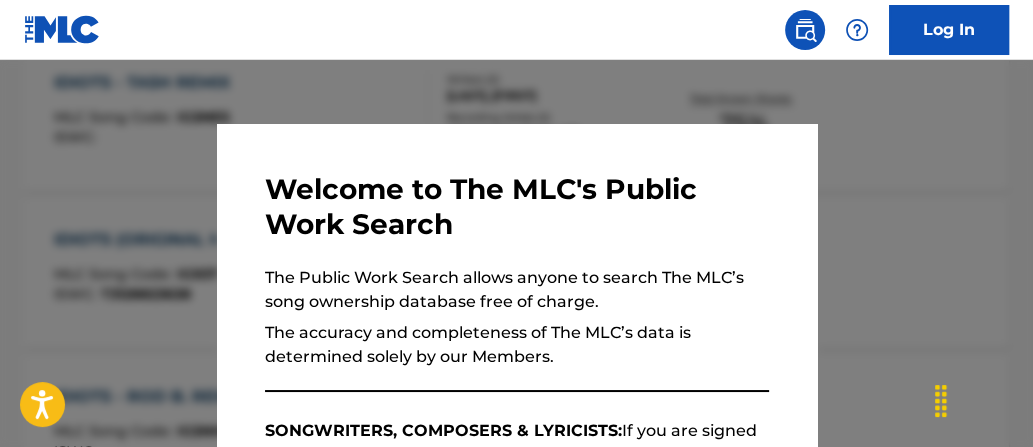click at bounding box center (516, 283) 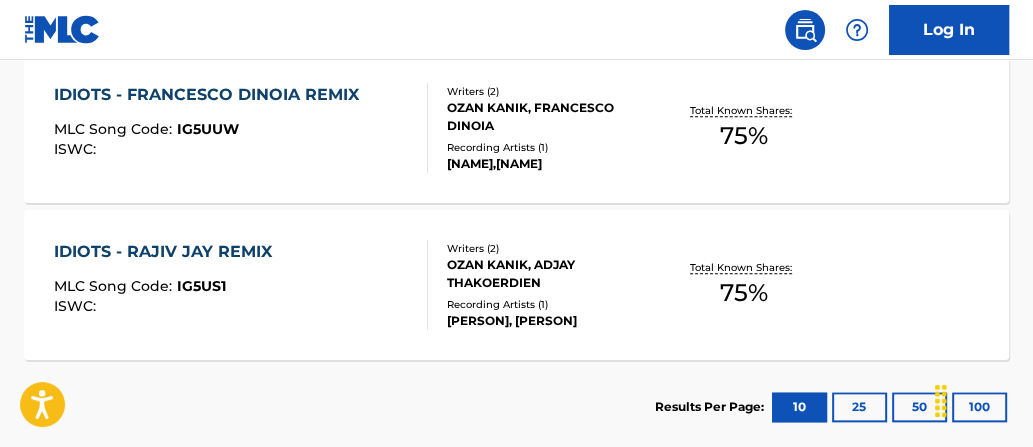 scroll, scrollTop: 1458, scrollLeft: 0, axis: vertical 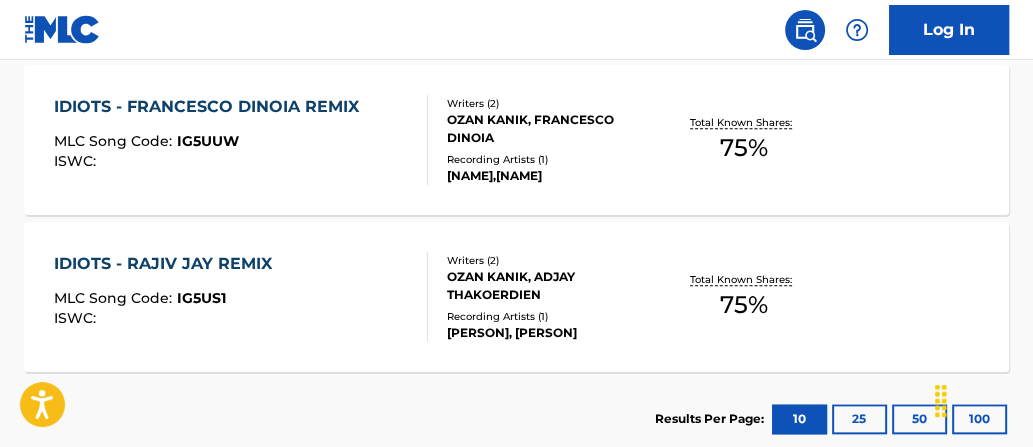 click on "75 %" at bounding box center (744, 305) 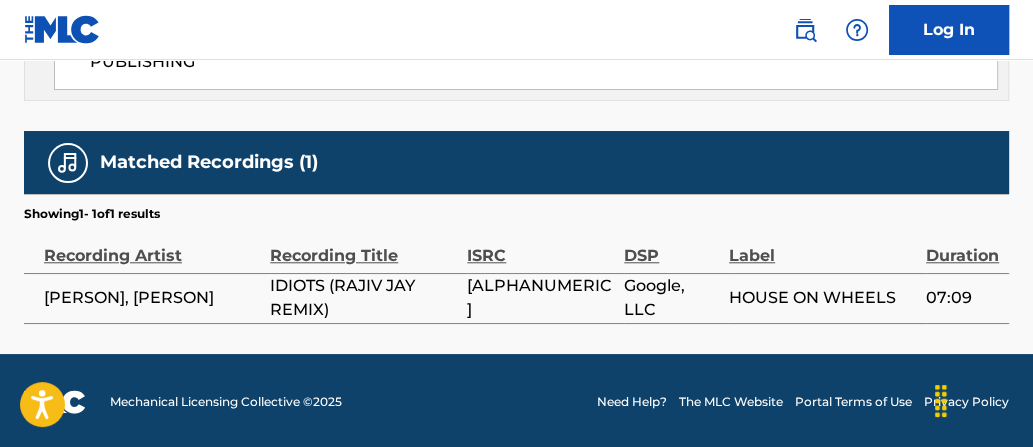 scroll, scrollTop: 1224, scrollLeft: 0, axis: vertical 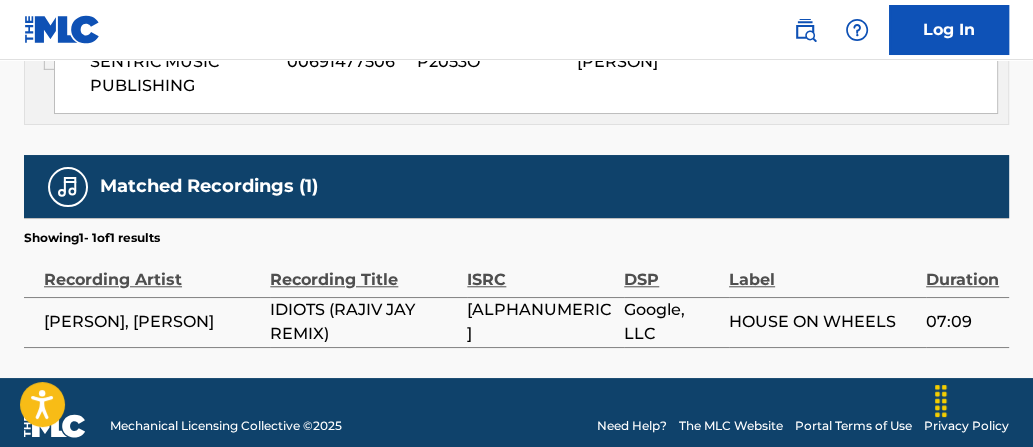click on "[ALPHANUMERIC]" at bounding box center (540, 322) 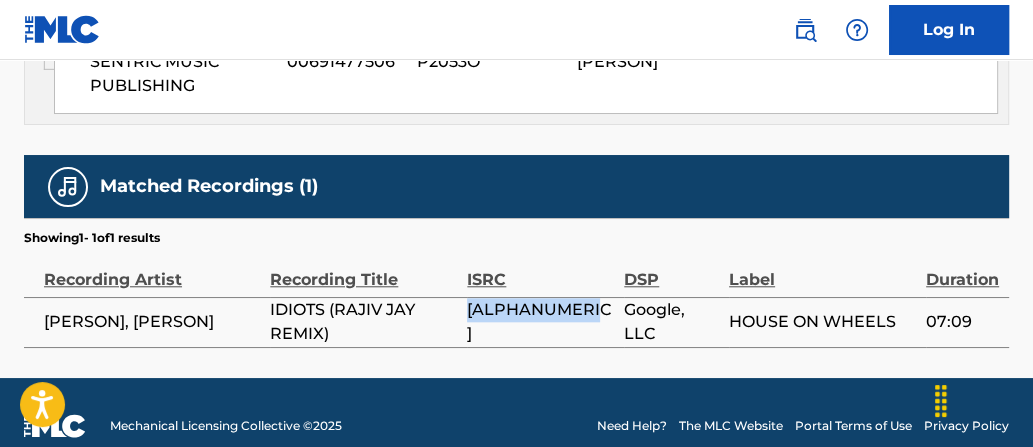 click on "[ALPHANUMERIC]" at bounding box center (540, 322) 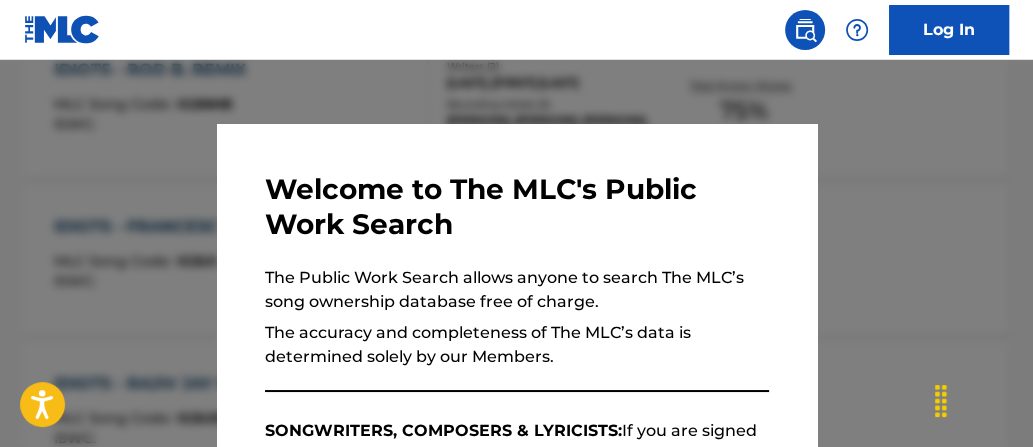 scroll, scrollTop: 1572, scrollLeft: 0, axis: vertical 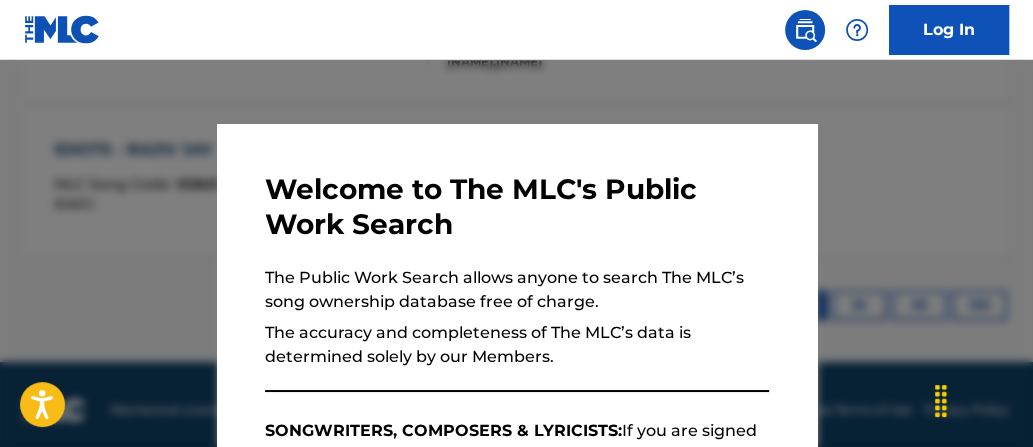 click at bounding box center [516, 283] 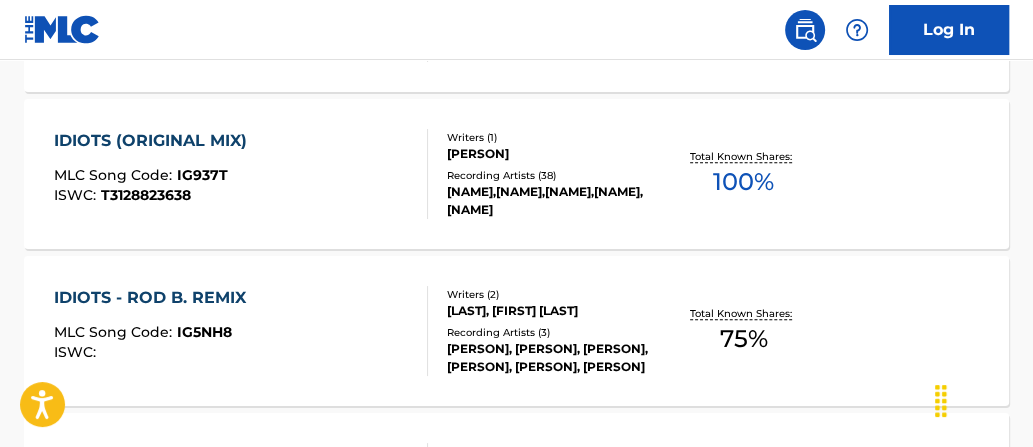 scroll, scrollTop: 1111, scrollLeft: 0, axis: vertical 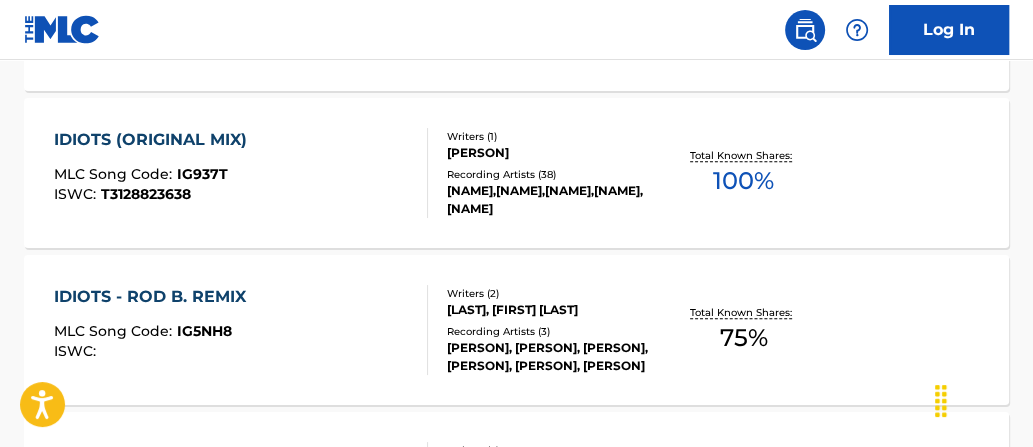 click on "75 %" at bounding box center (744, 338) 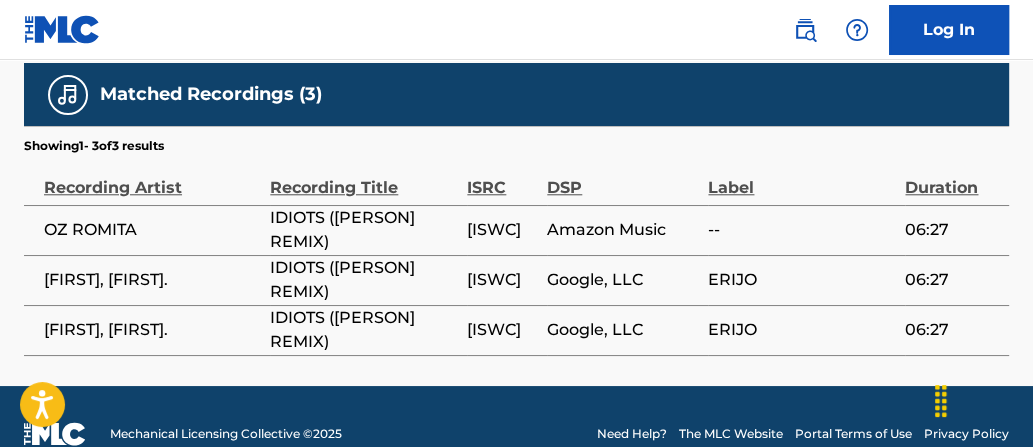 scroll, scrollTop: 1328, scrollLeft: 0, axis: vertical 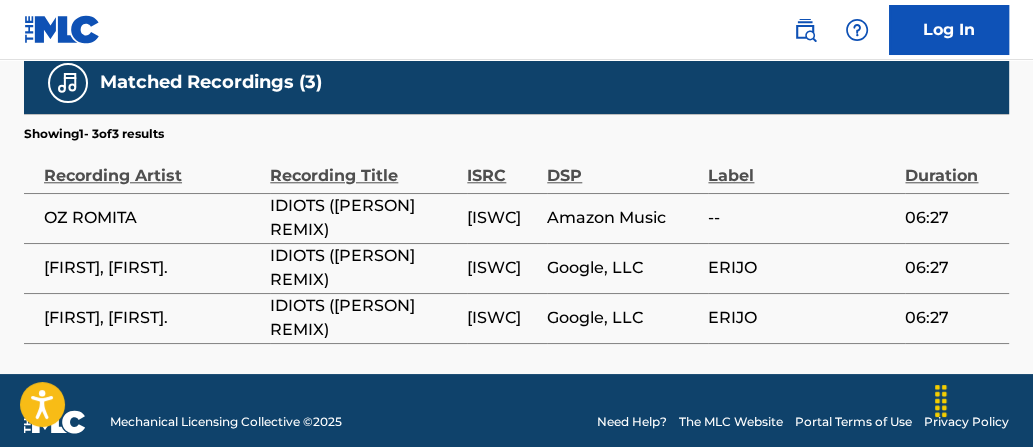 click on "[ISWC]" at bounding box center [502, 218] 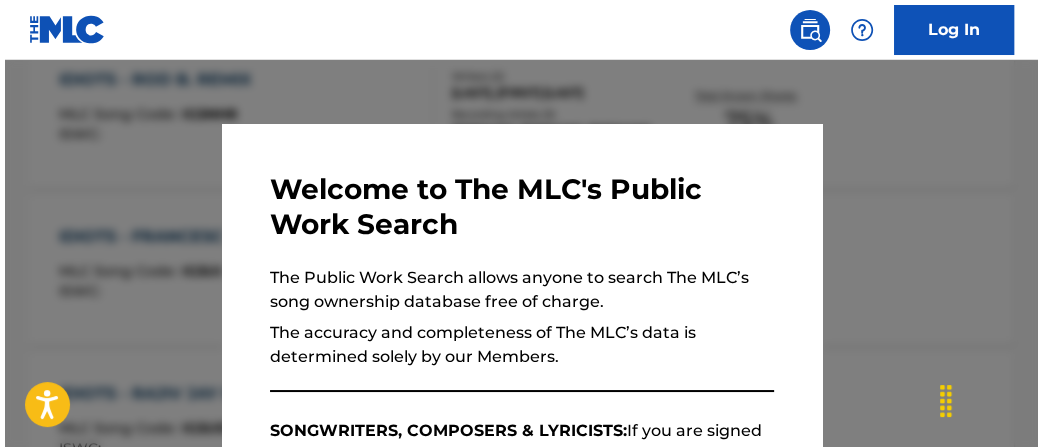 scroll, scrollTop: 1224, scrollLeft: 0, axis: vertical 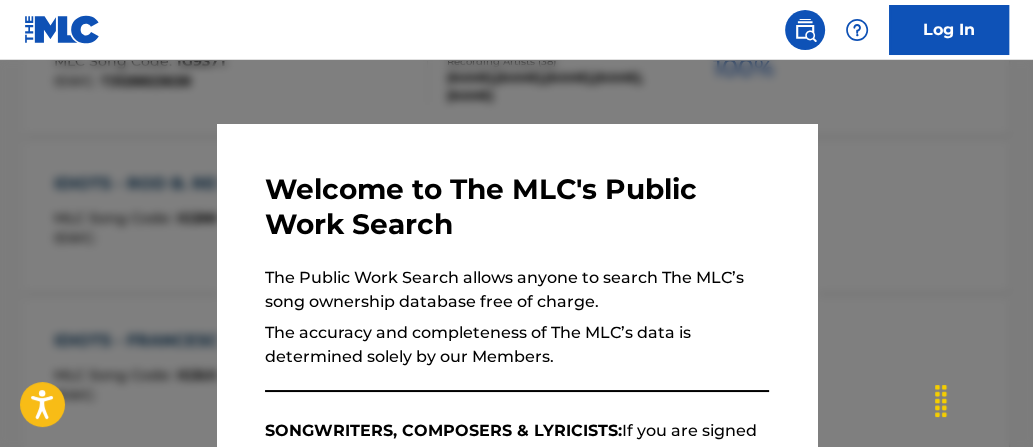 click at bounding box center [516, 283] 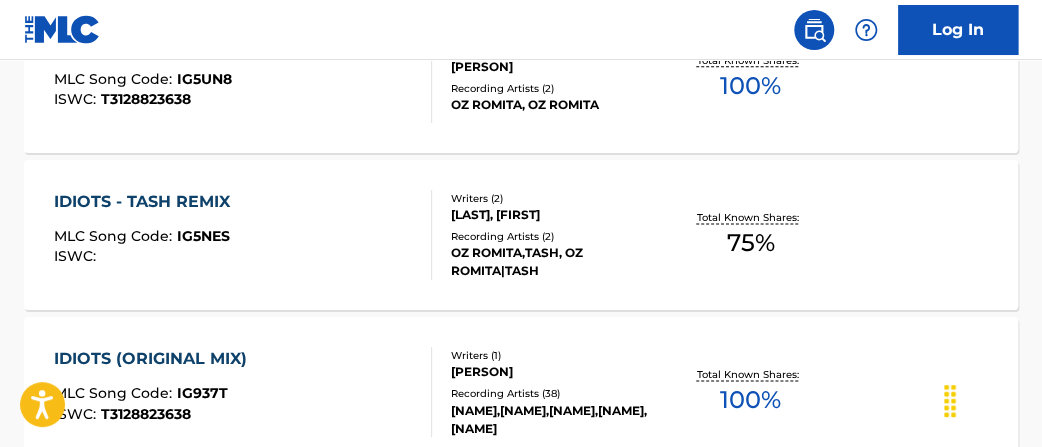 scroll, scrollTop: 882, scrollLeft: 0, axis: vertical 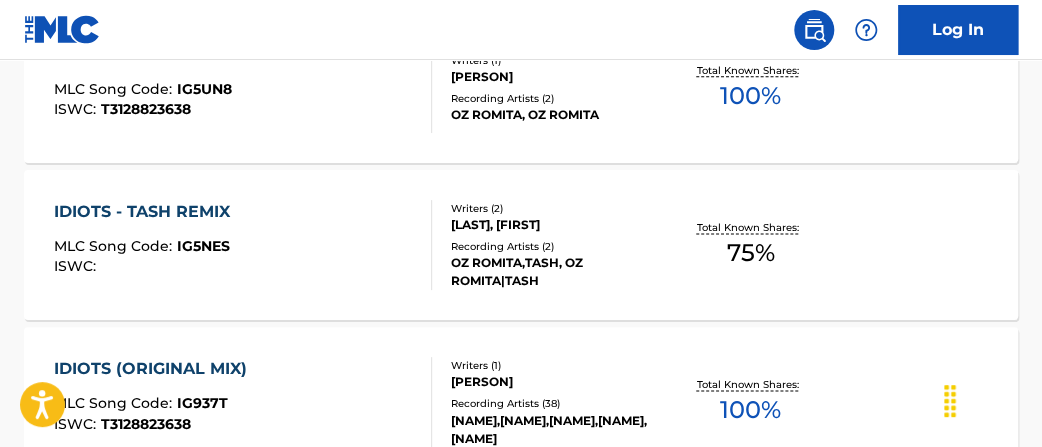 click on "75 %" at bounding box center (750, 253) 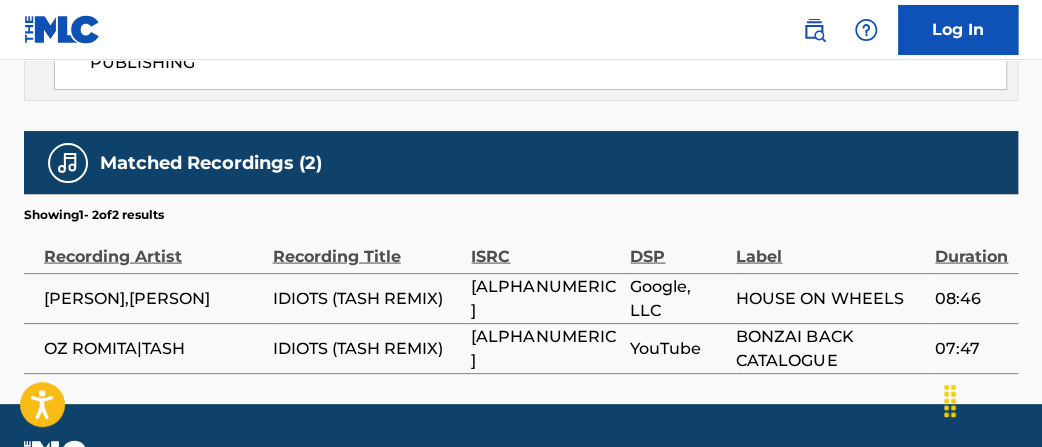 scroll, scrollTop: 1297, scrollLeft: 0, axis: vertical 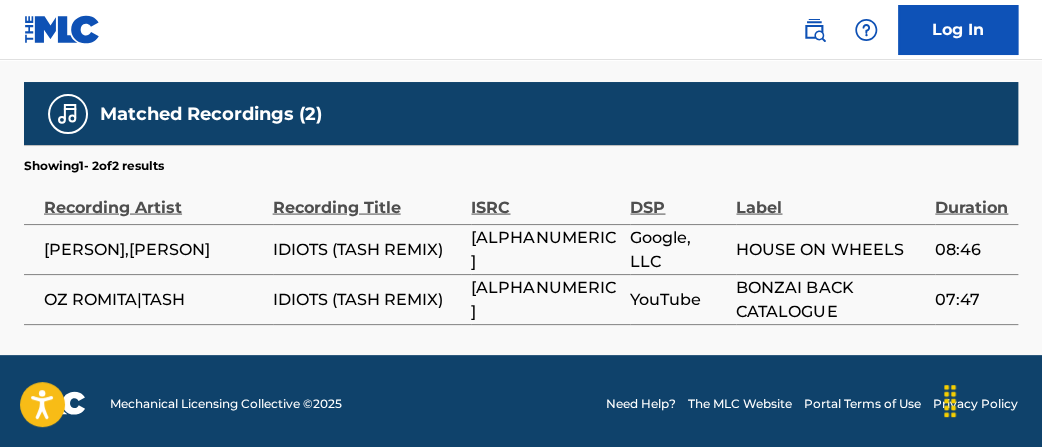 click on "[ALPHANUMERIC]" at bounding box center (545, 249) 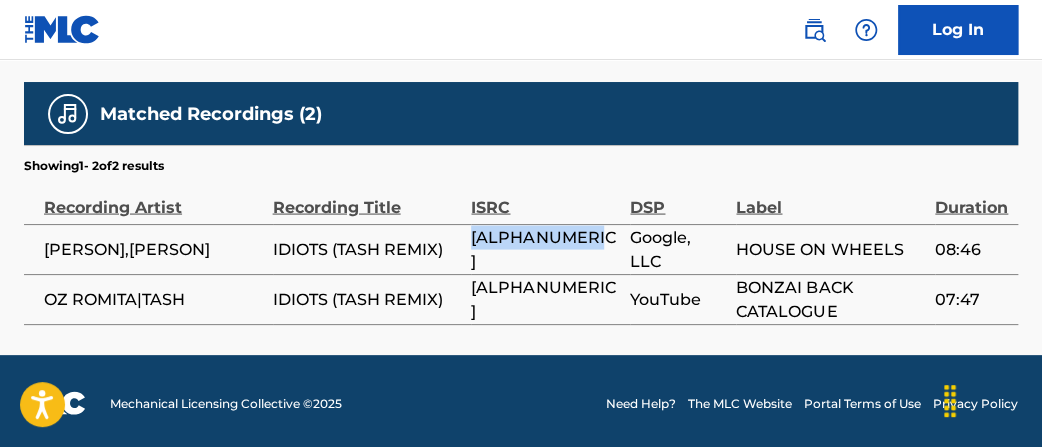 click on "[ALPHANUMERIC]" at bounding box center [545, 249] 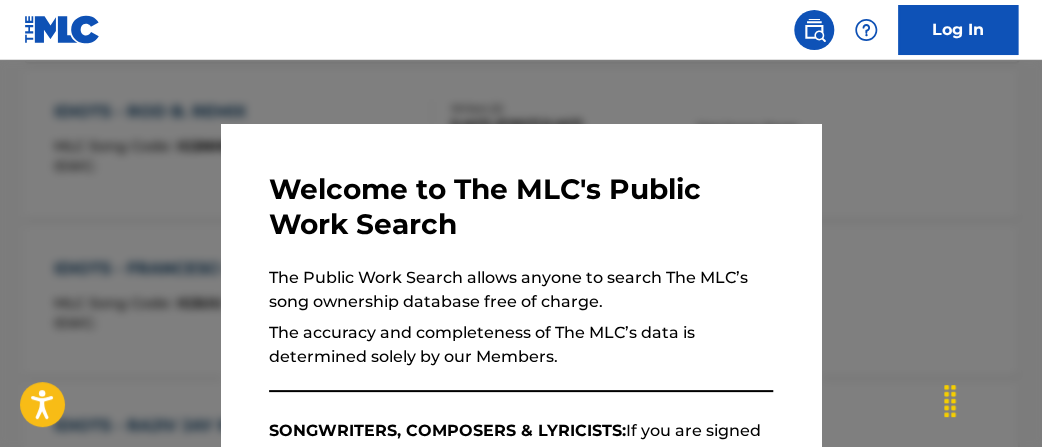 scroll, scrollTop: 996, scrollLeft: 0, axis: vertical 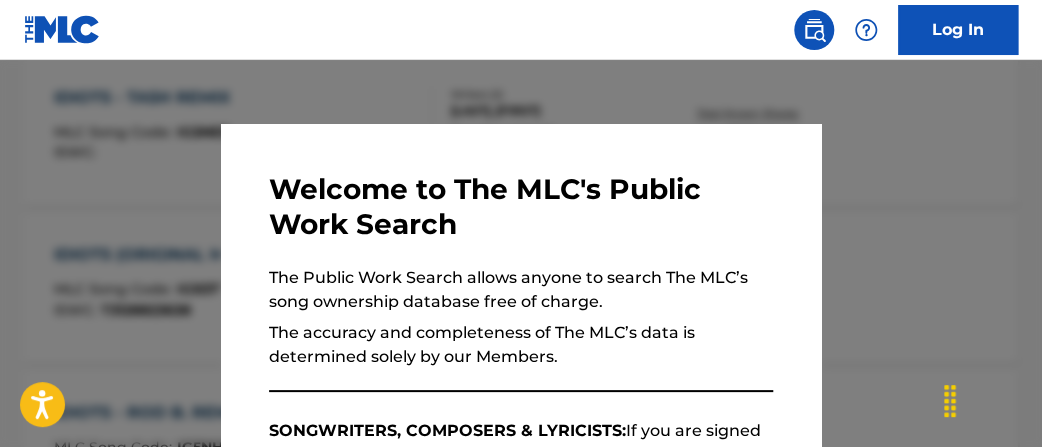 click at bounding box center [521, 283] 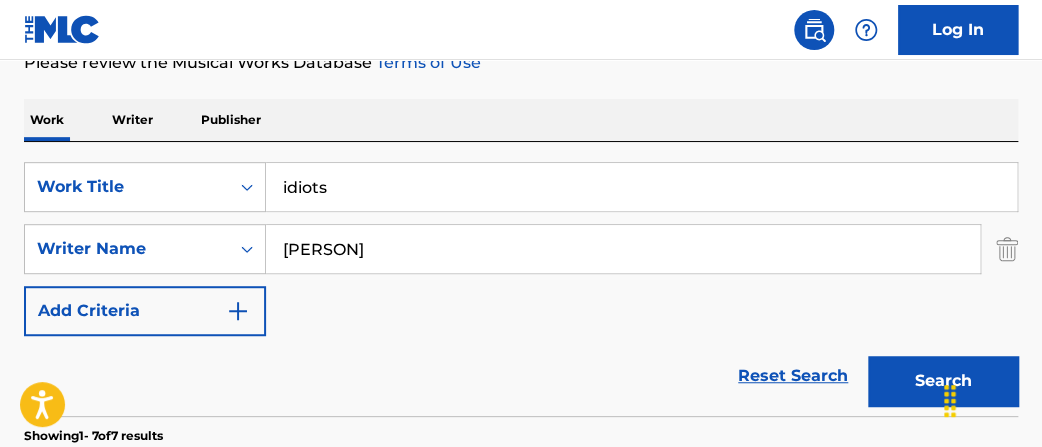 scroll, scrollTop: 279, scrollLeft: 0, axis: vertical 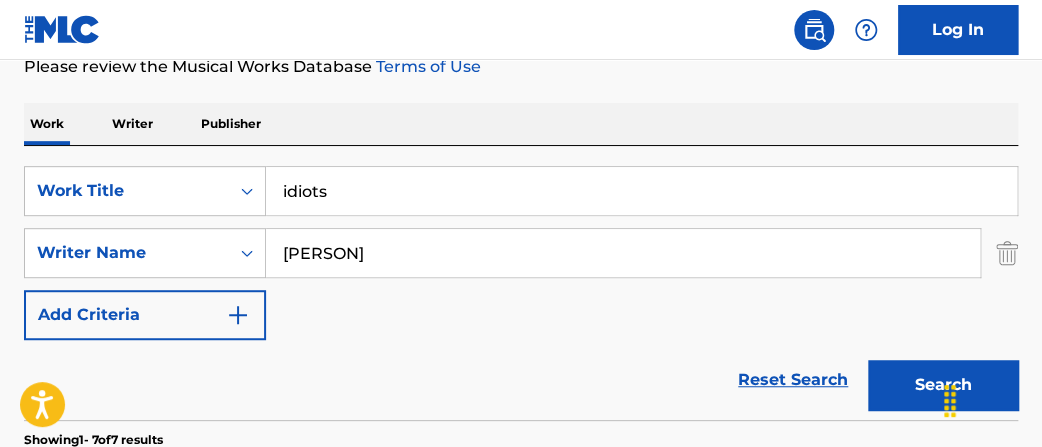 click on "IDIOTS - MOLL REMIX MLC Song Code : IG5UOW ISWC : Writers ( 2 ) OZAN KANIK, VICENTE ALONSO Recording Artists ( 0 ) Total Known Shares: 75 % IDIOTS - ORIGINAL MIX MLC Song Code : IG5UN8 ISWC : T3128823638 Writers ( 1 ) OZAN KANIK Recording Artists ( 2 ) OZ ROMITA, OZ ROMITA Total Known Shares: 100 % IDIOTS - TASH REMIX MLC Song Code : IG5NES ISWC : Writers ( 2 ) Recording Artists ( 2" at bounding box center (521, -56) 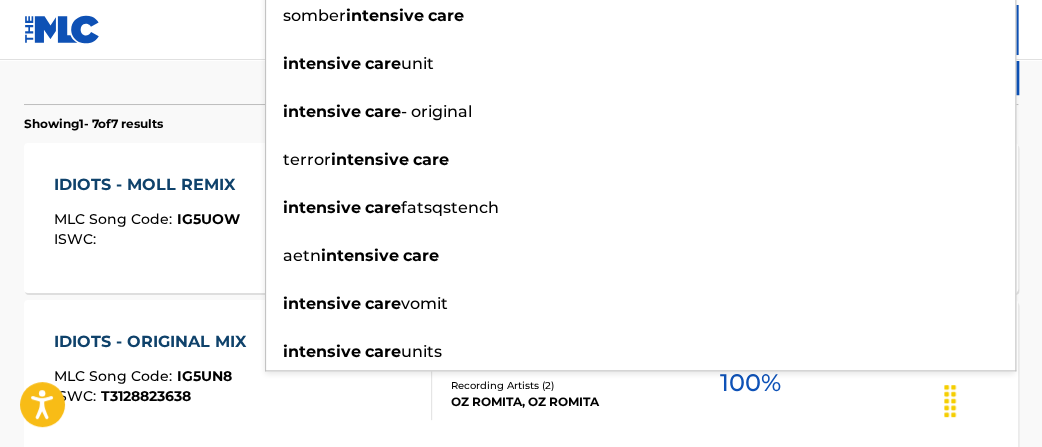 scroll, scrollTop: 457, scrollLeft: 0, axis: vertical 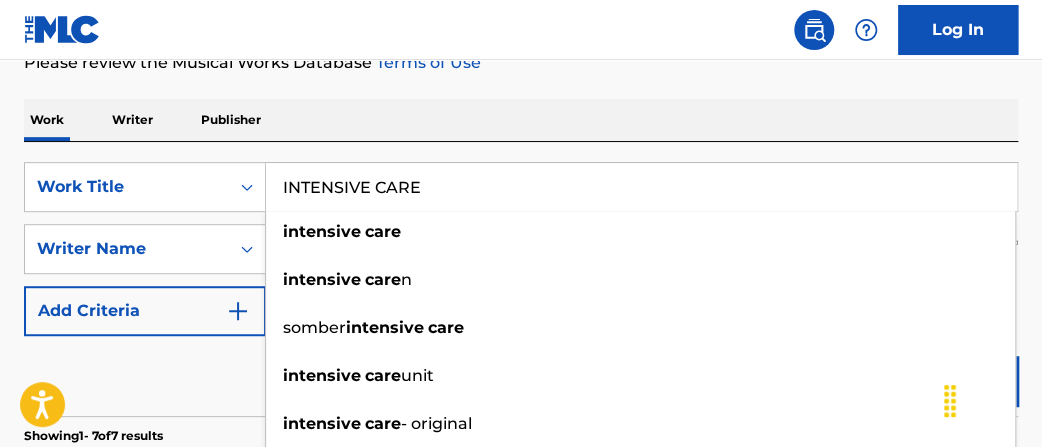 type on "INTENSIVE CARE" 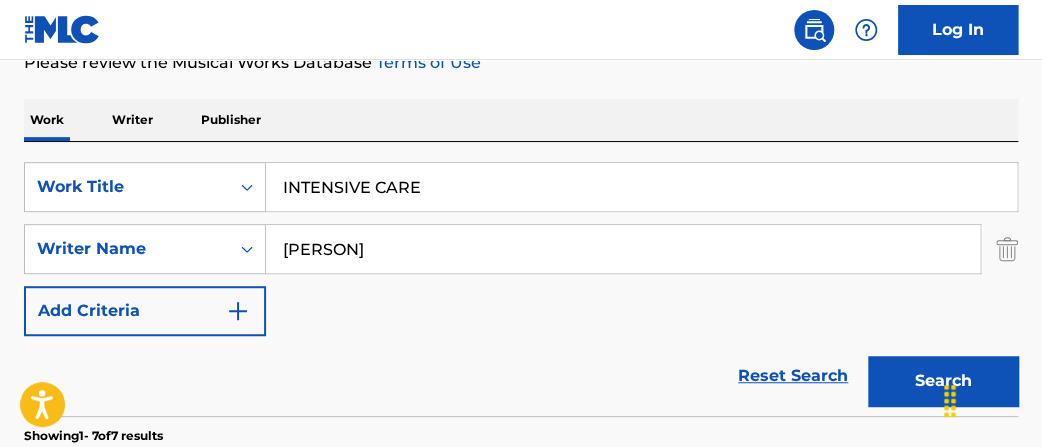 click on "Work Writer Publisher" at bounding box center (521, 120) 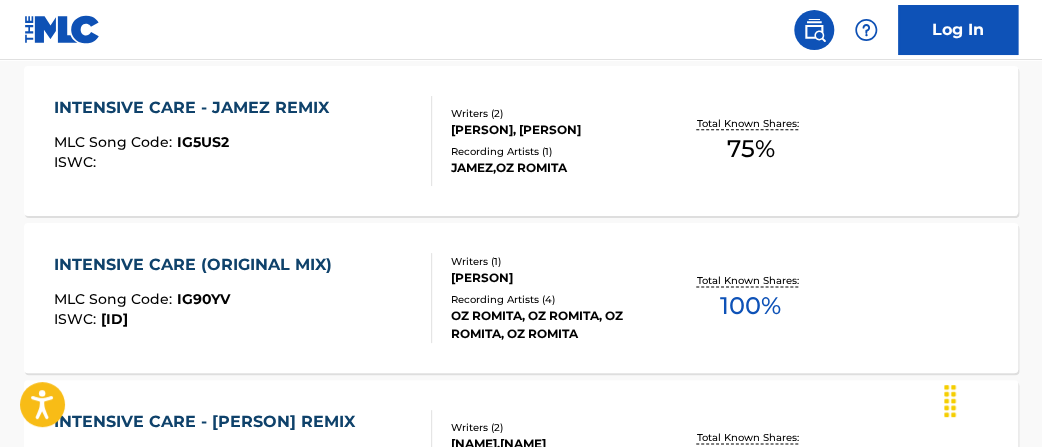 scroll, scrollTop: 824, scrollLeft: 0, axis: vertical 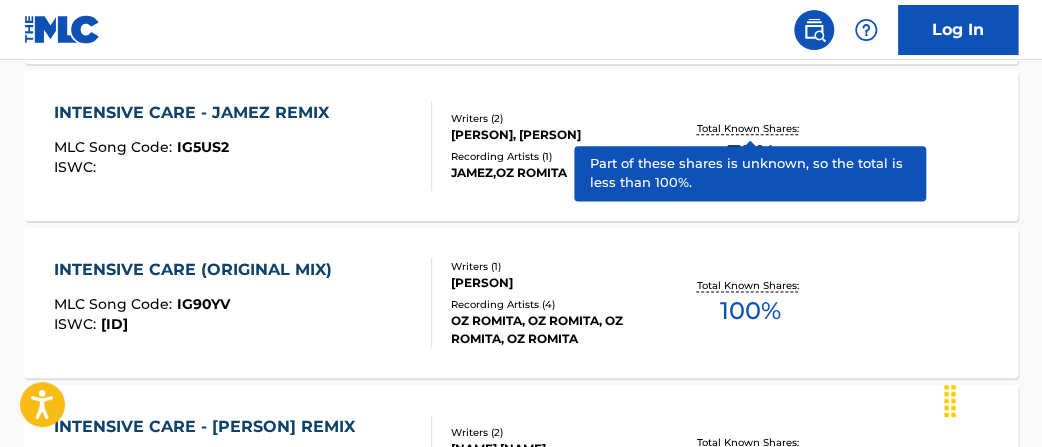 click on "Total Known Shares:" at bounding box center [750, 128] 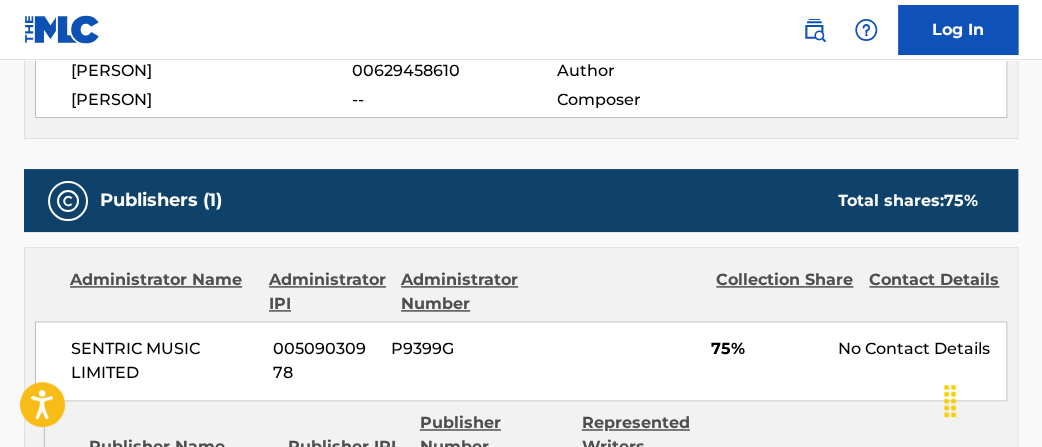 scroll, scrollTop: 0, scrollLeft: 0, axis: both 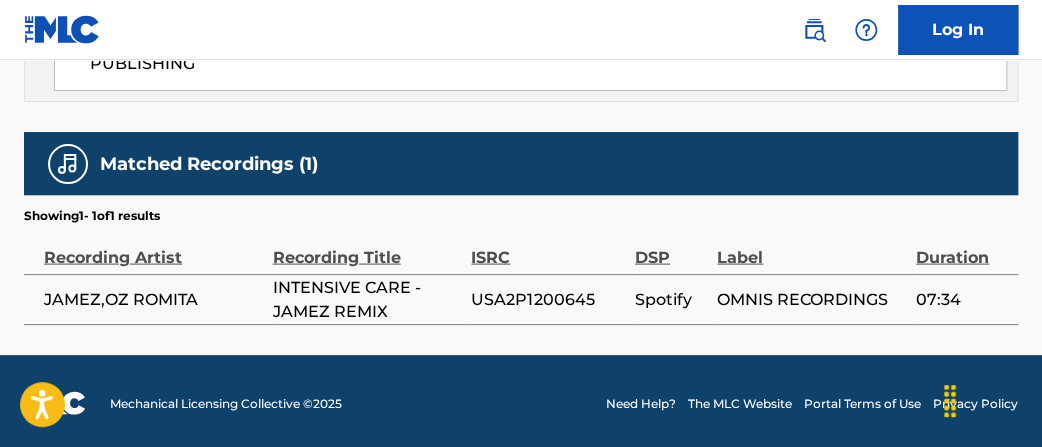 click on "USA2P1200645" at bounding box center [548, 299] 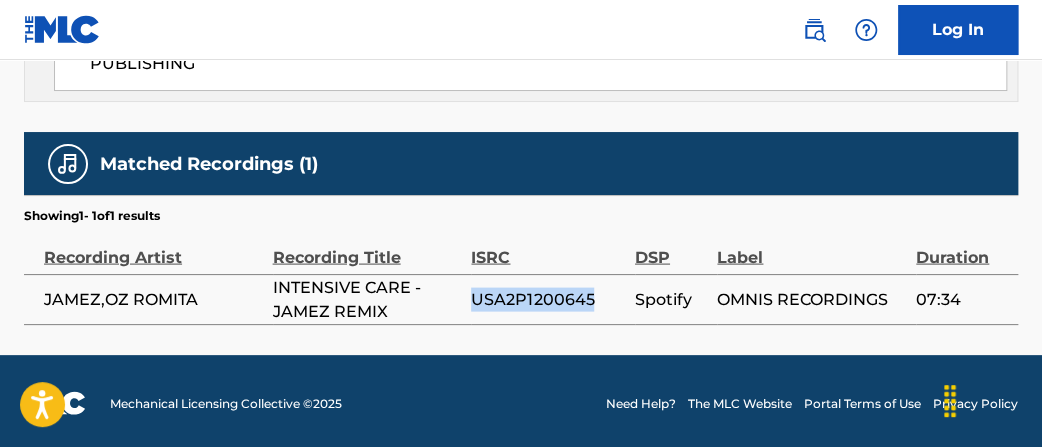 click on "USA2P1200645" at bounding box center (548, 299) 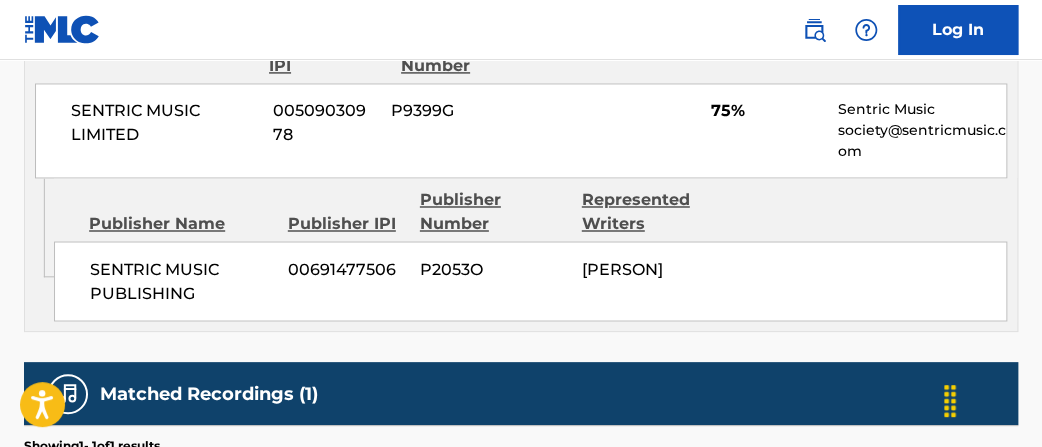 scroll, scrollTop: 1043, scrollLeft: 0, axis: vertical 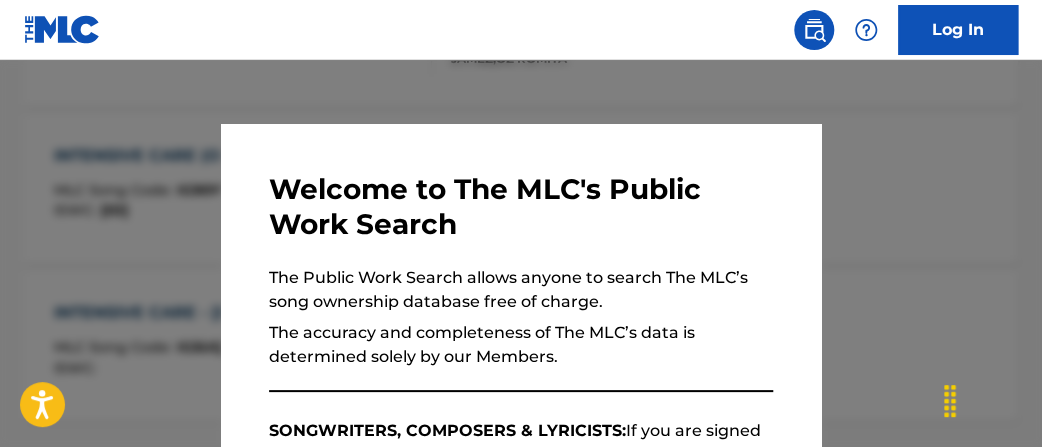 drag, startPoint x: 913, startPoint y: 160, endPoint x: 1002, endPoint y: 186, distance: 92.72001 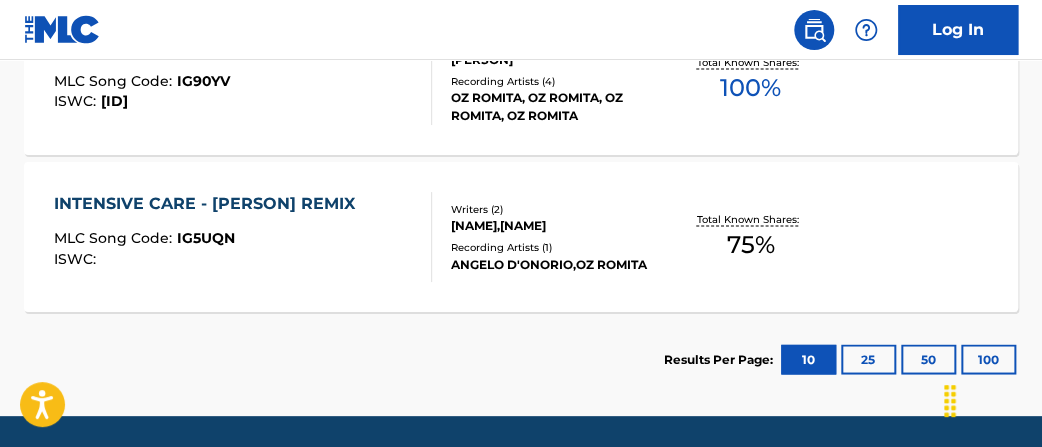 scroll, scrollTop: 1041, scrollLeft: 0, axis: vertical 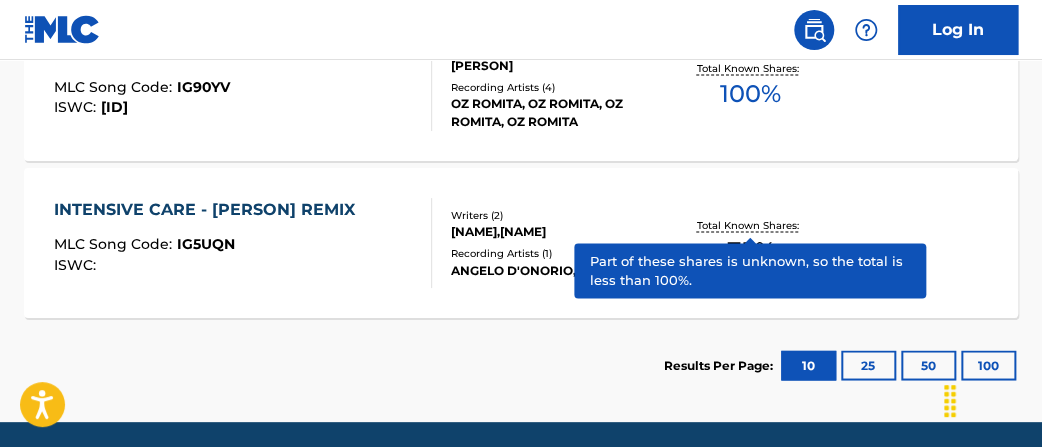 click on "Total Known Shares:" at bounding box center (750, 225) 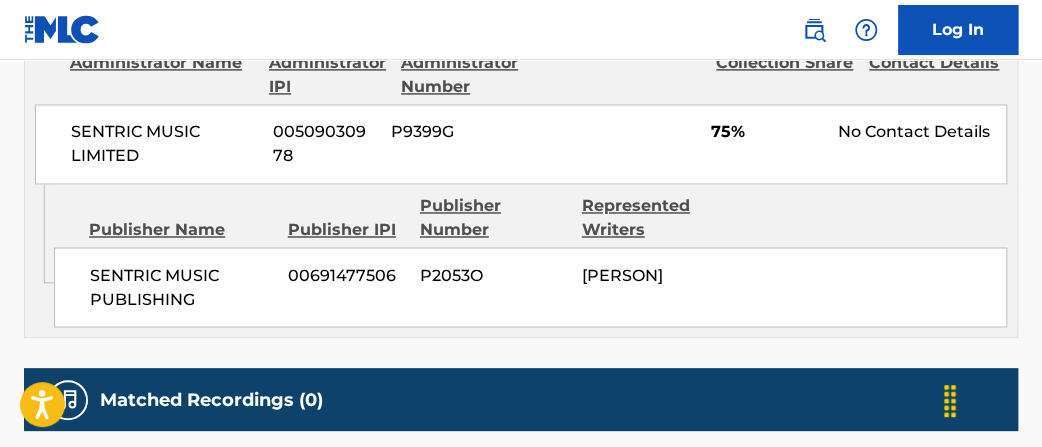 scroll, scrollTop: 0, scrollLeft: 0, axis: both 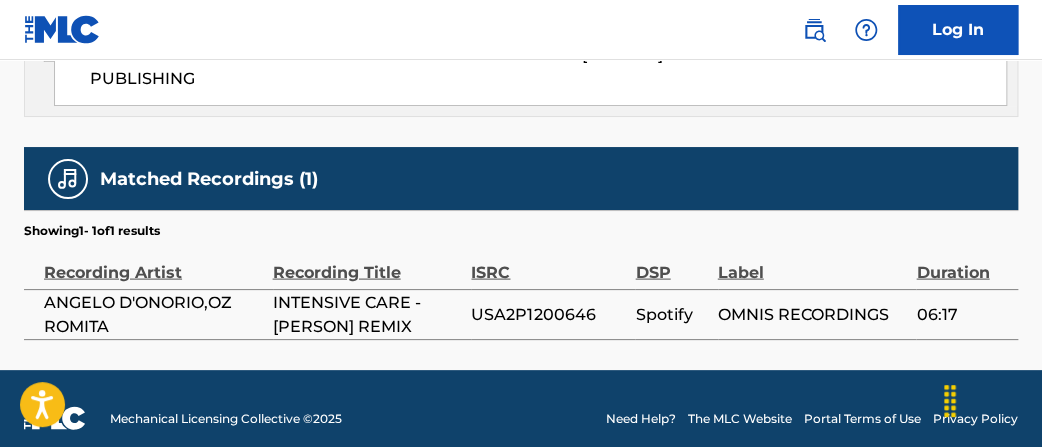 click on "USA2P1200646" at bounding box center [548, 314] 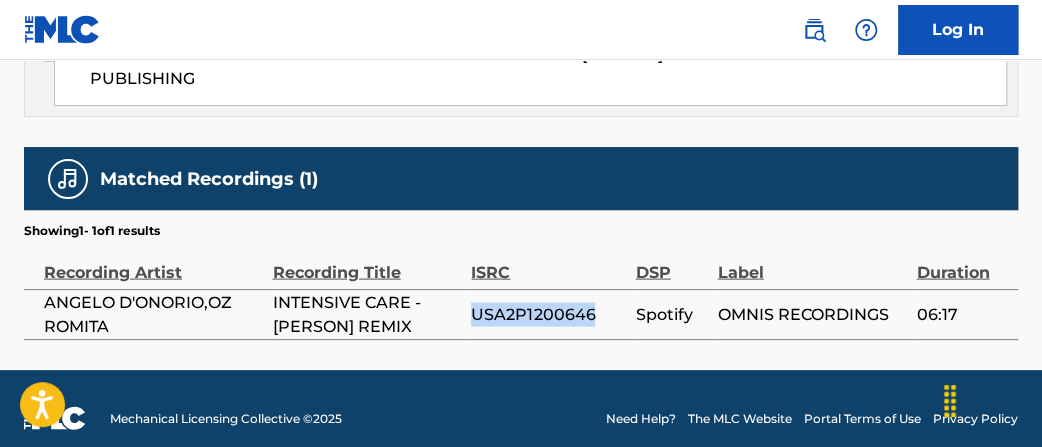 click on "USA2P1200646" at bounding box center (548, 314) 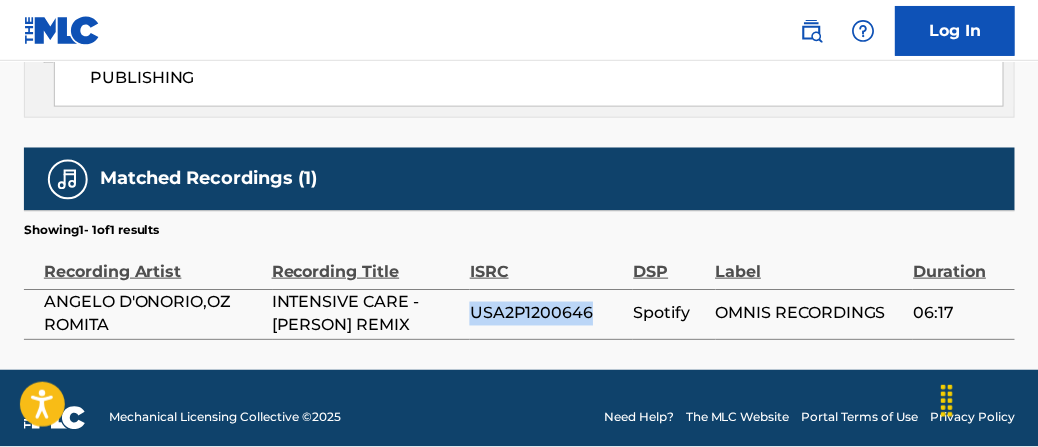 scroll, scrollTop: 1111, scrollLeft: 0, axis: vertical 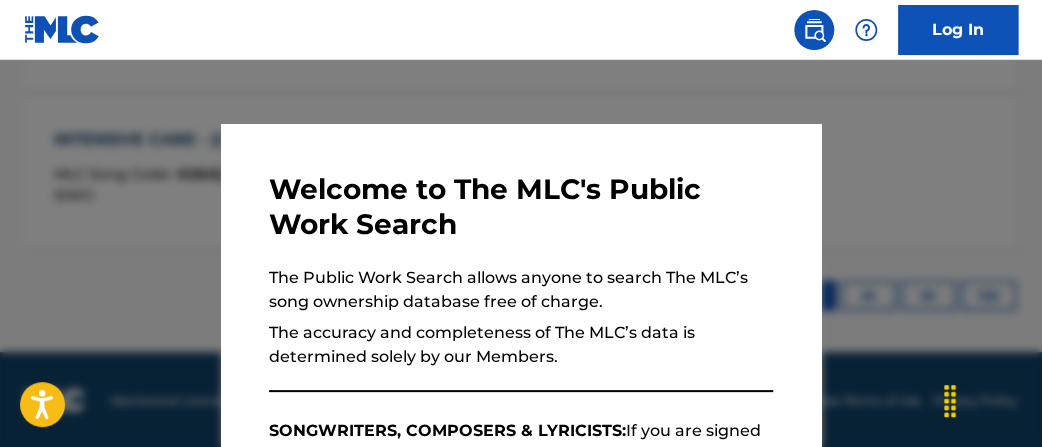 click at bounding box center [521, 283] 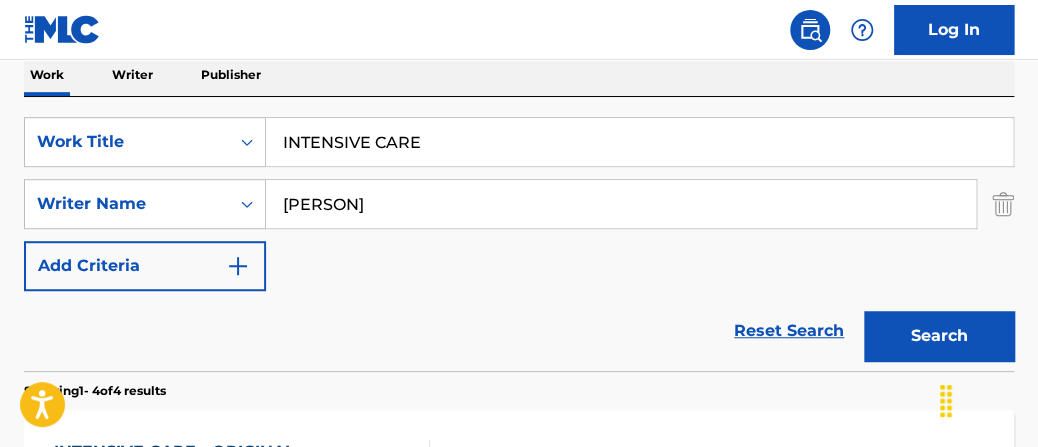 scroll, scrollTop: 0, scrollLeft: 0, axis: both 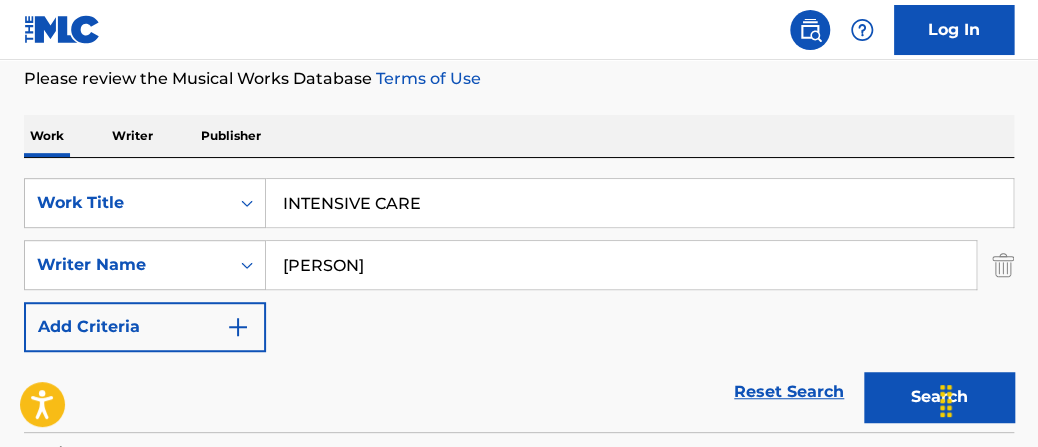 drag, startPoint x: 166, startPoint y: 118, endPoint x: -102, endPoint y: 16, distance: 286.75424 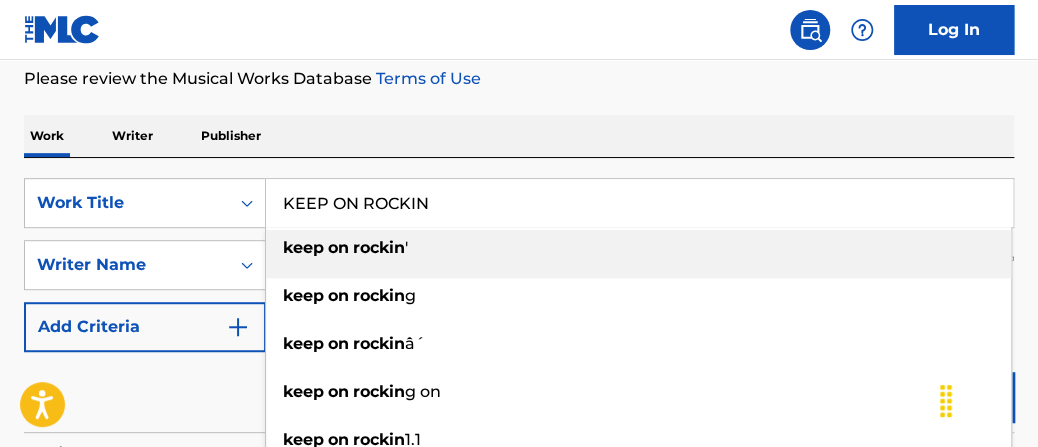 drag, startPoint x: 434, startPoint y: 249, endPoint x: 605, endPoint y: 279, distance: 173.61163 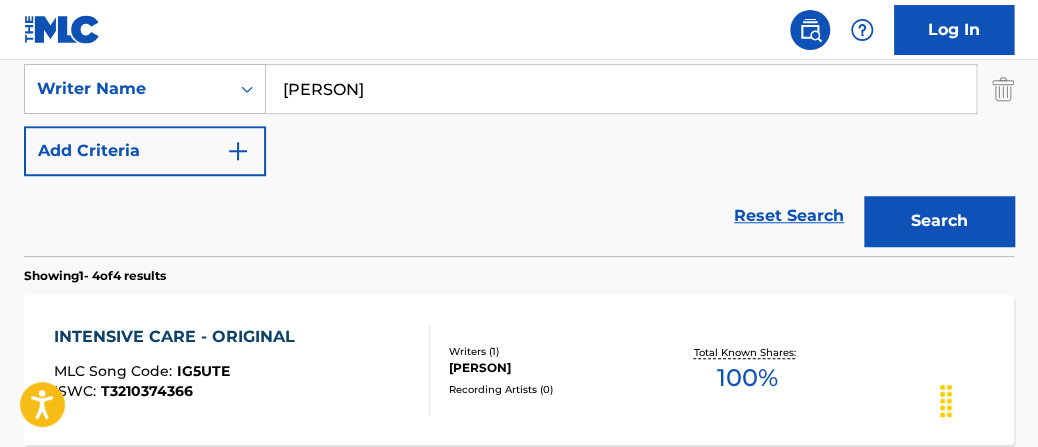 scroll, scrollTop: 454, scrollLeft: 0, axis: vertical 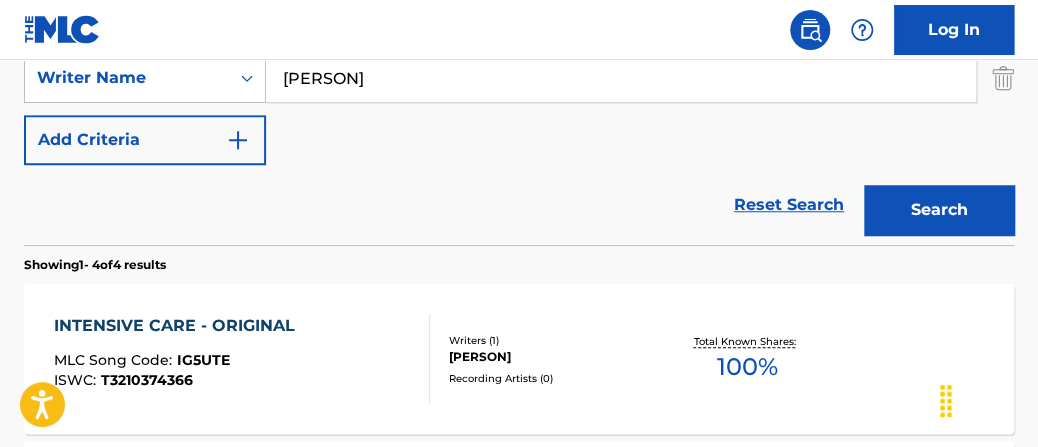 click on "Search" at bounding box center (939, 210) 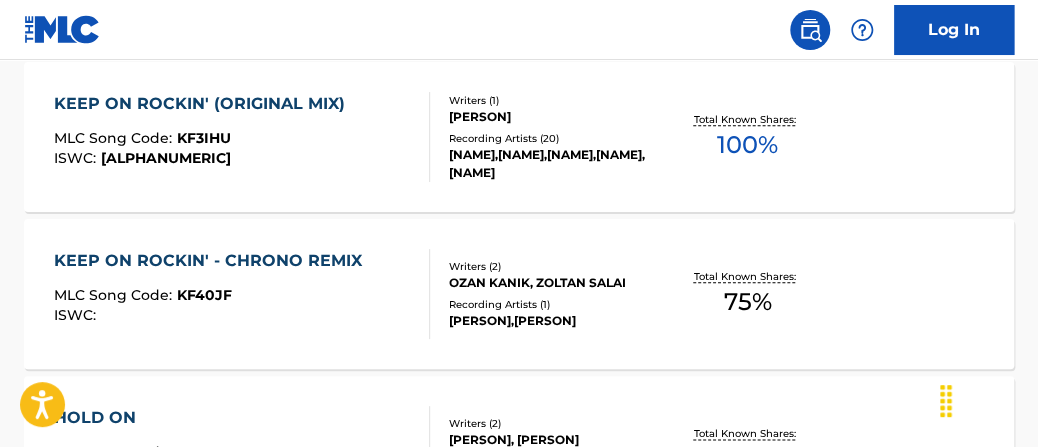 scroll, scrollTop: 676, scrollLeft: 0, axis: vertical 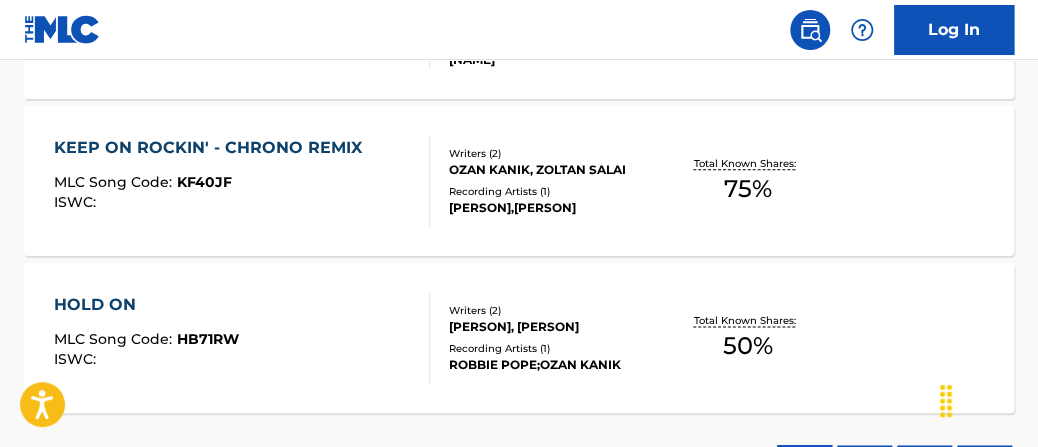click on "Total Known Shares: 75 %" at bounding box center [747, 181] 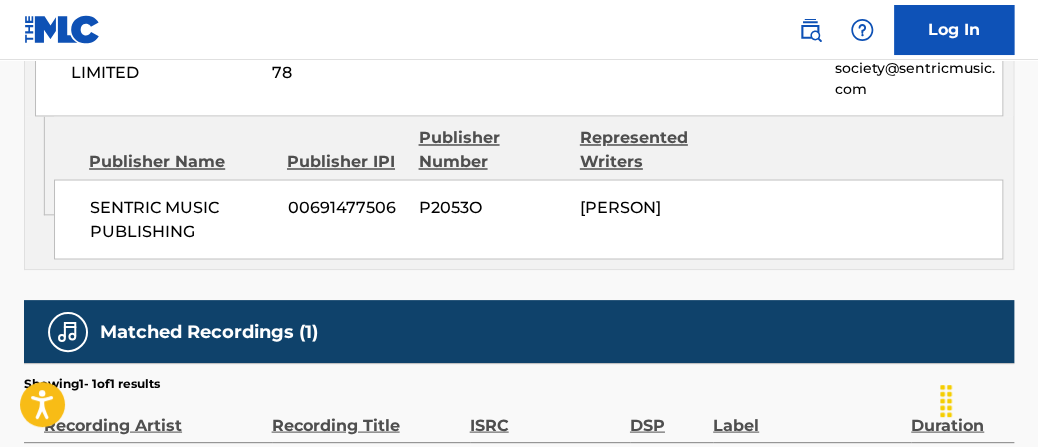 scroll, scrollTop: 1292, scrollLeft: 0, axis: vertical 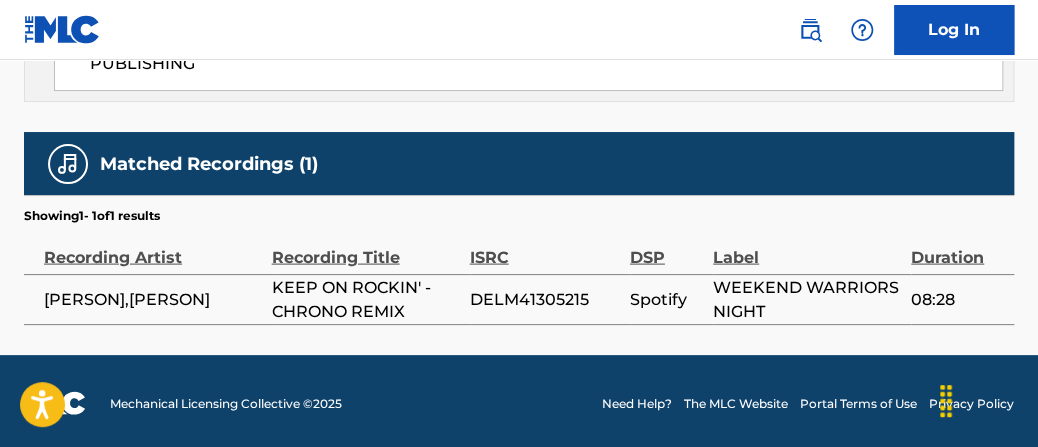 click on "DELM41305215" at bounding box center [545, 299] 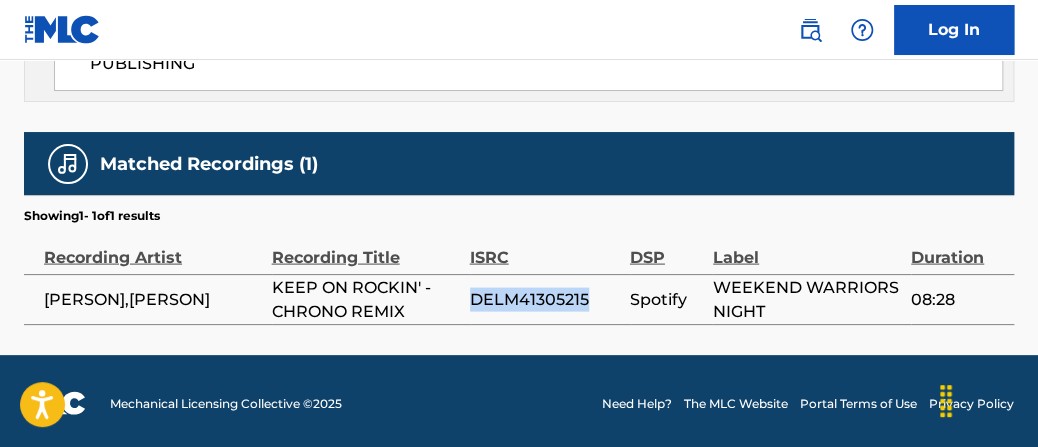 click on "DELM41305215" at bounding box center [545, 299] 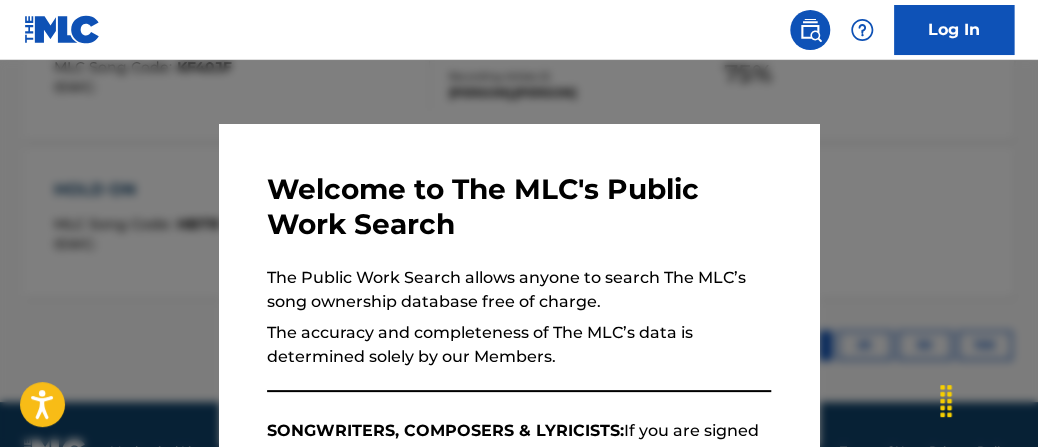 click at bounding box center [519, 283] 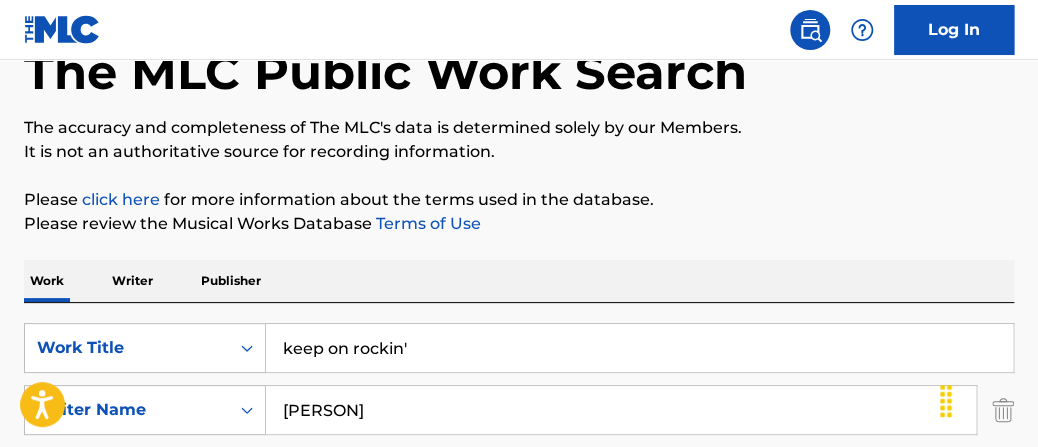 scroll, scrollTop: 0, scrollLeft: 0, axis: both 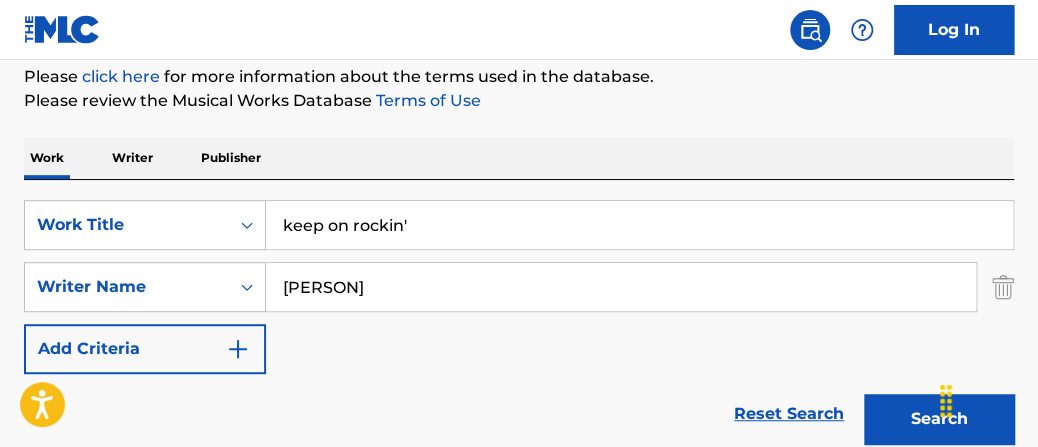 drag, startPoint x: 109, startPoint y: 104, endPoint x: -120, endPoint y: 23, distance: 242.90327 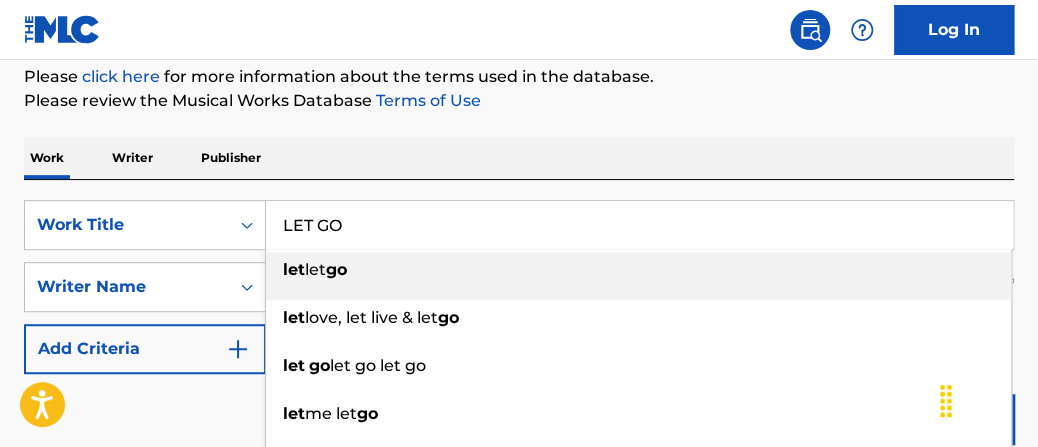 type on "LET GO" 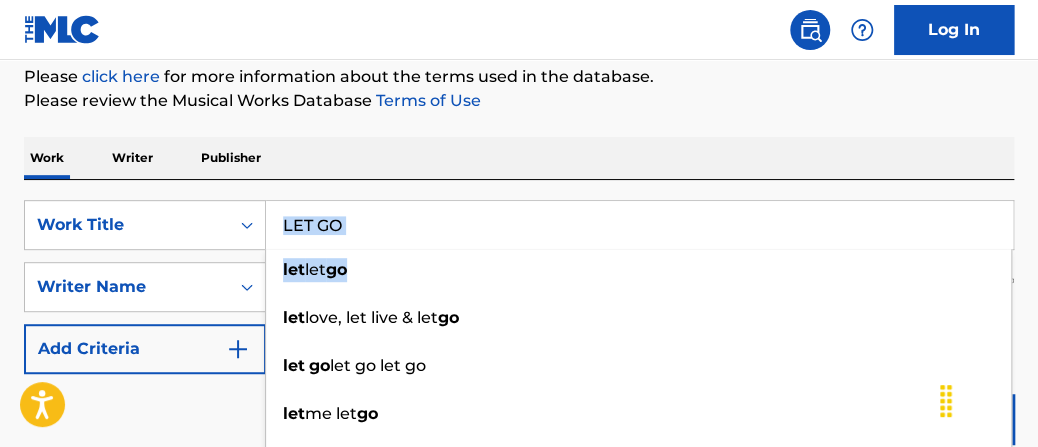 drag, startPoint x: 452, startPoint y: 260, endPoint x: 472, endPoint y: 207, distance: 56.648037 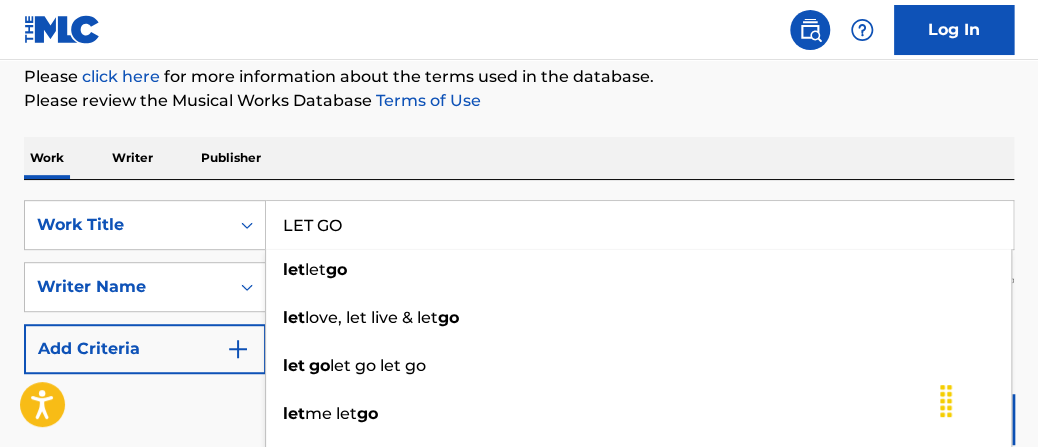 click on "LET GO" at bounding box center [639, 225] 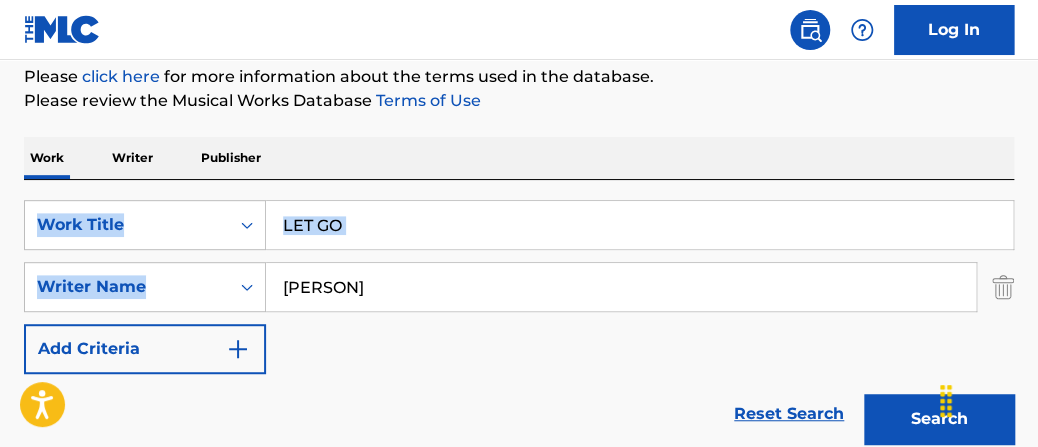 drag, startPoint x: 1036, startPoint y: 174, endPoint x: 1045, endPoint y: 243, distance: 69.58448 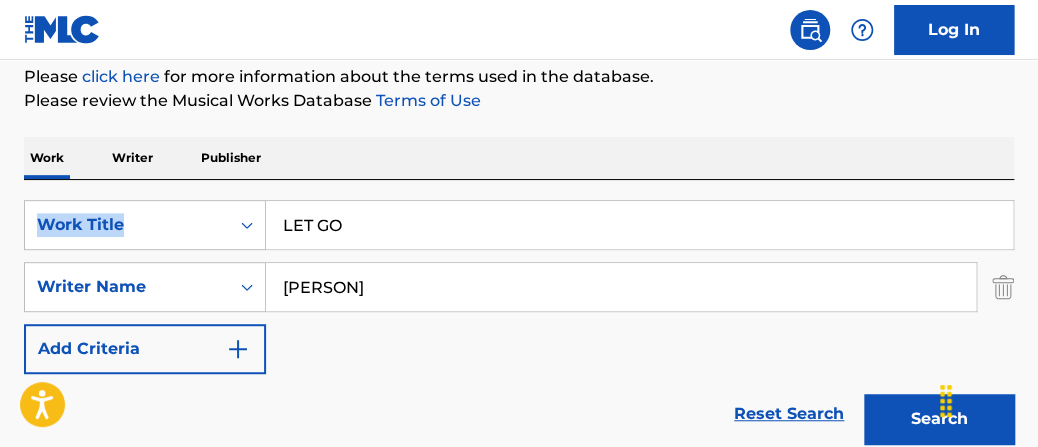 click on "Search" at bounding box center (939, 419) 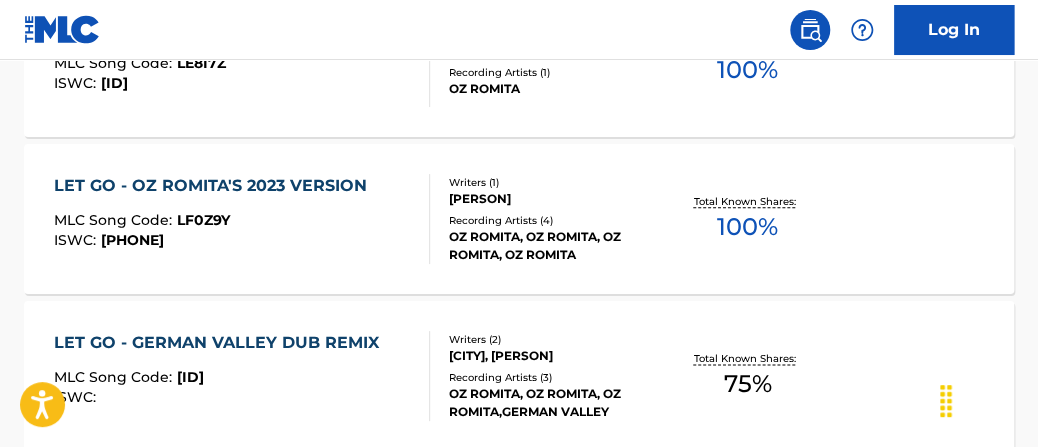 scroll, scrollTop: 752, scrollLeft: 0, axis: vertical 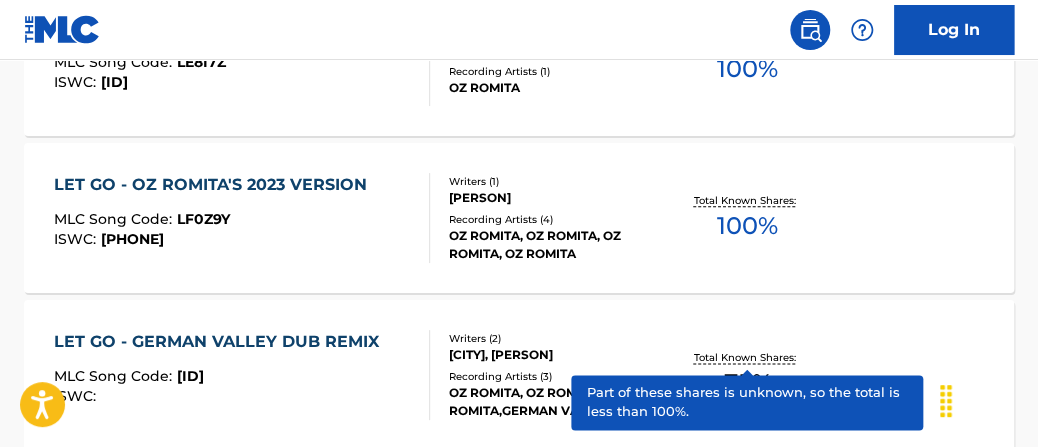click on "Total Known Shares:" at bounding box center [747, 357] 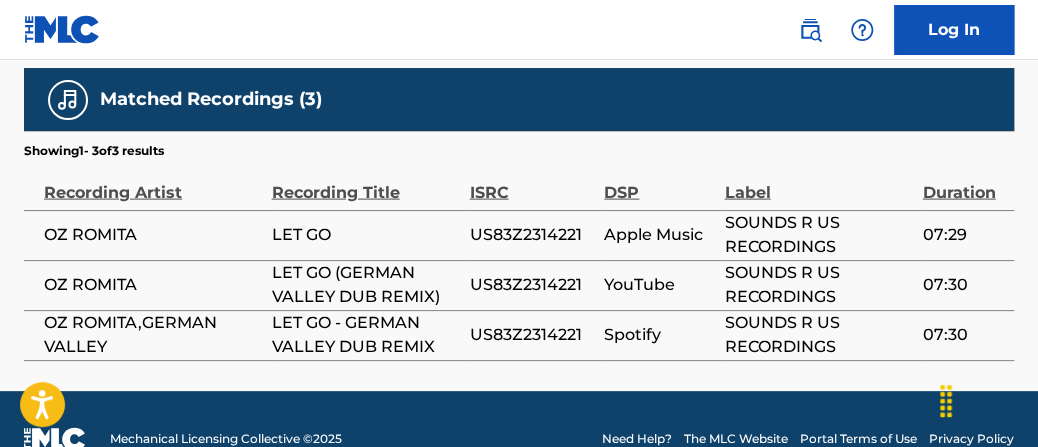 scroll, scrollTop: 1360, scrollLeft: 0, axis: vertical 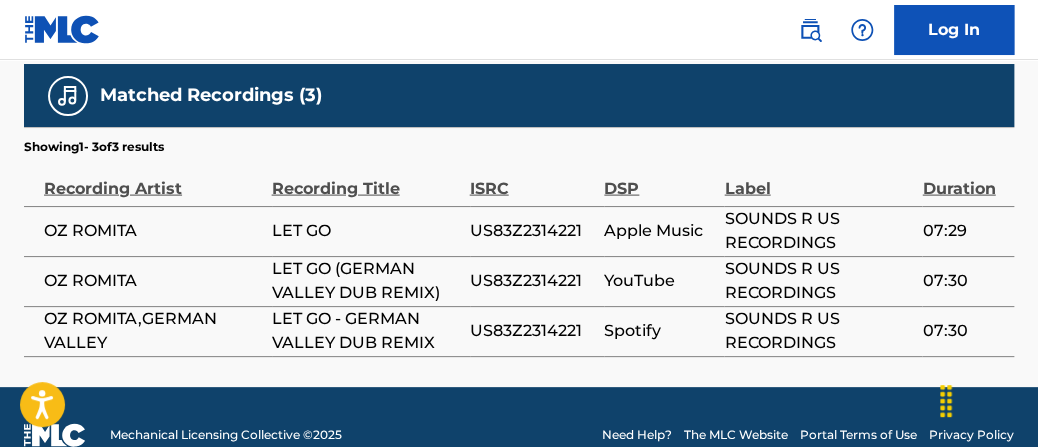 click on "US83Z2314221" at bounding box center [532, 281] 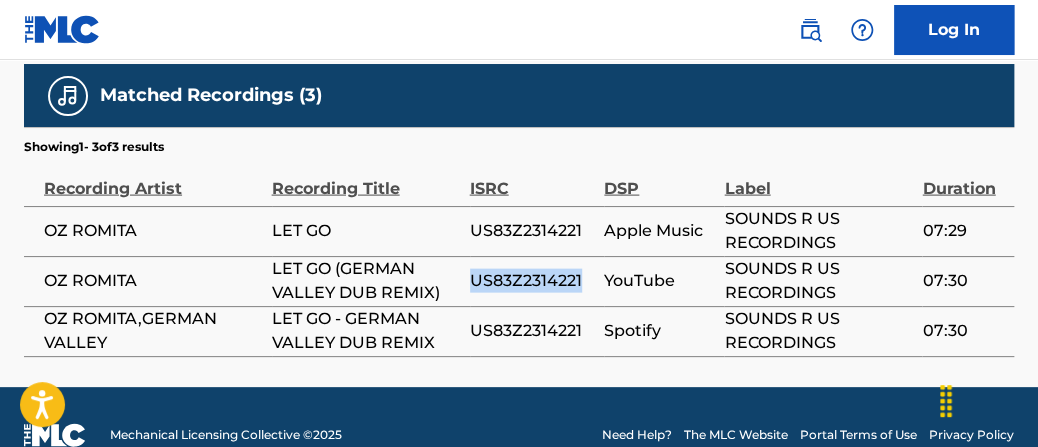 click on "US83Z2314221" at bounding box center [532, 281] 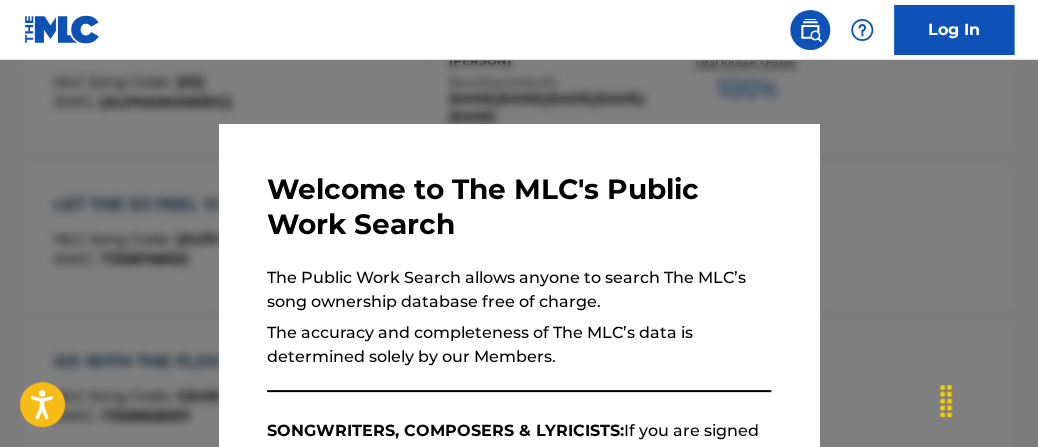 scroll, scrollTop: 865, scrollLeft: 0, axis: vertical 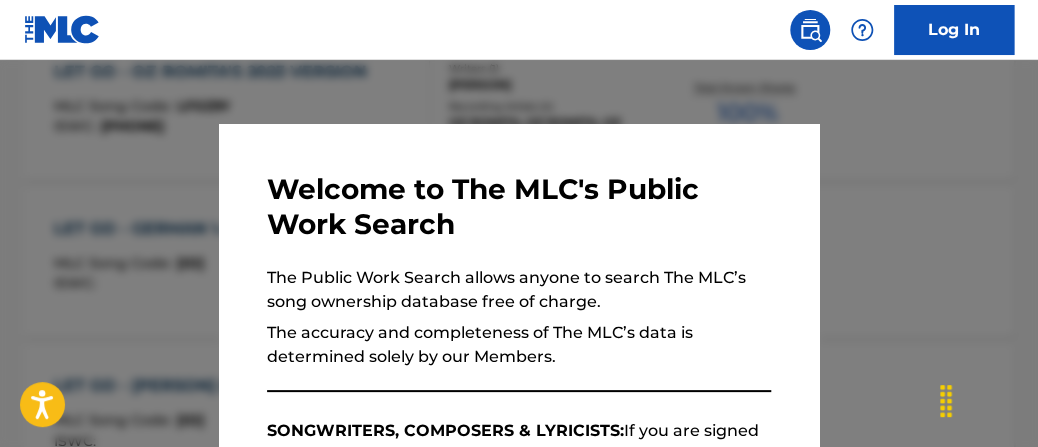 click at bounding box center (519, 283) 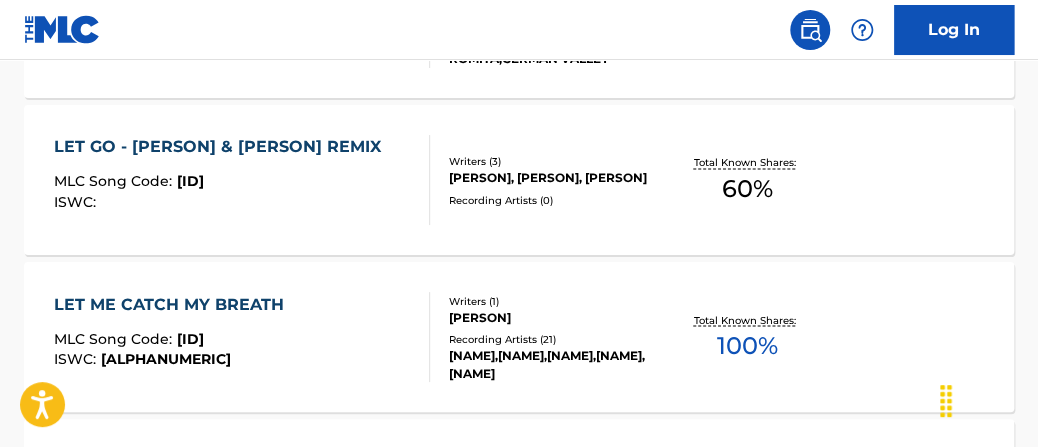 scroll, scrollTop: 1105, scrollLeft: 0, axis: vertical 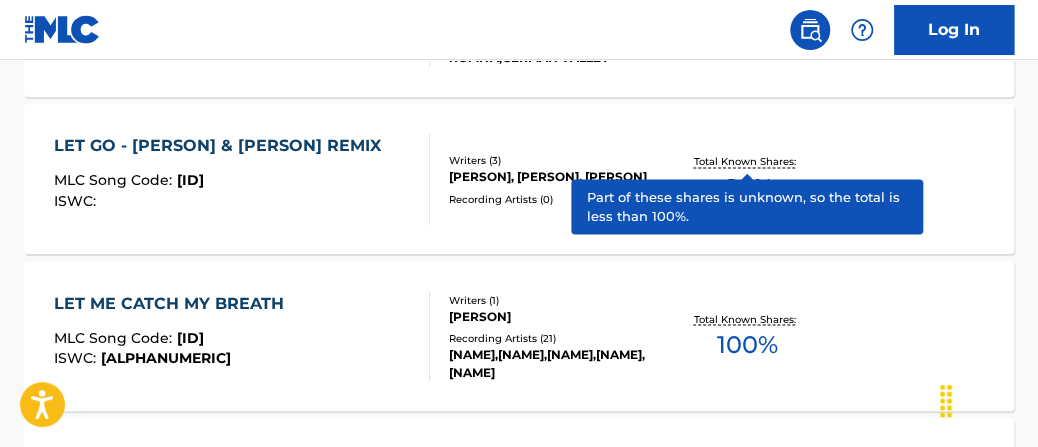 click on "Total Known Shares:" at bounding box center [747, 161] 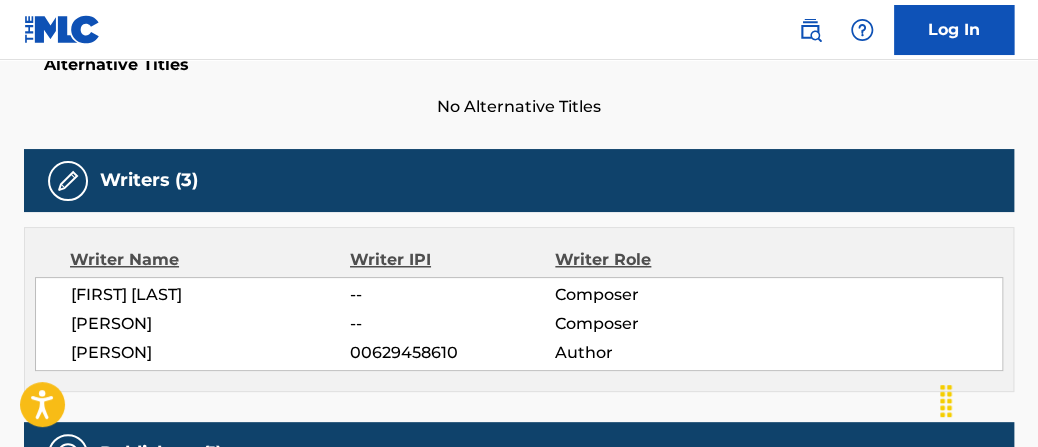 scroll, scrollTop: 552, scrollLeft: 0, axis: vertical 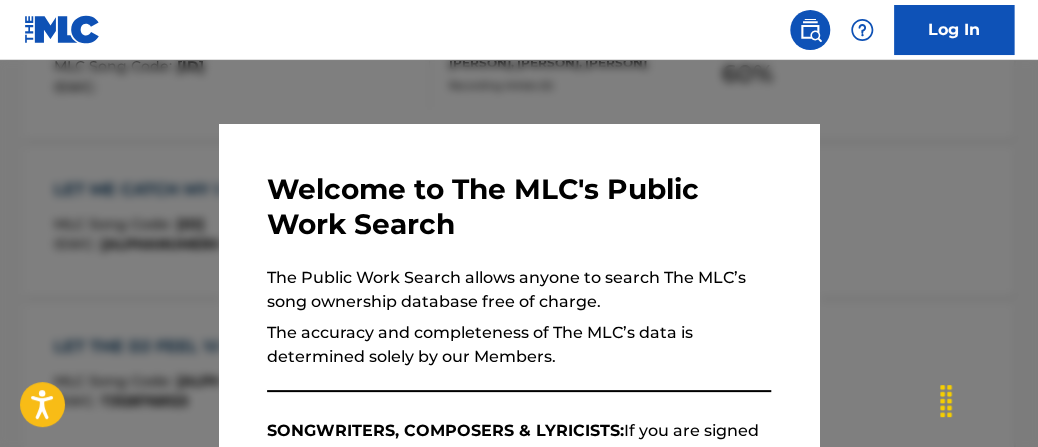 click at bounding box center [519, 283] 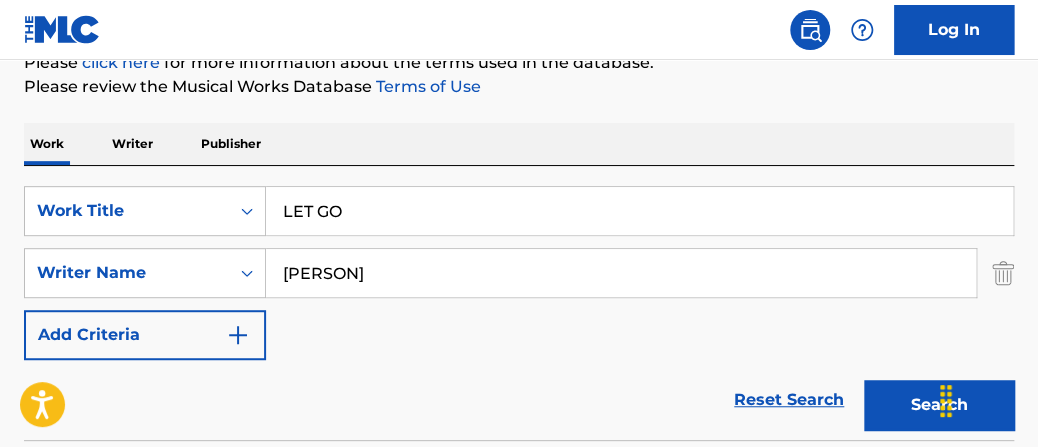 scroll, scrollTop: 331, scrollLeft: 0, axis: vertical 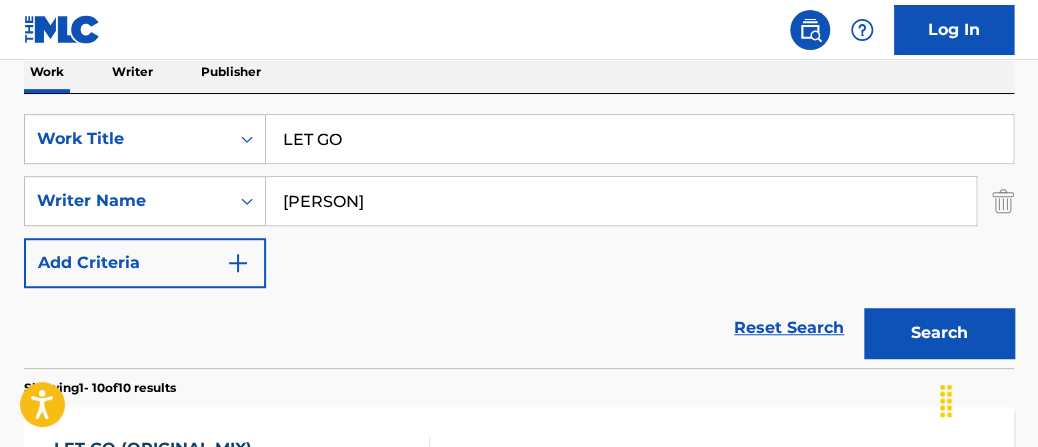drag, startPoint x: 245, startPoint y: 112, endPoint x: 77, endPoint y: 91, distance: 169.30742 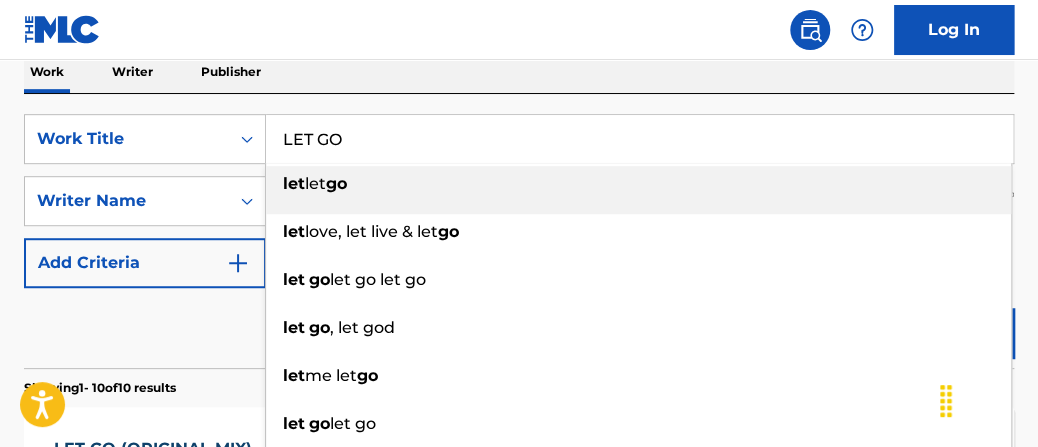 scroll, scrollTop: 328, scrollLeft: 0, axis: vertical 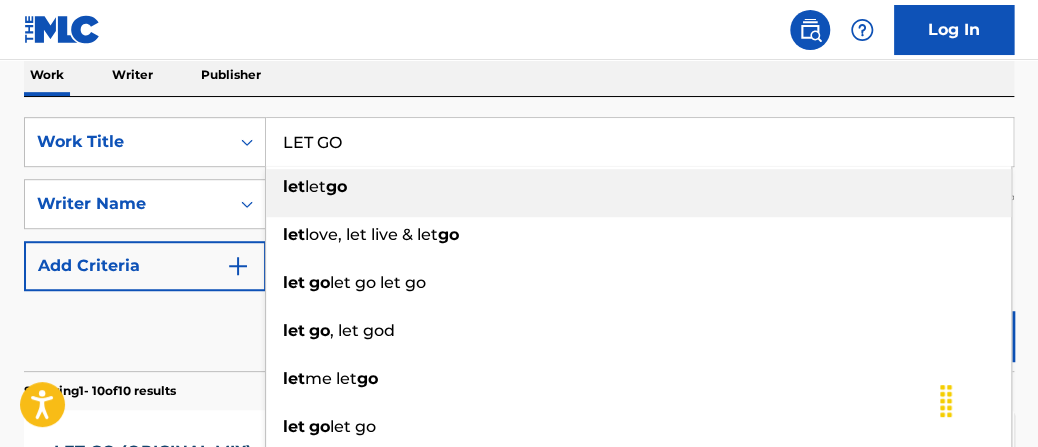 drag, startPoint x: 392, startPoint y: 147, endPoint x: 33, endPoint y: 5, distance: 386.06348 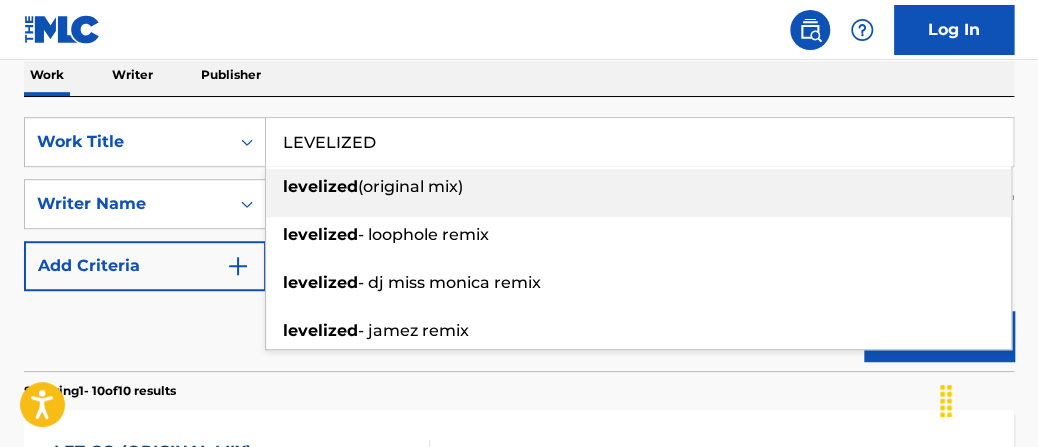click on "(original mix)" at bounding box center [410, 186] 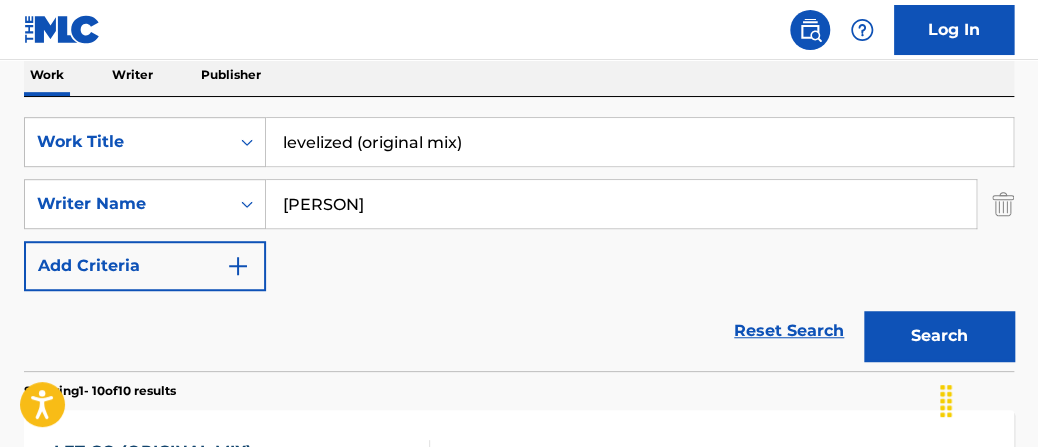 drag, startPoint x: 354, startPoint y: 142, endPoint x: 797, endPoint y: 179, distance: 444.54245 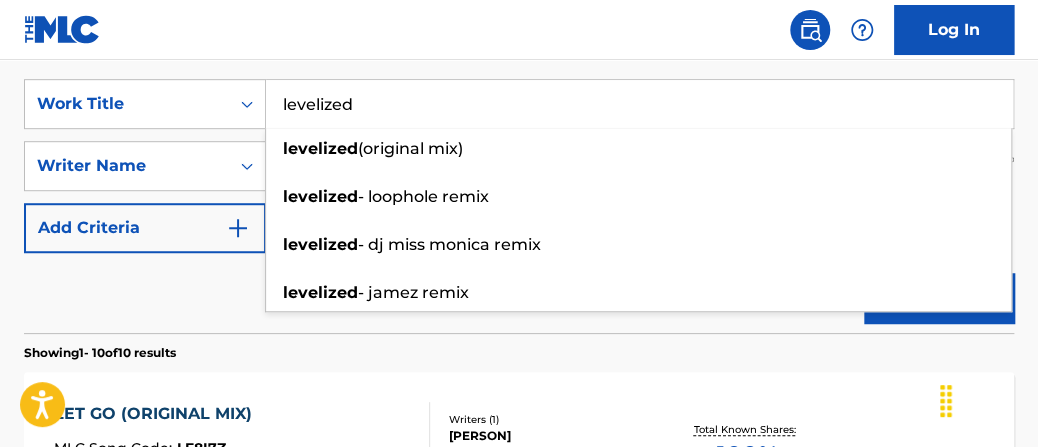 scroll, scrollTop: 564, scrollLeft: 0, axis: vertical 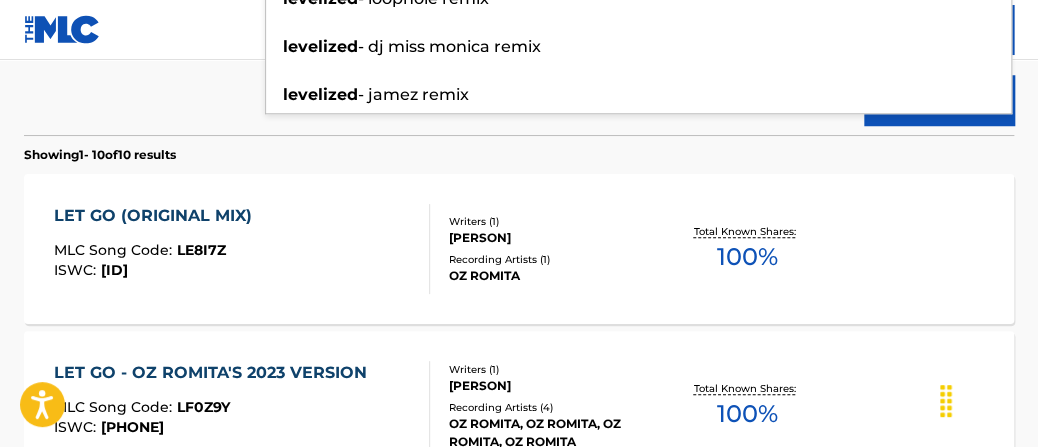 type on "levelized" 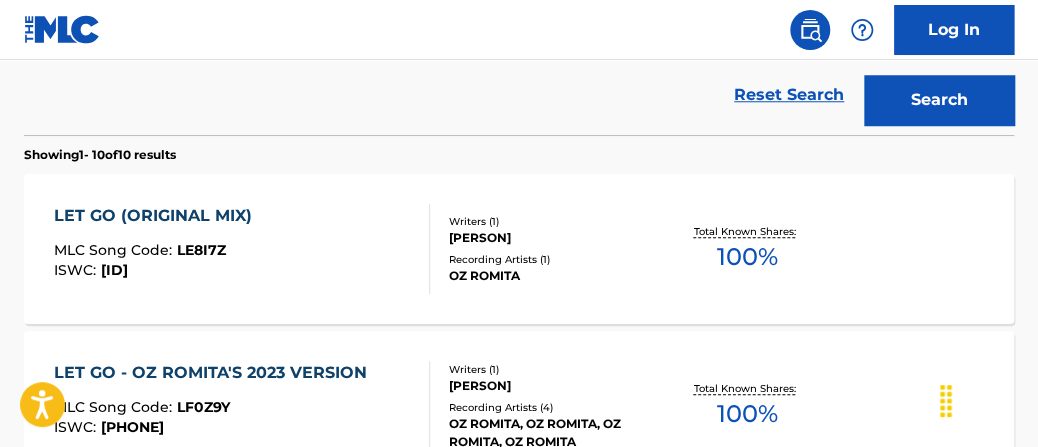 click on "LET GO - GERMAN VALLEY DUB REMIX MLC Song Code : LF0SVW ISWC : Writers ( 2 ) GERMAN VALLEY, OZAN KANIK Recording Artists (" at bounding box center [519, 688] 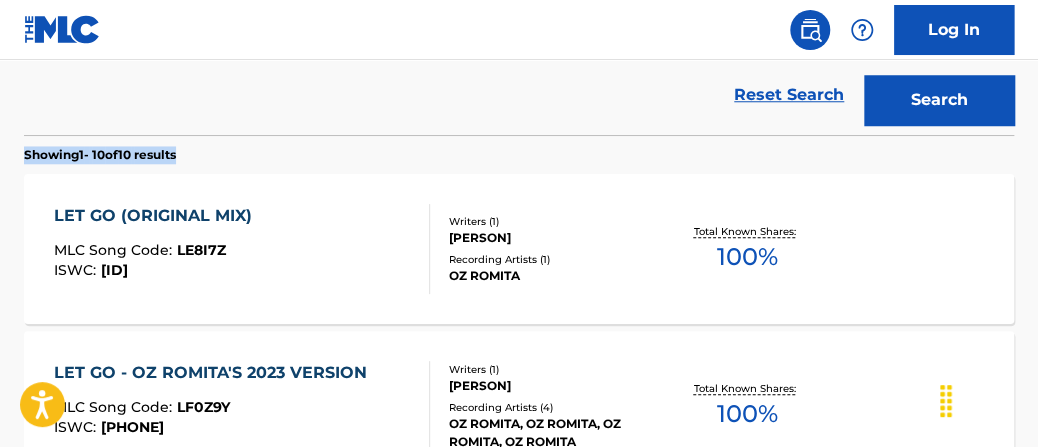 drag, startPoint x: 1036, startPoint y: 150, endPoint x: 1036, endPoint y: 134, distance: 16 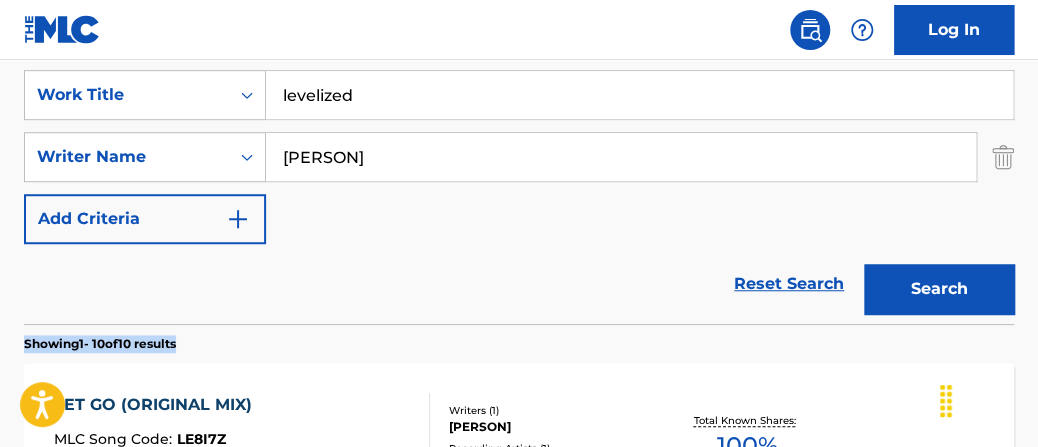 scroll, scrollTop: 416, scrollLeft: 0, axis: vertical 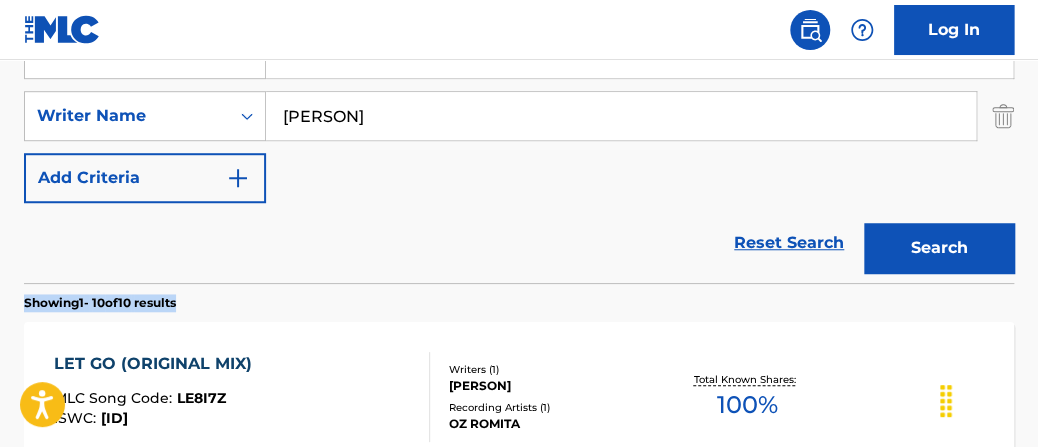 click on "Search" at bounding box center (939, 248) 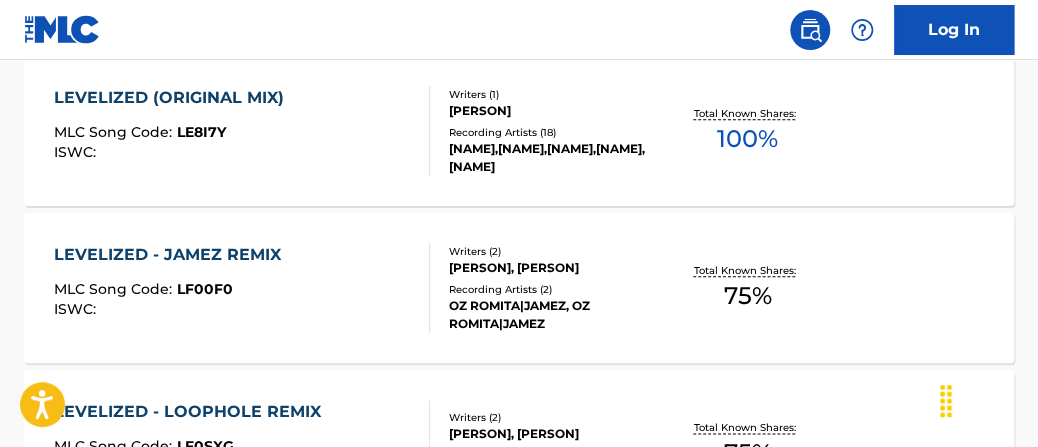 scroll, scrollTop: 684, scrollLeft: 0, axis: vertical 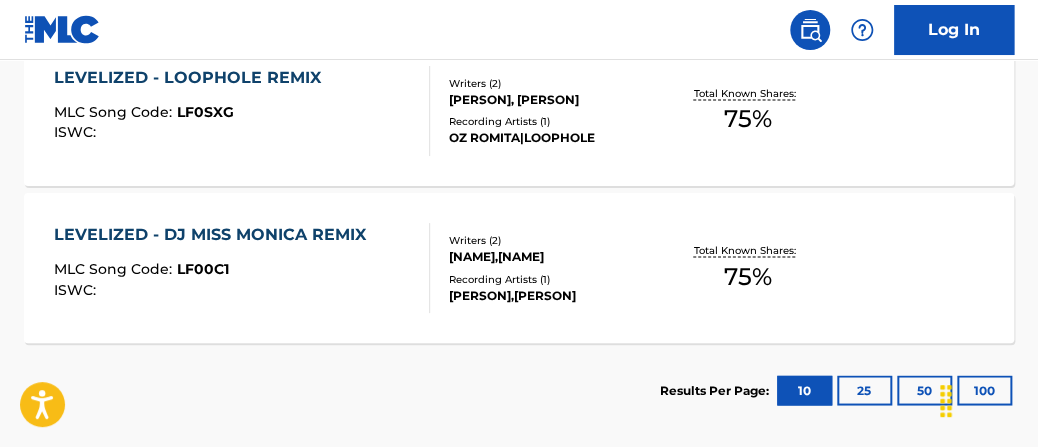 click on "Total Known Shares: 75 %" at bounding box center [747, 268] 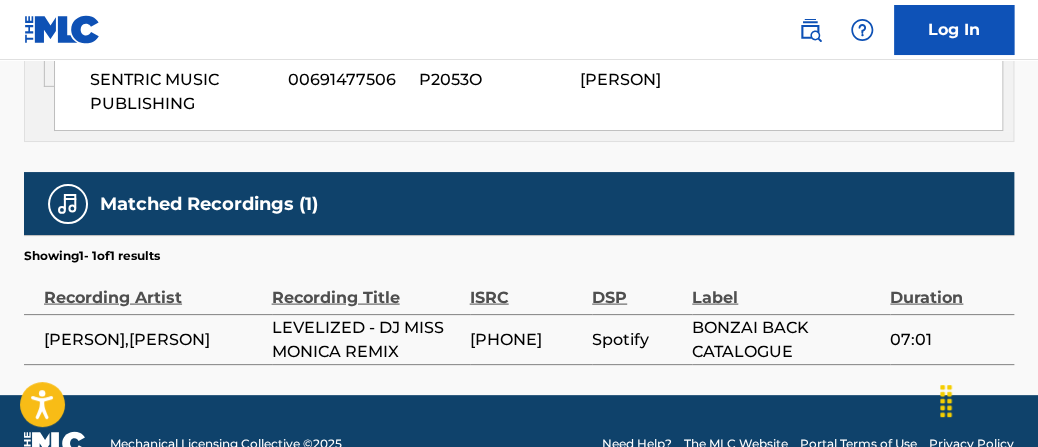 scroll, scrollTop: 1292, scrollLeft: 0, axis: vertical 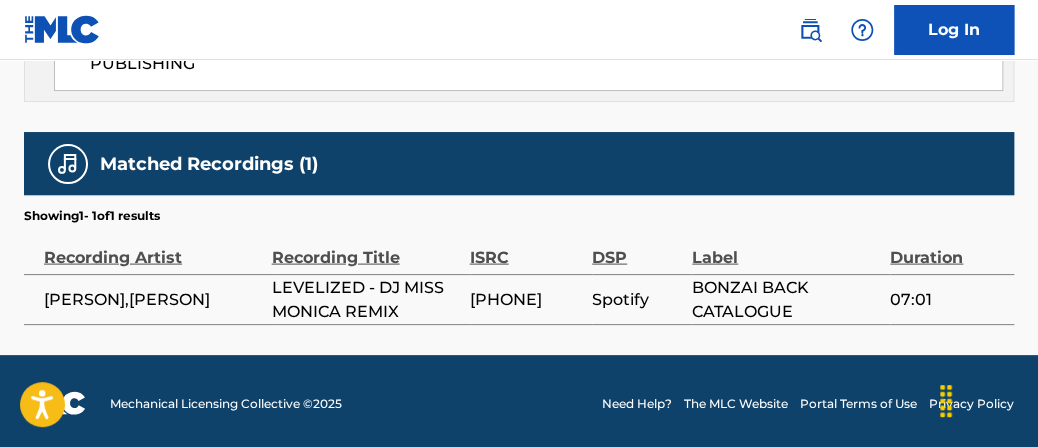 click on "[PHONE]" at bounding box center [526, 299] 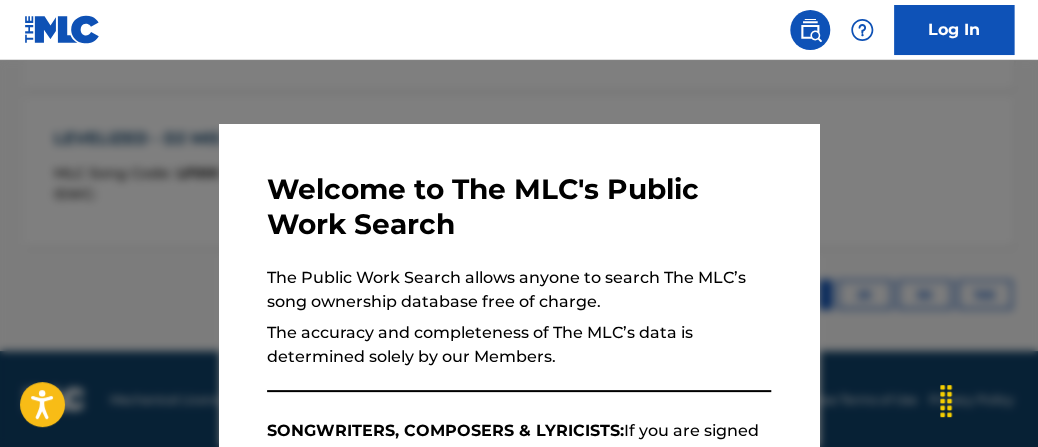 scroll, scrollTop: 1111, scrollLeft: 0, axis: vertical 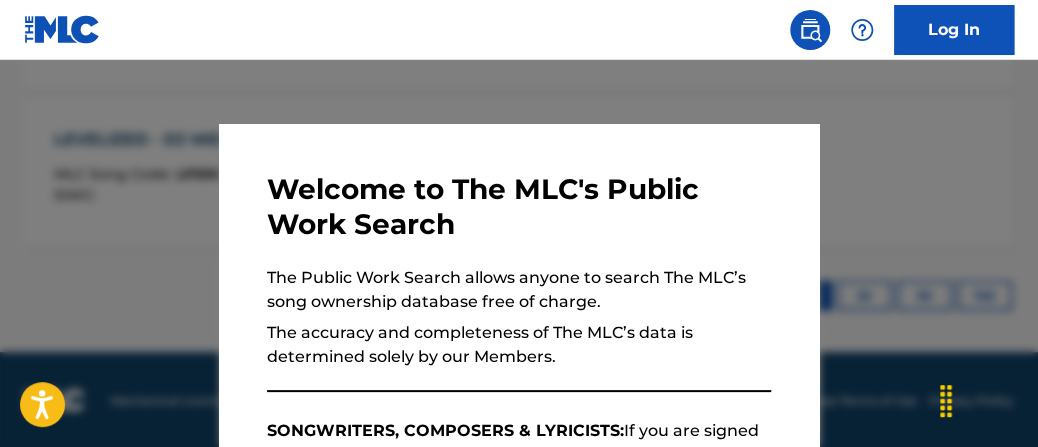 drag, startPoint x: 653, startPoint y: 89, endPoint x: 710, endPoint y: 106, distance: 59.48109 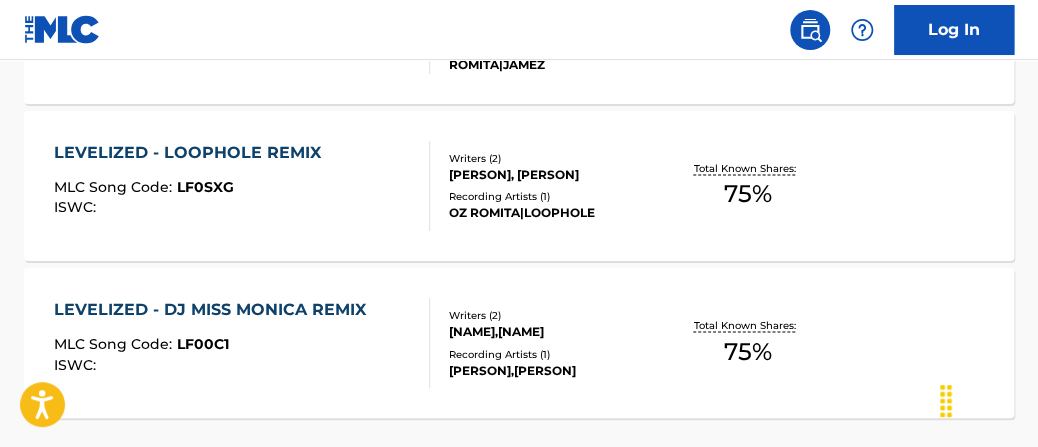 scroll, scrollTop: 927, scrollLeft: 0, axis: vertical 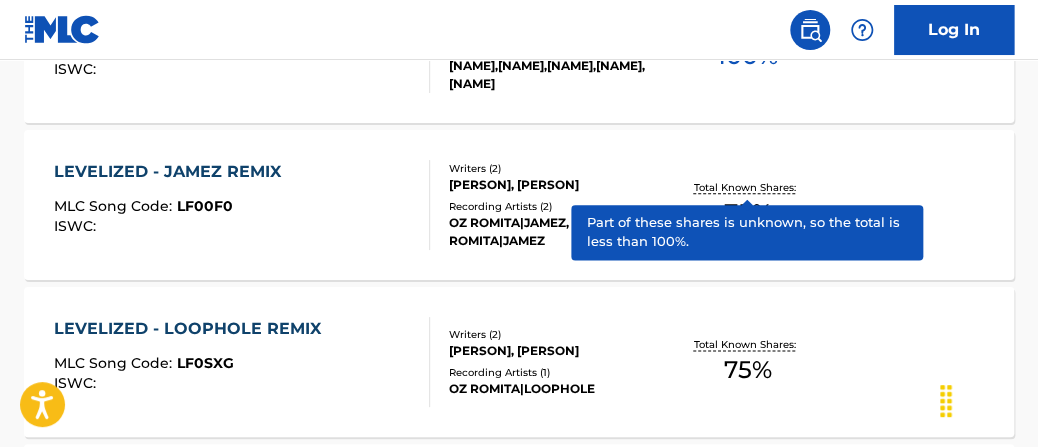 click on "Total Known Shares:" at bounding box center (747, 187) 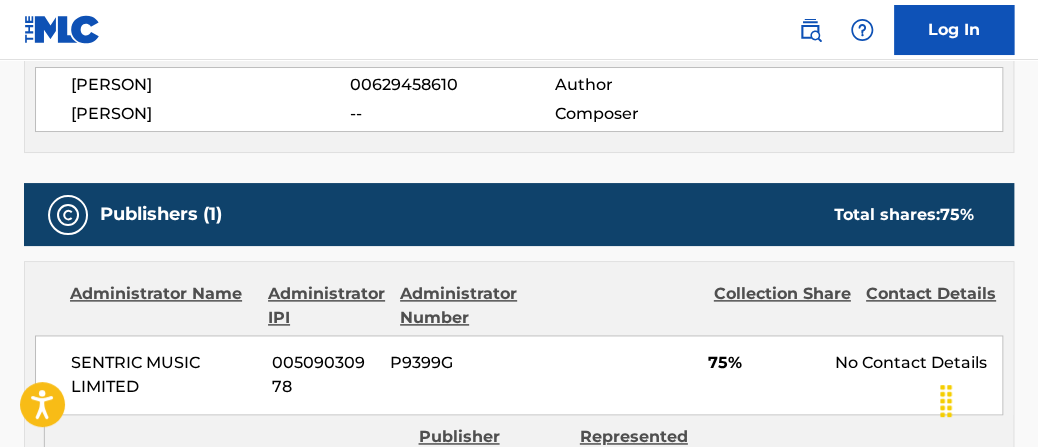 scroll, scrollTop: 0, scrollLeft: 0, axis: both 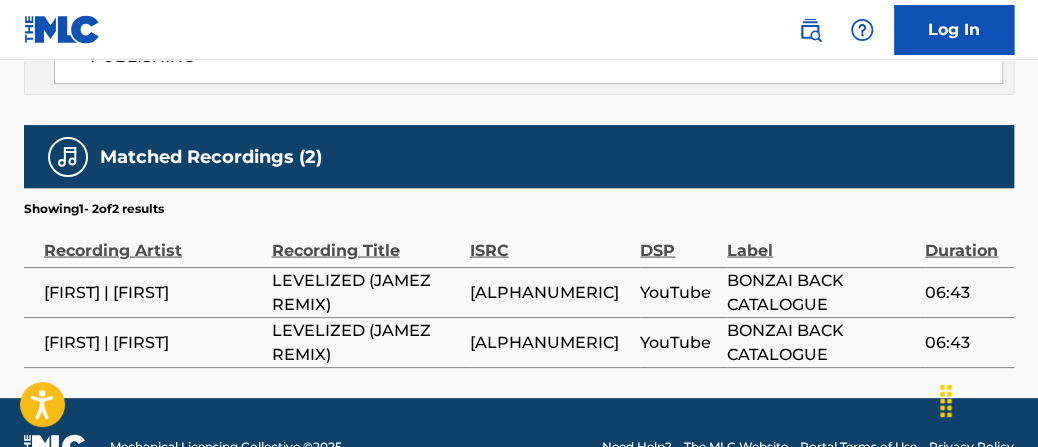 click on "[ALPHANUMERIC]" at bounding box center [555, 292] 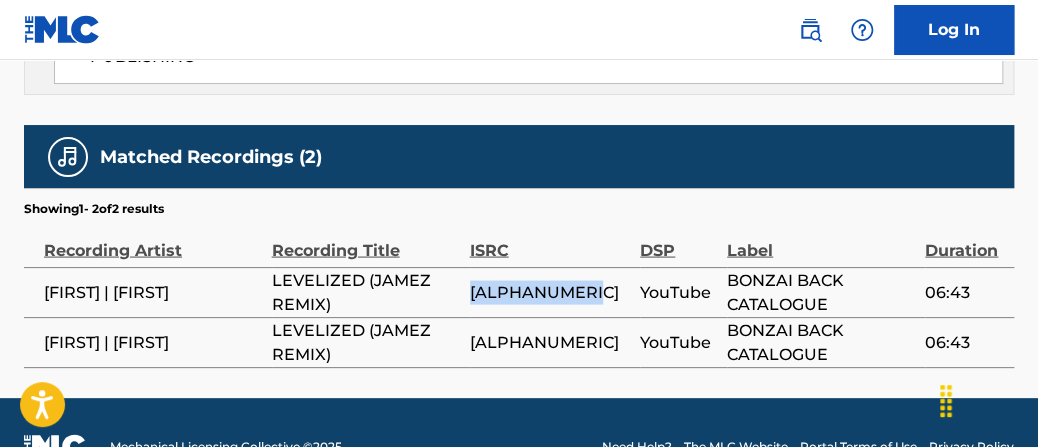 click on "[ALPHANUMERIC]" at bounding box center (555, 292) 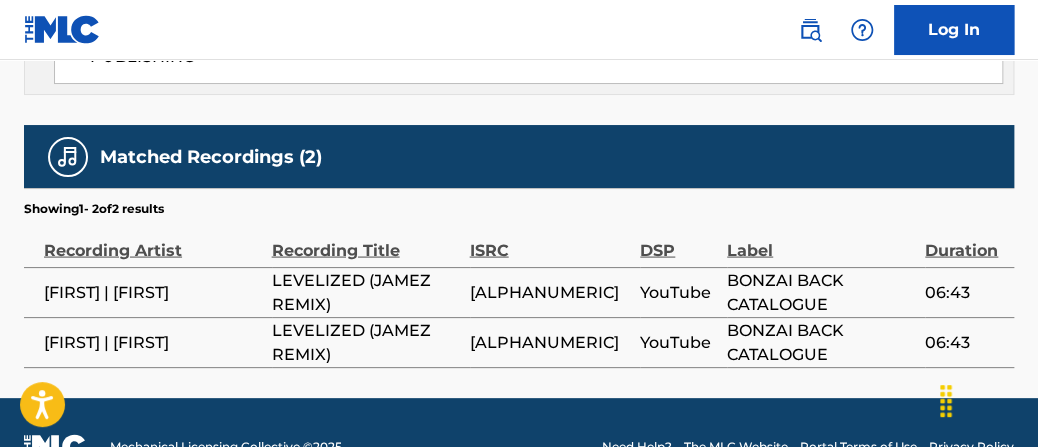 scroll, scrollTop: 879, scrollLeft: 0, axis: vertical 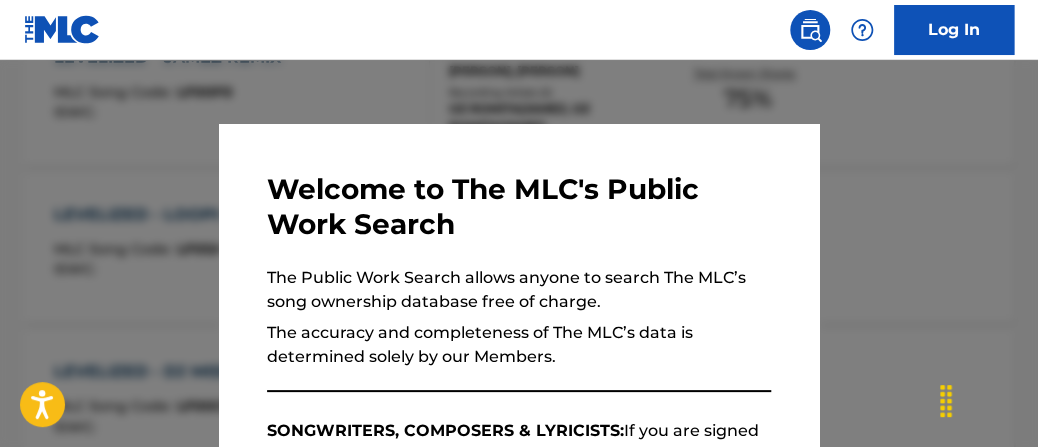 drag, startPoint x: 968, startPoint y: 157, endPoint x: 1004, endPoint y: 176, distance: 40.706264 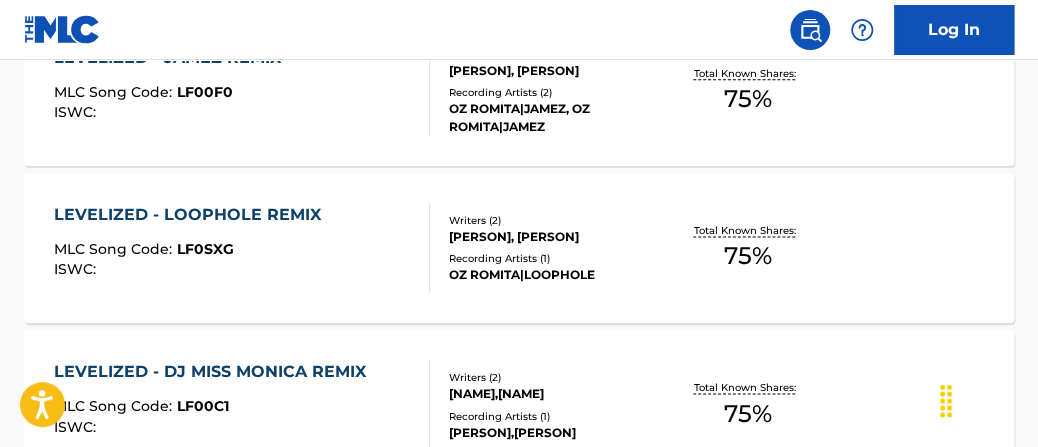 scroll, scrollTop: 863, scrollLeft: 0, axis: vertical 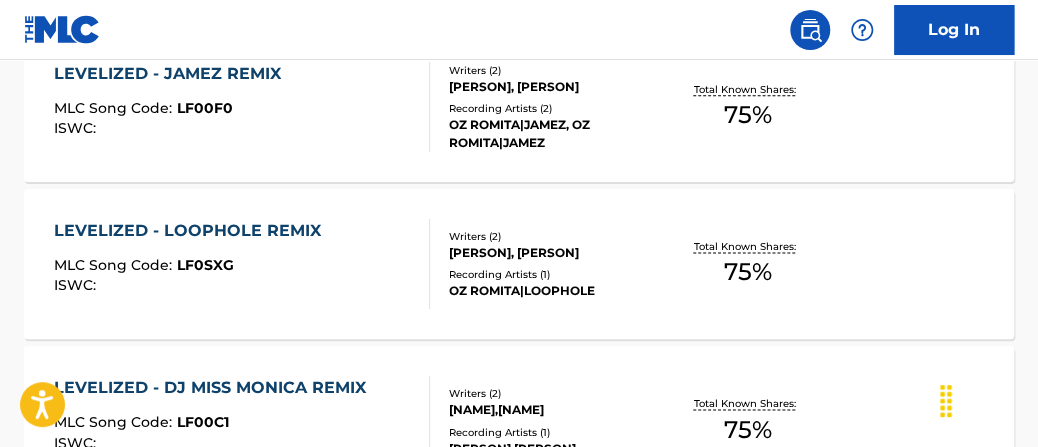 click on "LEVELIZED - LOOPHOLE REMIX MLC Song Code : LF0SXG ISWC : Writers ( 2 ) OZAN KANIK, ALEX DIJKSTERHUIS Recording Artists ( 1 ) OZ ROMITA|LOOPHOLE Total Known Shares: 75 %" at bounding box center (519, 264) 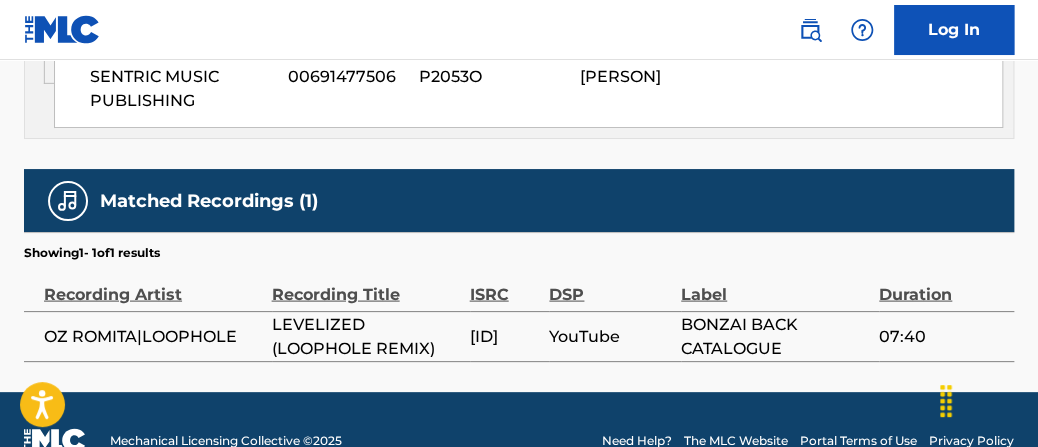 scroll, scrollTop: 1292, scrollLeft: 0, axis: vertical 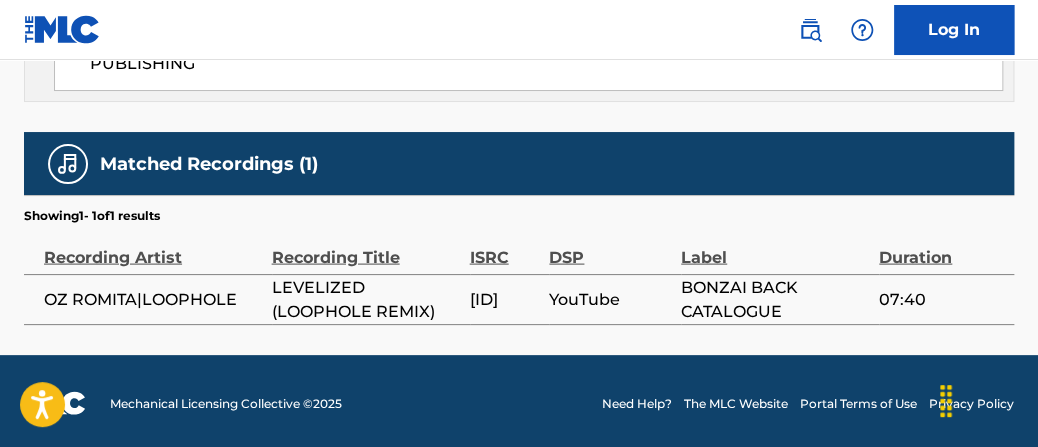 click on "[ID]" at bounding box center [505, 299] 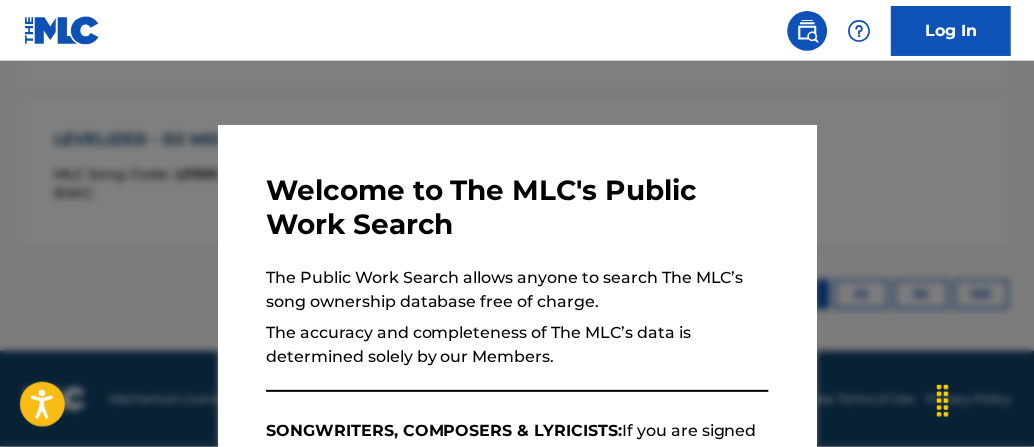 scroll, scrollTop: 977, scrollLeft: 0, axis: vertical 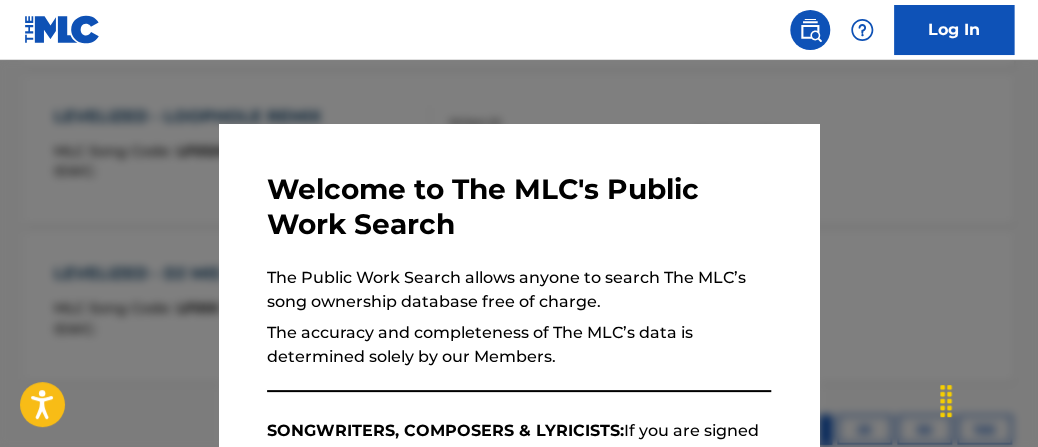 click at bounding box center [519, 283] 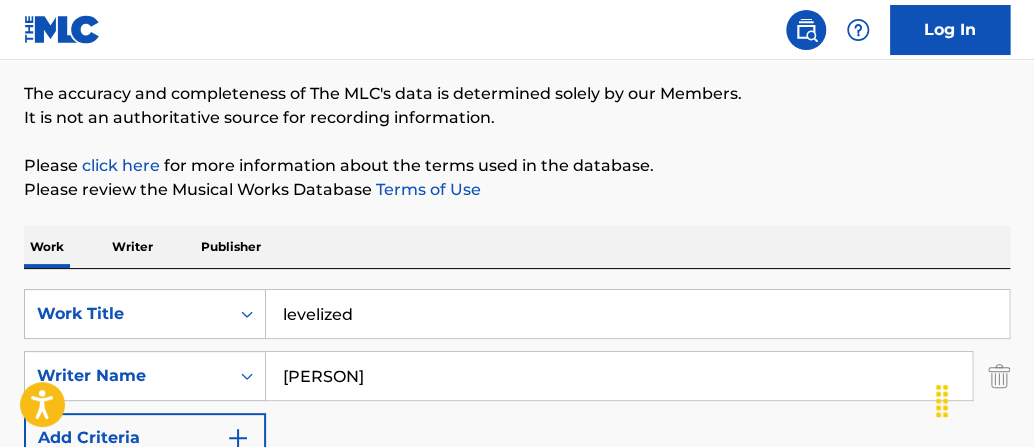 scroll, scrollTop: 306, scrollLeft: 0, axis: vertical 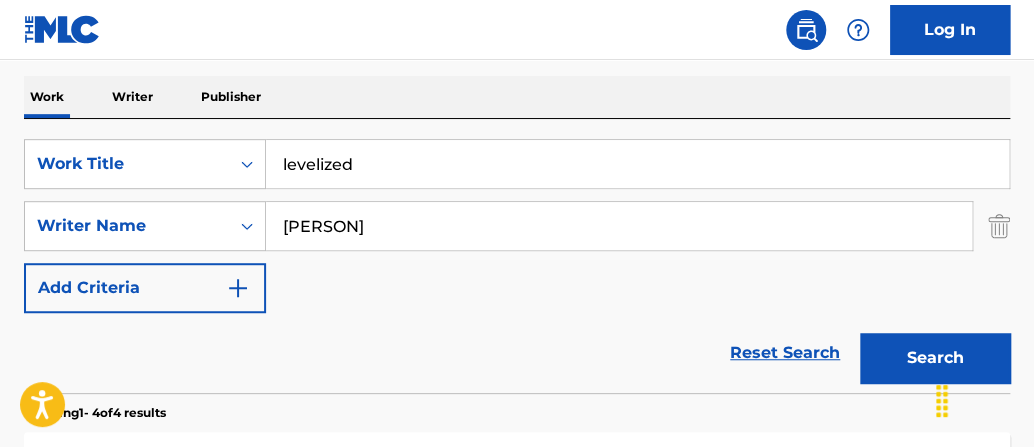 drag, startPoint x: 162, startPoint y: 127, endPoint x: -19, endPoint y: 82, distance: 186.51006 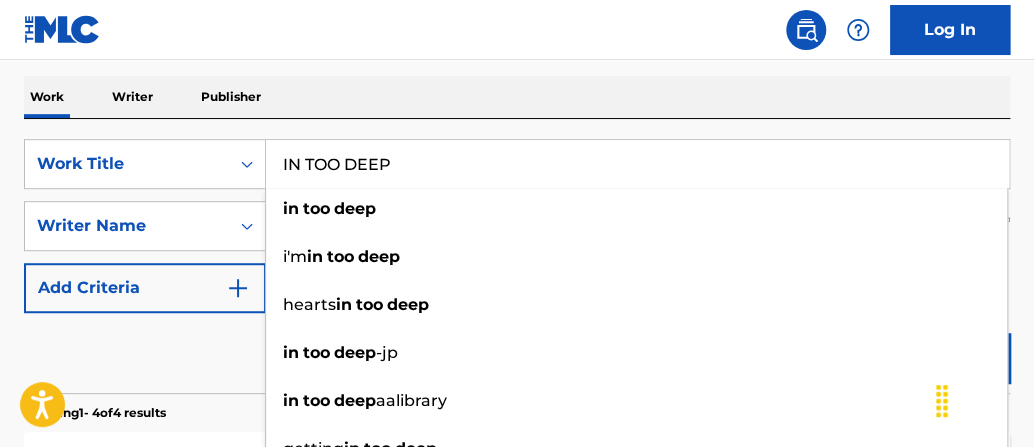 drag, startPoint x: 465, startPoint y: 175, endPoint x: 495, endPoint y: 178, distance: 30.149628 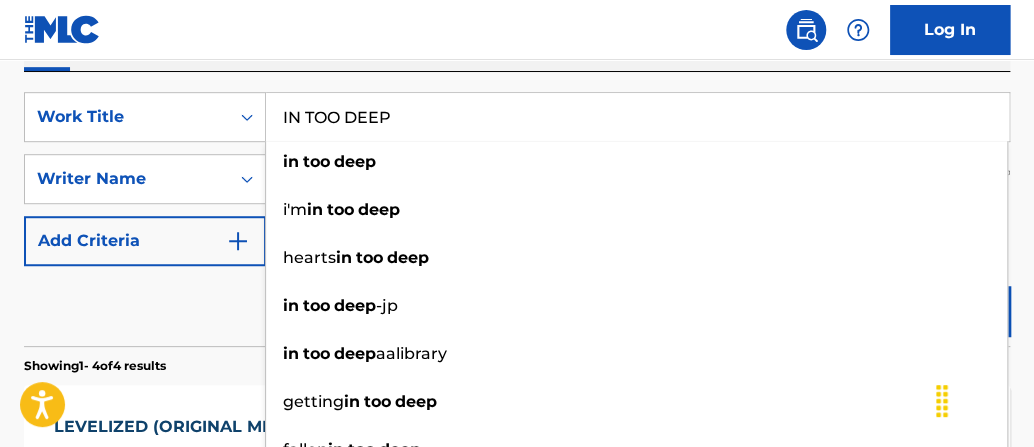 scroll, scrollTop: 320, scrollLeft: 0, axis: vertical 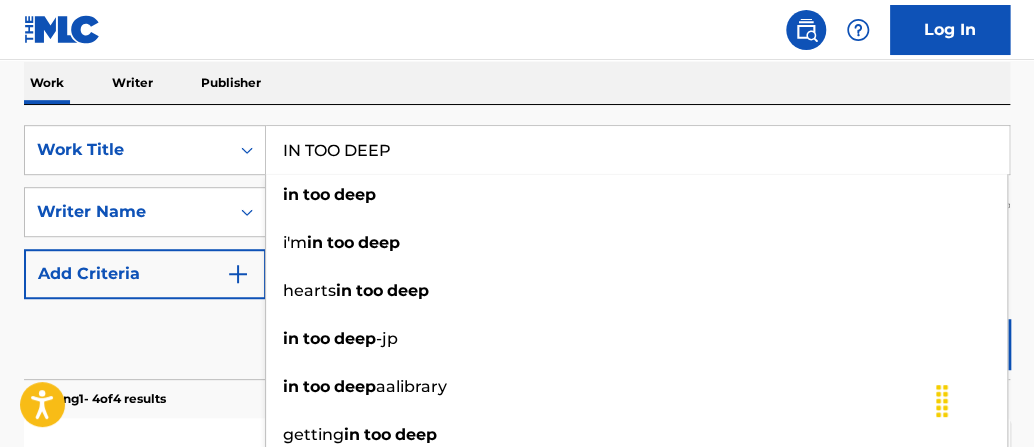 click on "IN TOO DEEP" at bounding box center [637, 150] 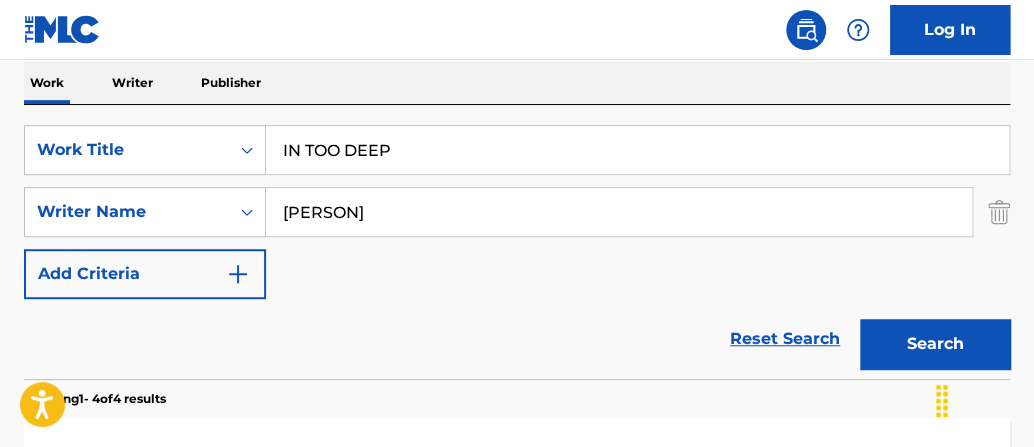 click on "Search" at bounding box center [935, 344] 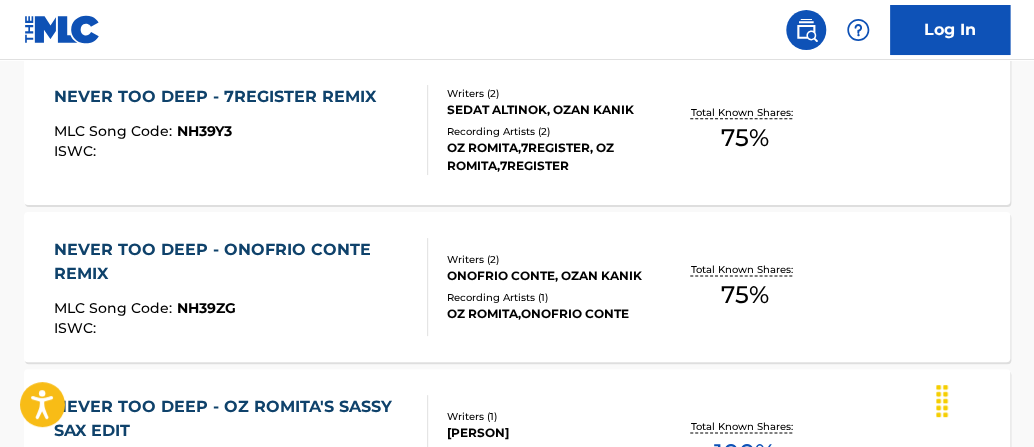 scroll, scrollTop: 844, scrollLeft: 0, axis: vertical 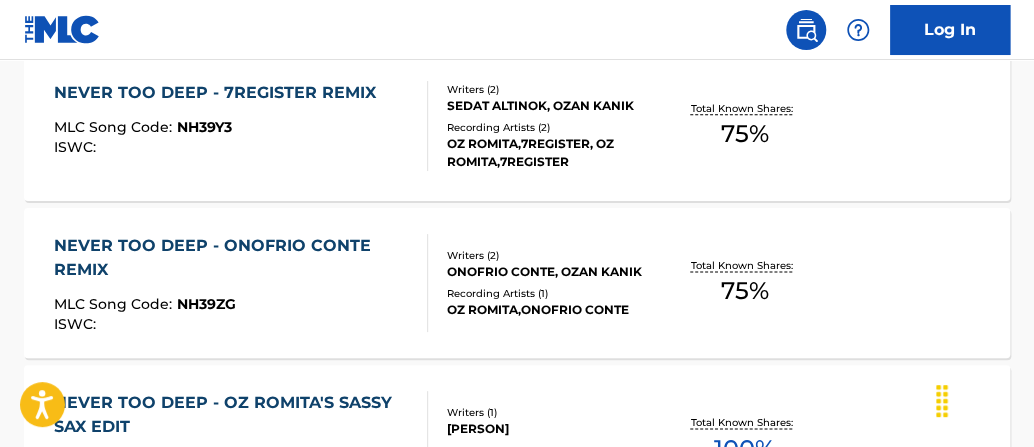 click on "Total Known Shares:" at bounding box center (744, 108) 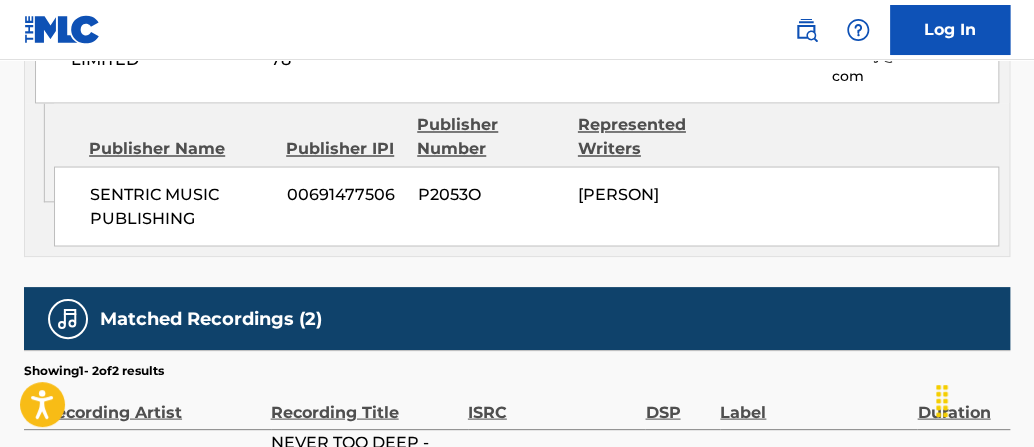 scroll, scrollTop: 1342, scrollLeft: 0, axis: vertical 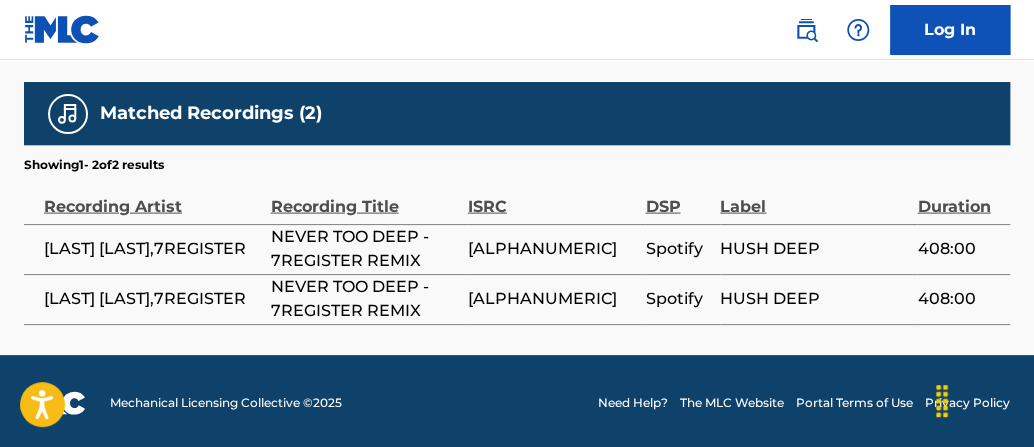 click on "[ALPHANUMERIC]" at bounding box center (552, 249) 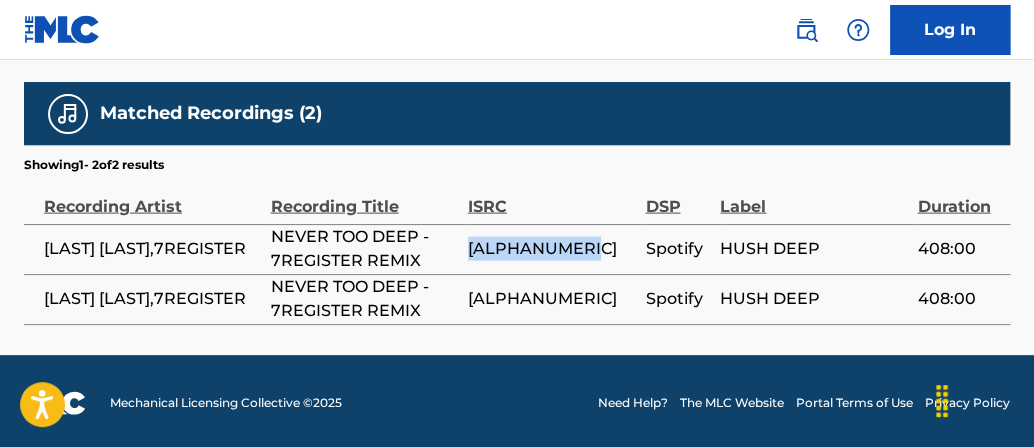 click on "[ALPHANUMERIC]" at bounding box center [552, 249] 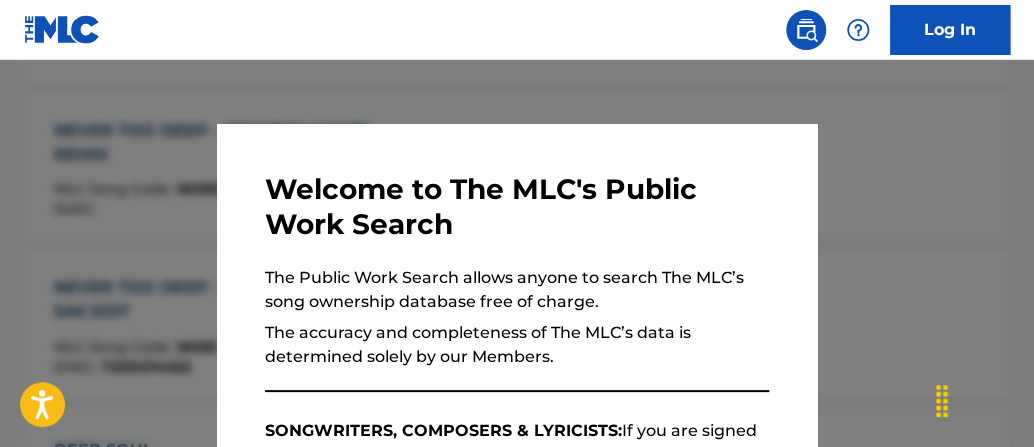 click at bounding box center [517, 283] 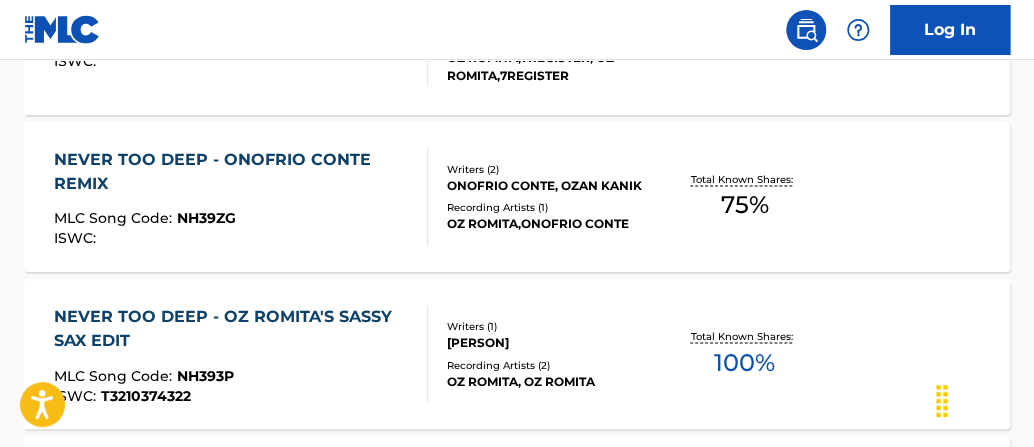 scroll, scrollTop: 920, scrollLeft: 0, axis: vertical 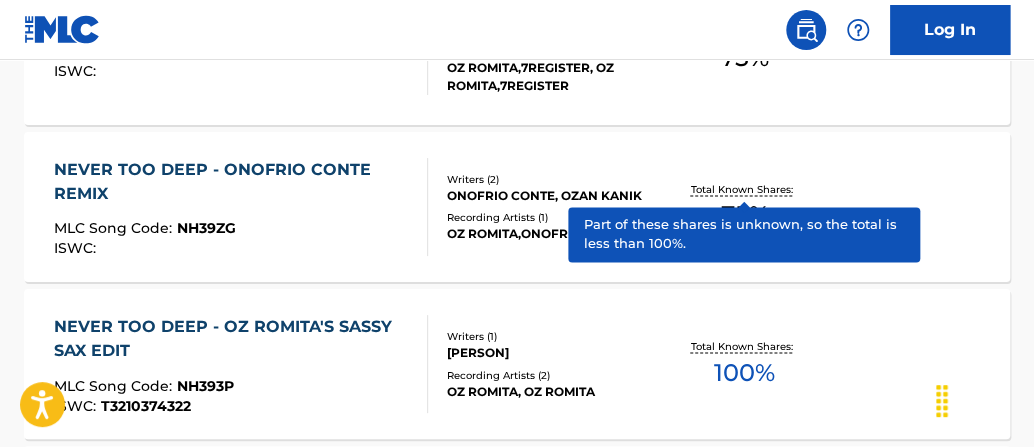 click on "Total Known Shares:" at bounding box center [744, 189] 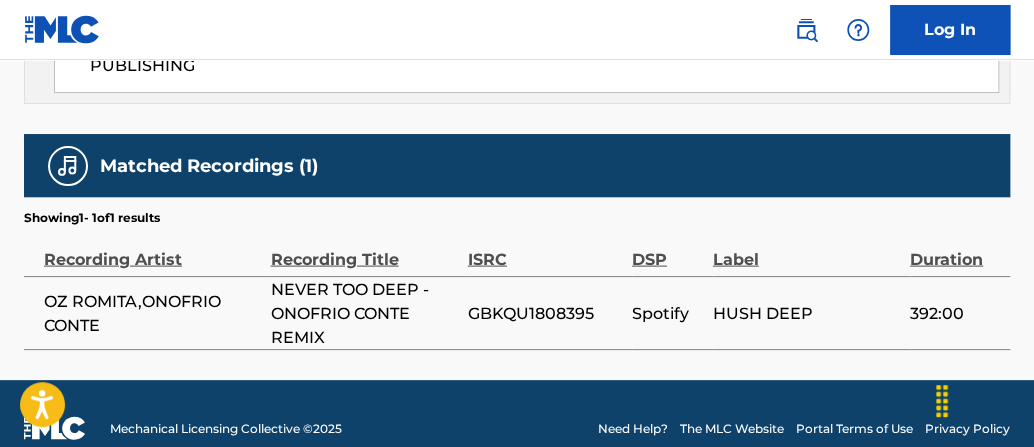 scroll, scrollTop: 1270, scrollLeft: 0, axis: vertical 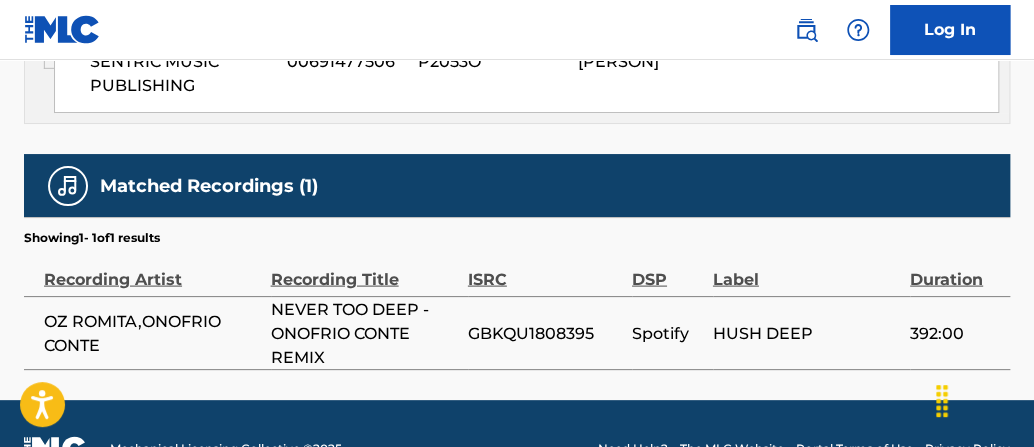 click on "GBKQU1808395" at bounding box center (545, 333) 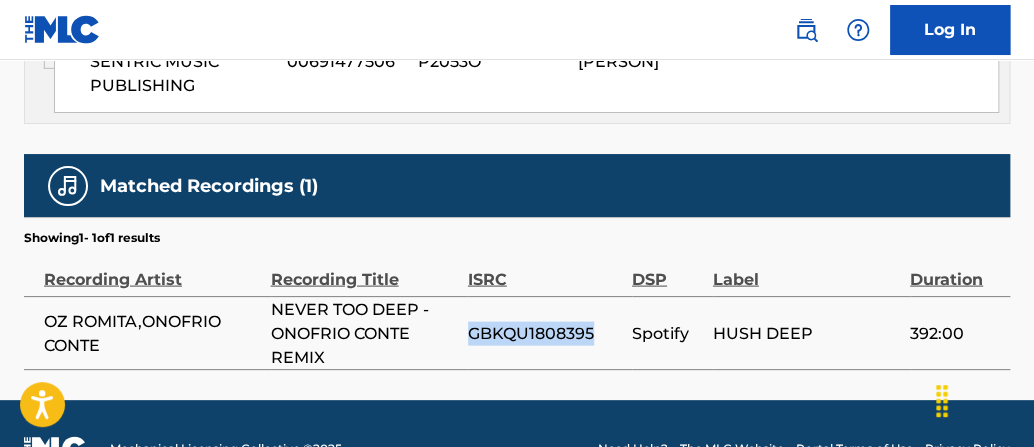 click on "GBKQU1808395" at bounding box center [545, 333] 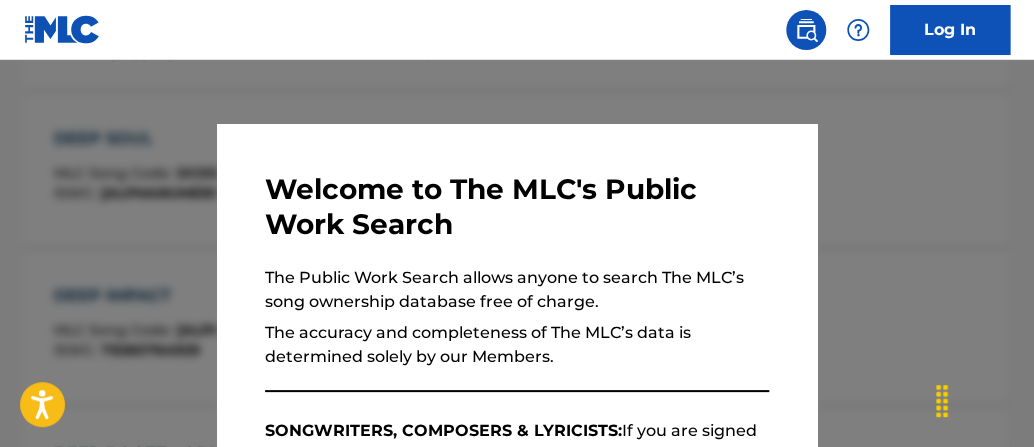 scroll, scrollTop: 1034, scrollLeft: 0, axis: vertical 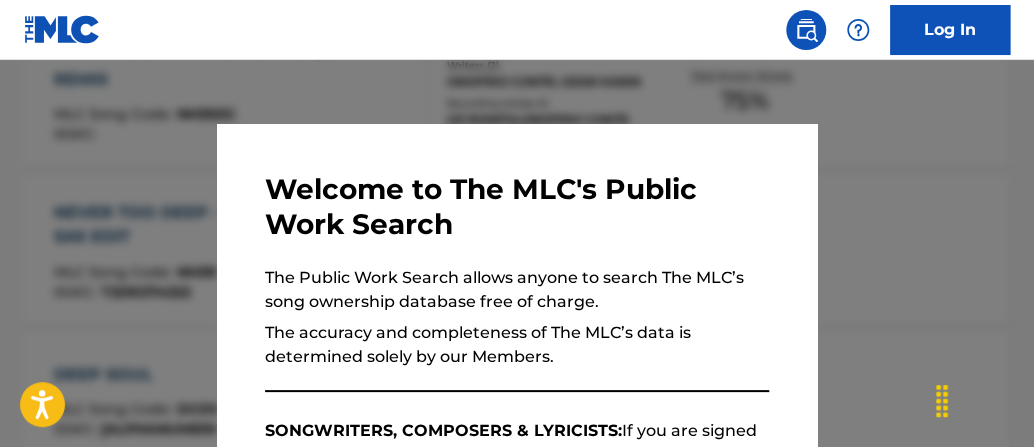 click at bounding box center [517, 283] 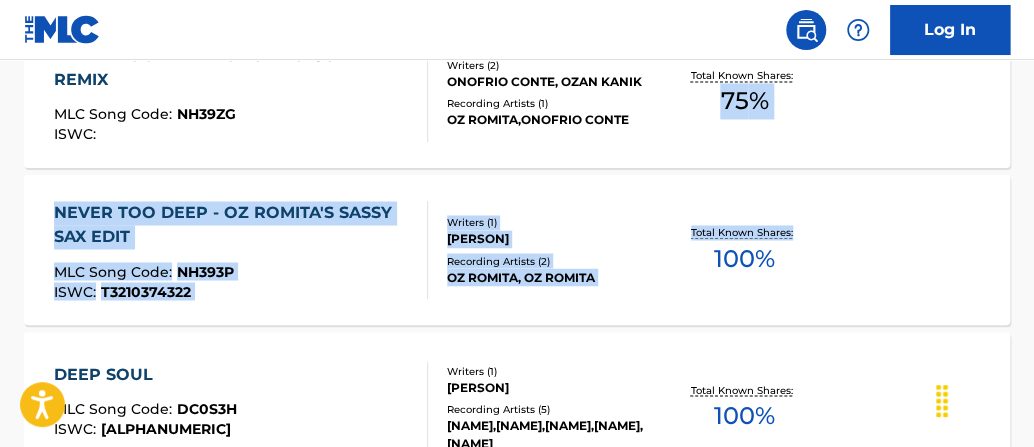drag, startPoint x: 1032, startPoint y: 203, endPoint x: 1038, endPoint y: 159, distance: 44.407207 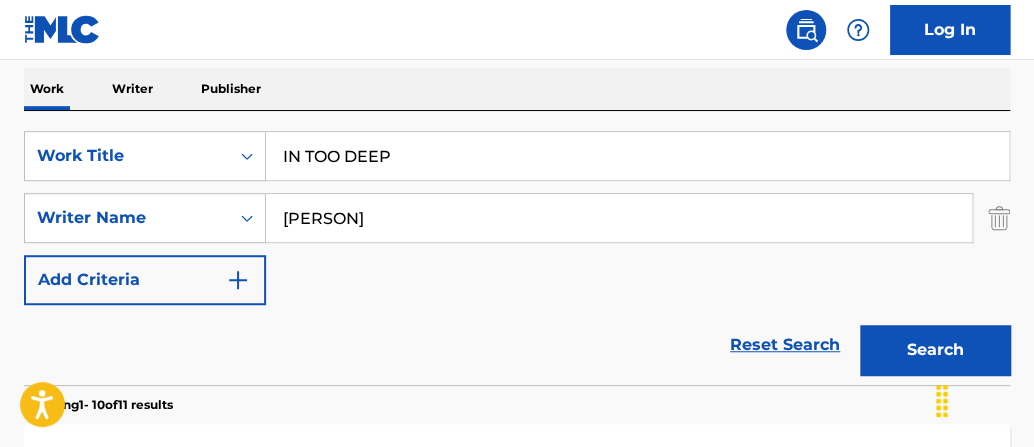 click on "Accessibility Screen-Reader Guide, Feedback, and Issue Reporting | New window Log In The MLC Public Work Search The accuracy and completeness of The MLC's data is determined solely by our Members. It is not an authoritative source for recording information. Please   click here   for more information about the terms used in the database. Please review the Musical Works Database   Terms of Use Work Writer Publisher SearchWithCriteriaec24d113-0933-44ea-8866-7770d55c554d Work Title IN TOO DEEP SearchWithCriteria253e107f-3dbe-4b10-8da9-6c7d322a359f Writer Name [LAST] Add Criteria Reset Search Search Showing  1  -   10  of  11   results   NEVER TOO DEEP (ORIGINAL MIX) MLC Song Code : NG8FKV ISWC : T3128799275 Writers ( 1 ) [LAST] Recording Artists ( 16 ) [FIRST], [FIRST], [FIRST], [FIRST], [FIRST] Total Known Shares: 100 % NEVER TOO DEEP - 7REGISTER REMIX MLC Song Code : NH39Y3 ISWC : Writers ( 2 ) [LAST], [LAST] Recording Artists ( 2 ) [FIRST],7REGISTER, [FIRST],7REGISTER 75 % : :" at bounding box center [517, -91] 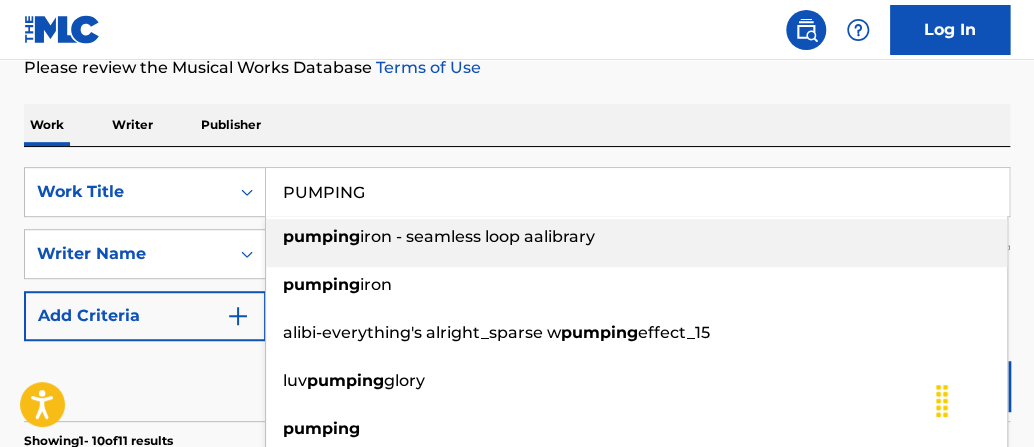 type on "PUMPING" 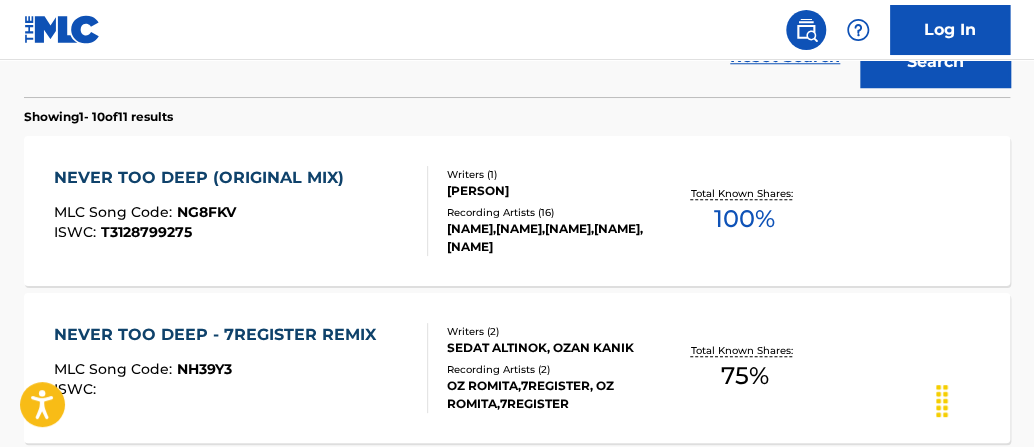 scroll, scrollTop: 436, scrollLeft: 0, axis: vertical 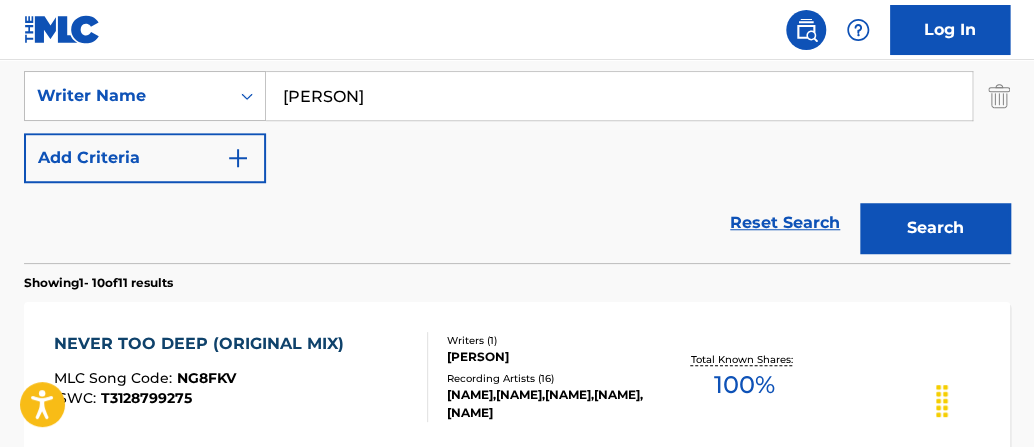 click on "Search" at bounding box center [935, 228] 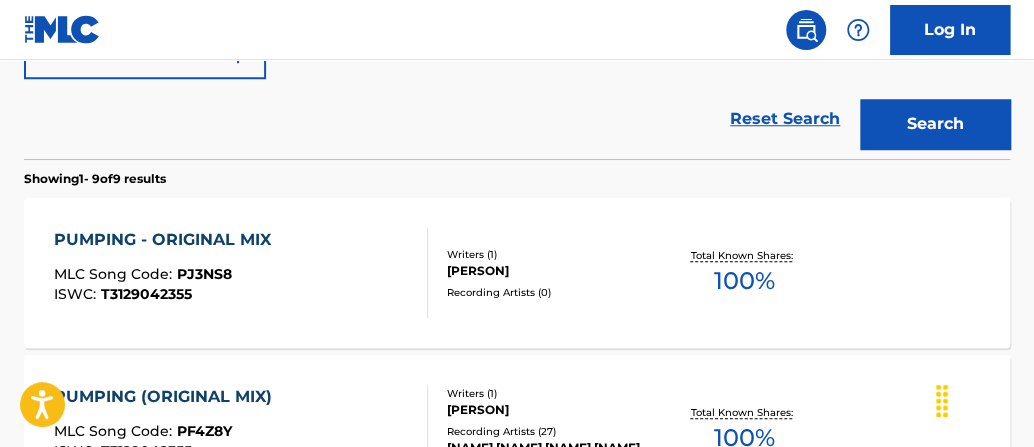 scroll, scrollTop: 571, scrollLeft: 0, axis: vertical 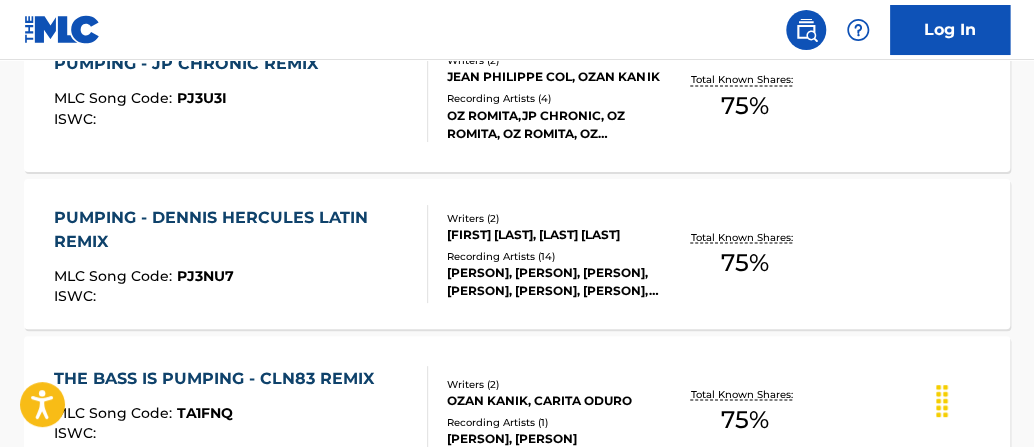 click on "Total Known Shares:" at bounding box center [744, 236] 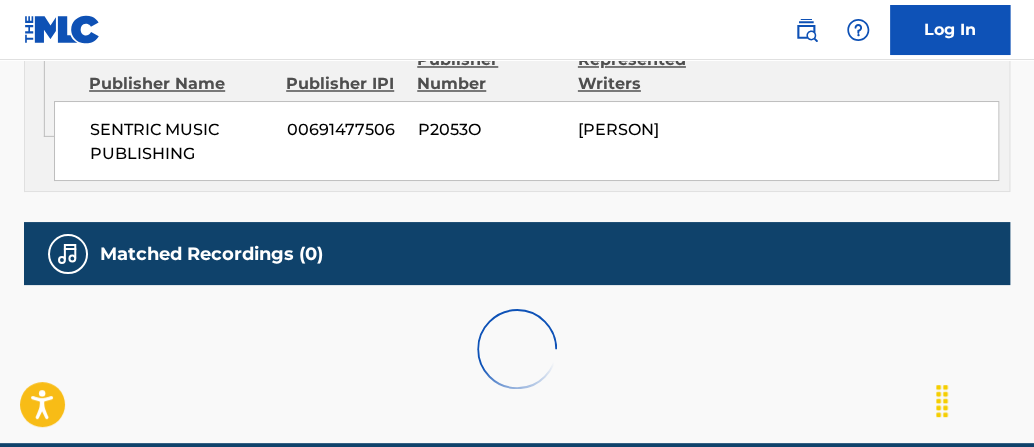 scroll, scrollTop: 0, scrollLeft: 0, axis: both 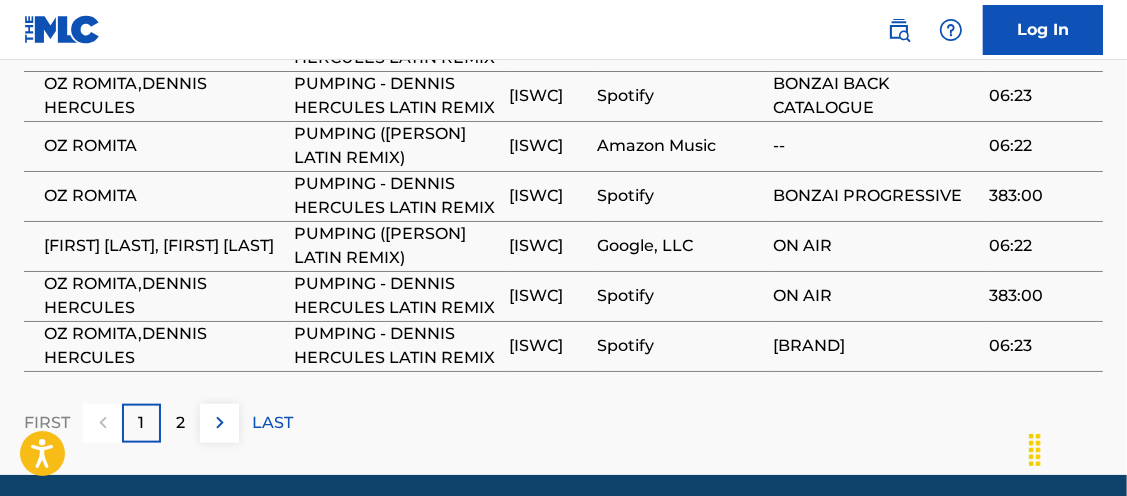 click on "[ISWC]" at bounding box center (549, 346) 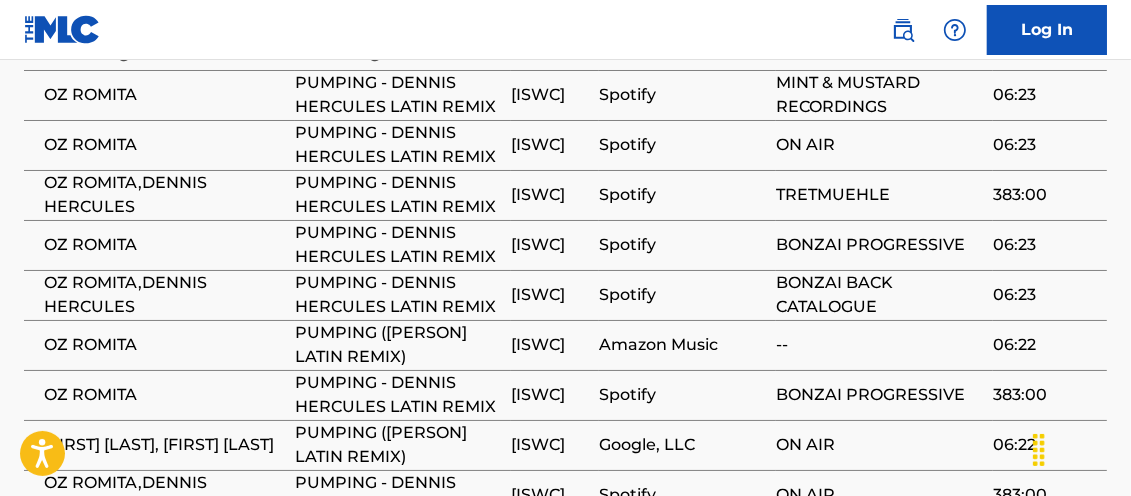 scroll, scrollTop: 1409, scrollLeft: 0, axis: vertical 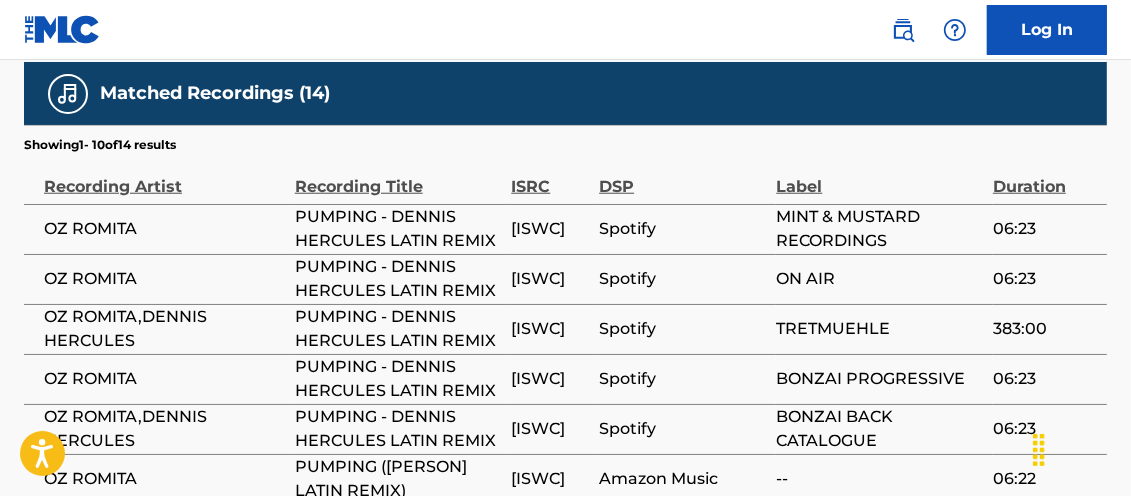 click on "[ISWC]" at bounding box center (550, 229) 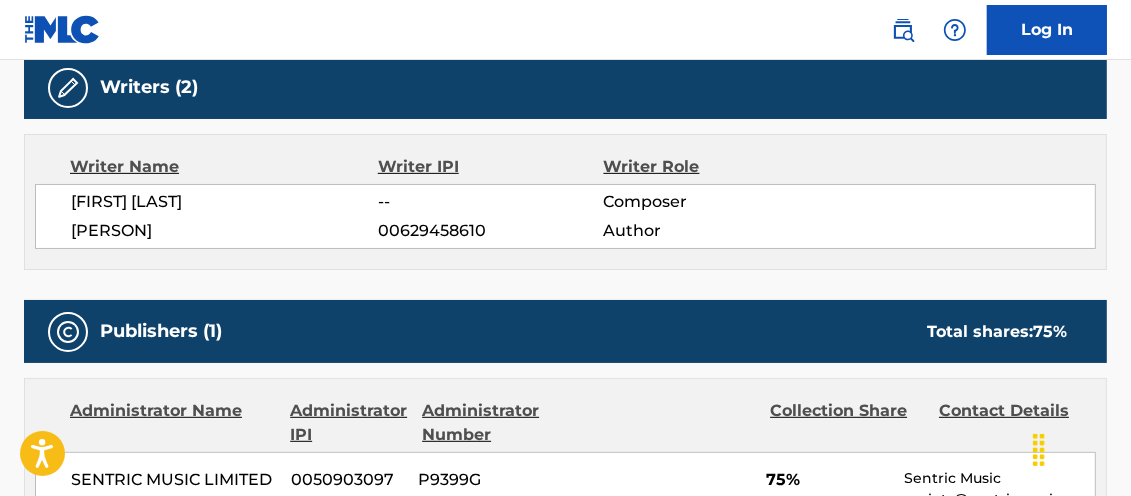 scroll, scrollTop: 285, scrollLeft: 0, axis: vertical 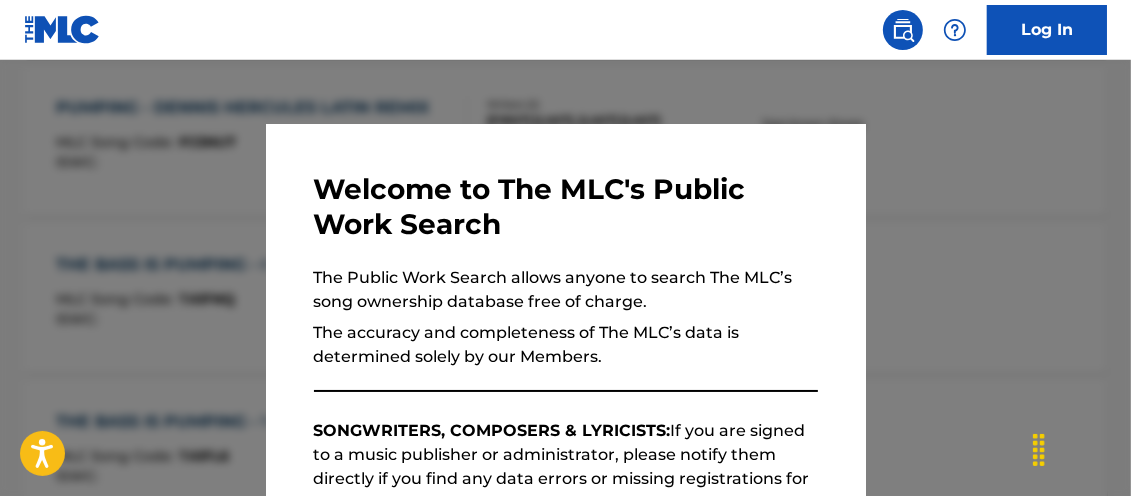 drag, startPoint x: 1032, startPoint y: 229, endPoint x: 1000, endPoint y: 12, distance: 219.34676 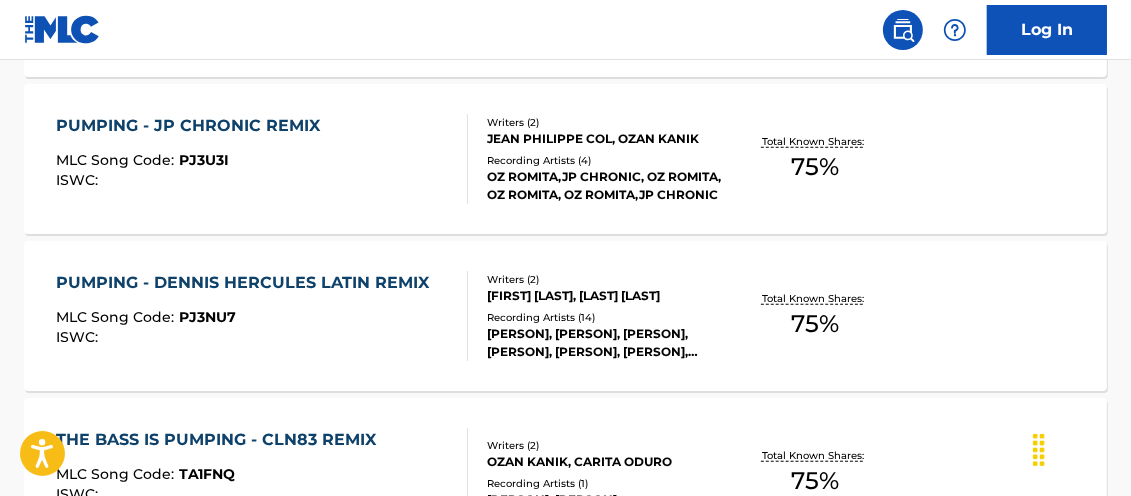 scroll, scrollTop: 1126, scrollLeft: 0, axis: vertical 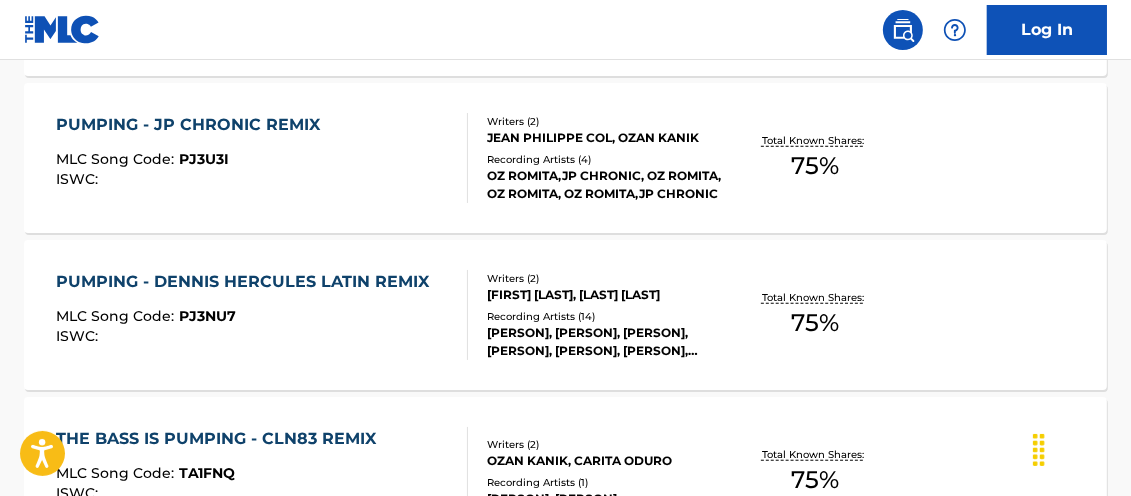 click on "75 %" at bounding box center [815, 166] 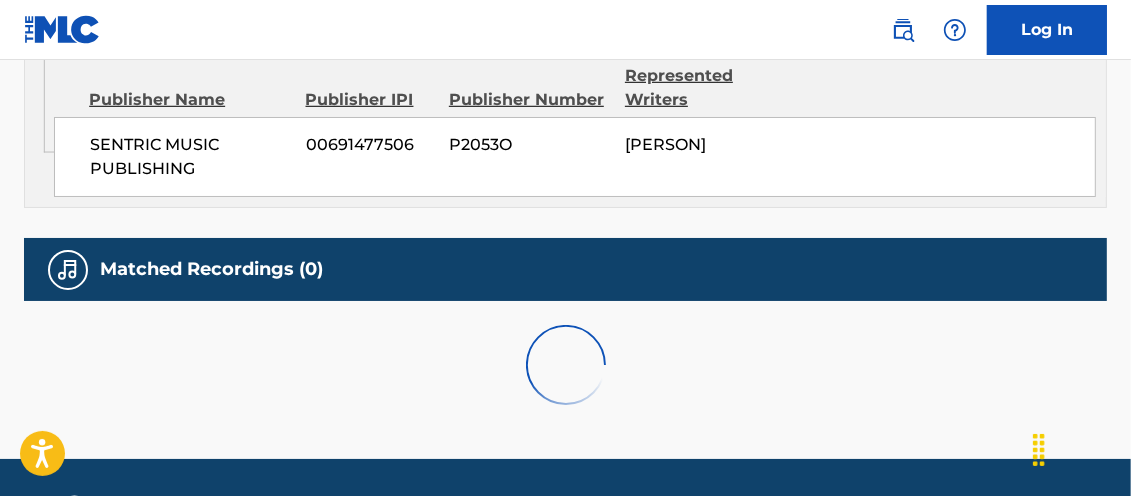 scroll, scrollTop: 0, scrollLeft: 0, axis: both 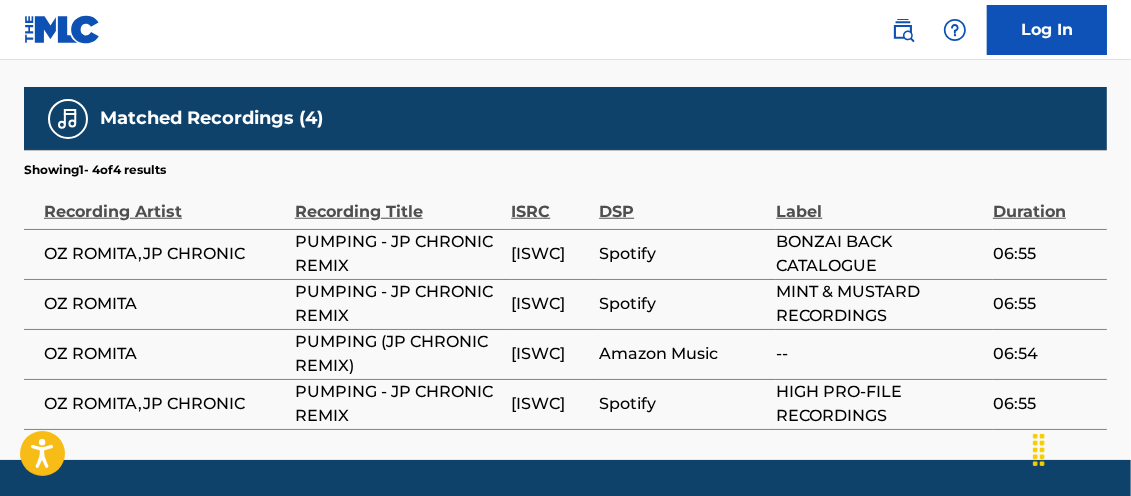 click on "[ISWC]" at bounding box center (550, 254) 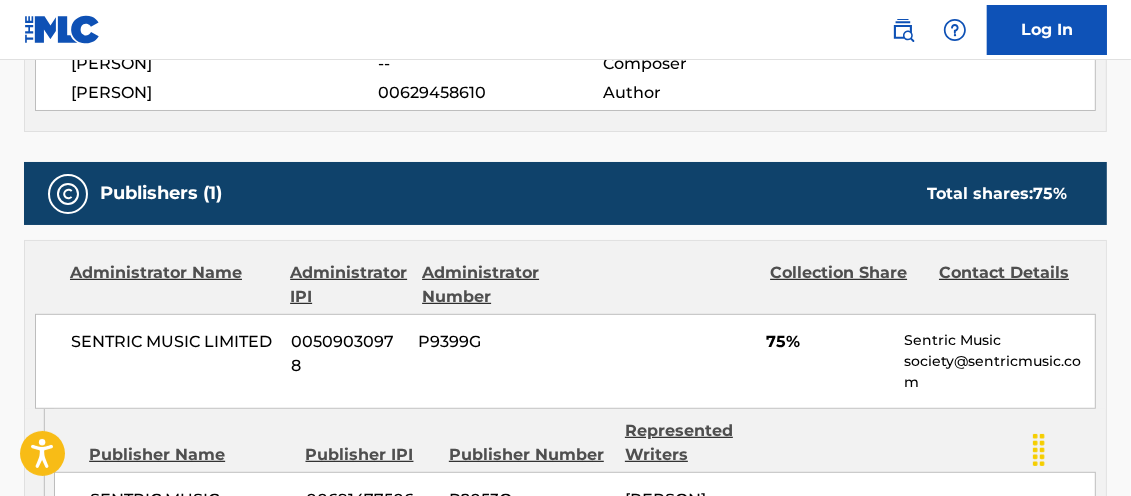 scroll, scrollTop: 704, scrollLeft: 0, axis: vertical 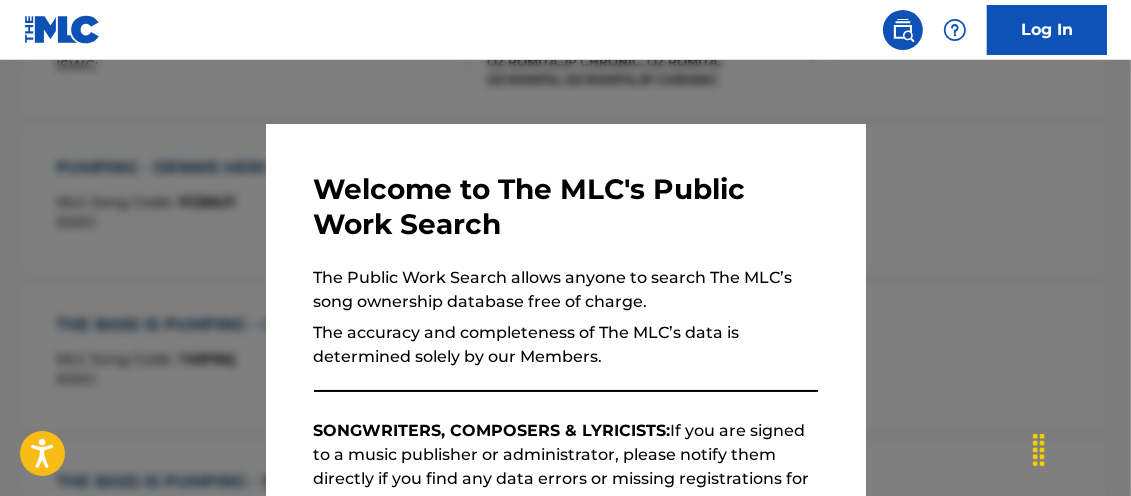 click at bounding box center (565, 308) 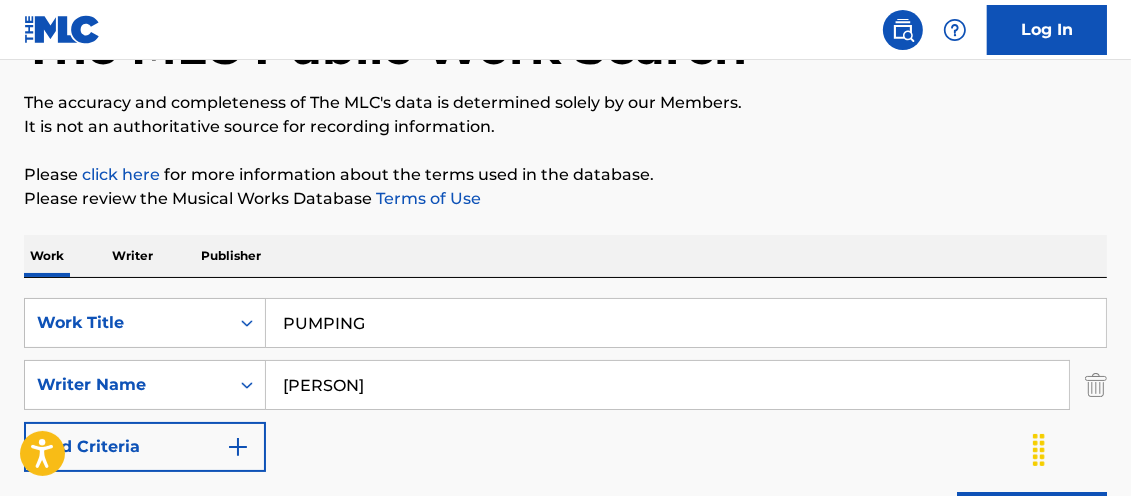 scroll, scrollTop: 136, scrollLeft: 0, axis: vertical 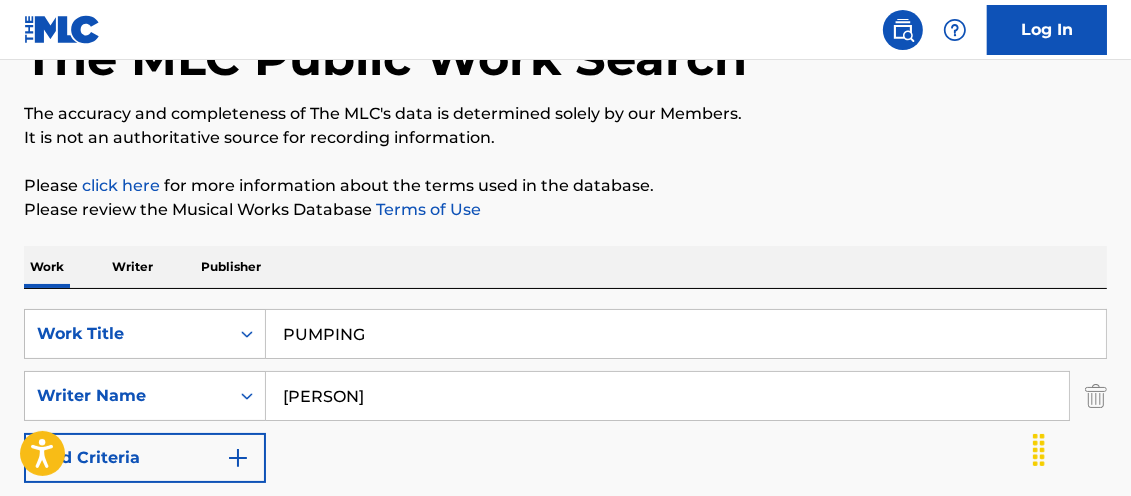 drag, startPoint x: 444, startPoint y: 328, endPoint x: 44, endPoint y: 216, distance: 415.38416 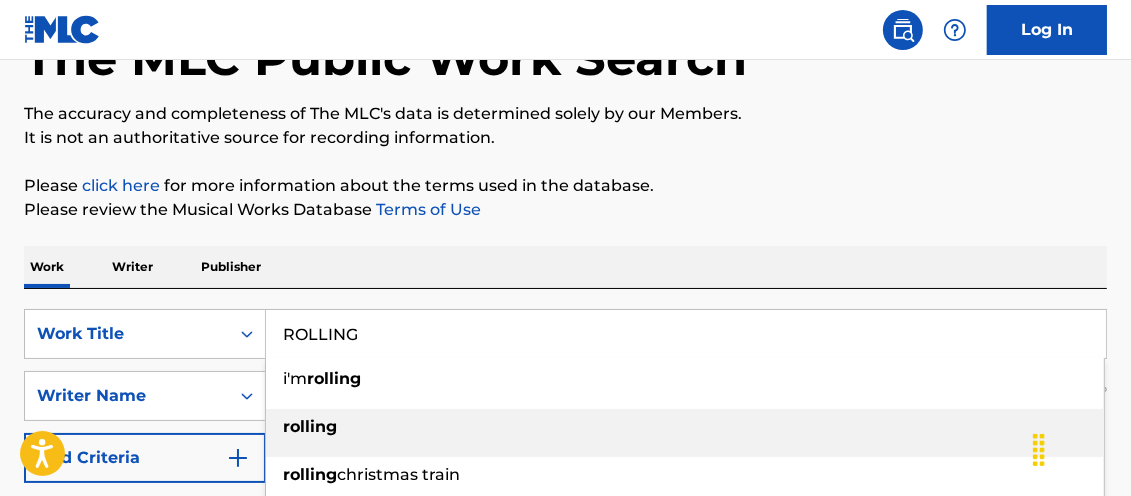 click on "rolling" at bounding box center (685, 427) 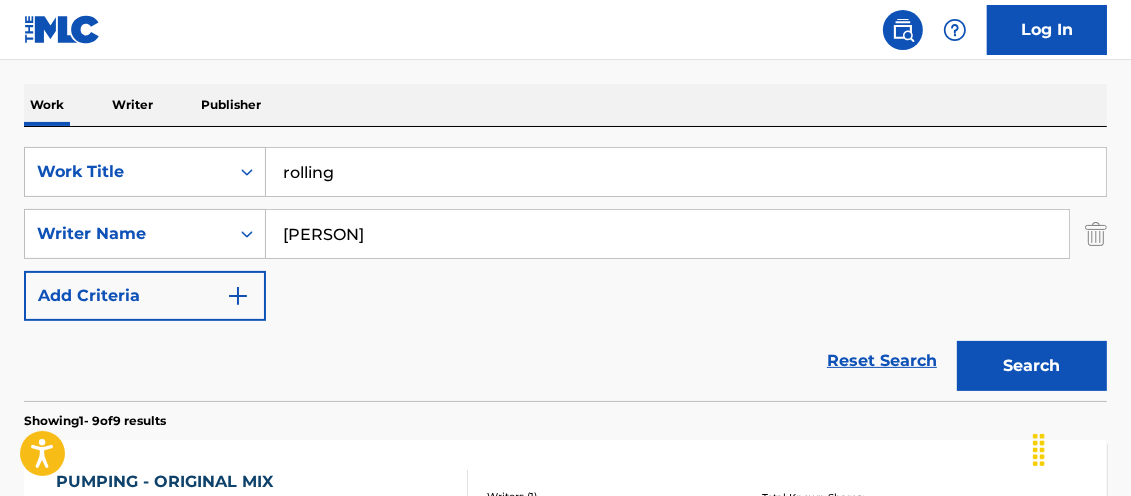 scroll, scrollTop: 287, scrollLeft: 0, axis: vertical 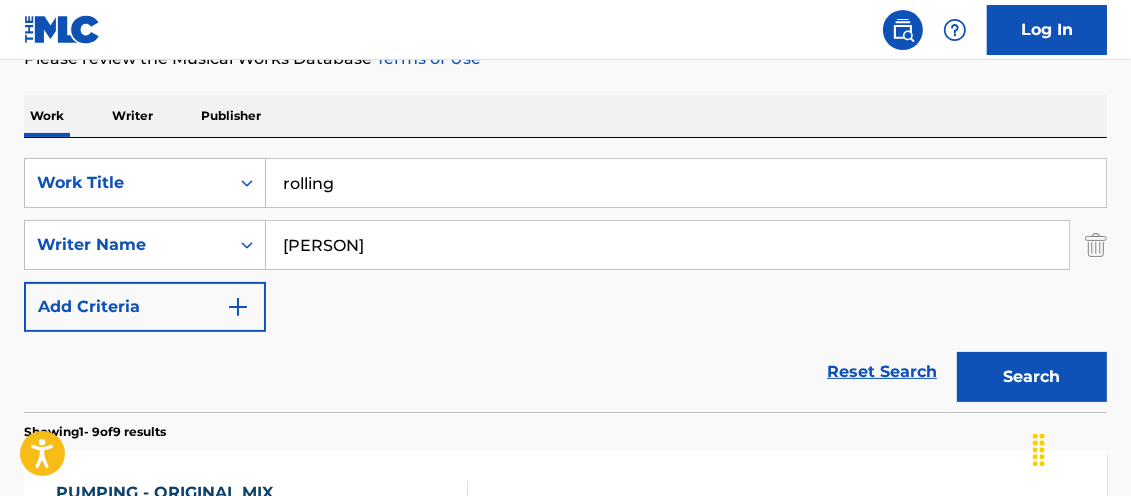 click on "Accessibility Screen-Reader Guide, Feedback, and Issue Reporting | New window Log In The MLC Public Work Search The accuracy and completeness of The MLC's data is determined solely by our Members. It is not an authoritative source for recording information. Please   click here   for more information about the terms used in the database. Please review the Musical Works Database   Terms of Use Work Writer Publisher SearchWithCriteriaec24d113-0933-44ea-8866-7770d55c554d Work Title rolling SearchWithCriteria253e107f-3dbe-4b10-8da9-6c7d322a359f Writer Name OZAN KANIK Add Criteria Reset Search Search Showing  1  -   9  of  9   results   PUMPING - ORIGINAL MIX MLC Song Code : PJ3NS8 ISWC : T3129042355 Writers ( 1 ) OZAN KANIK Recording Artists ( 0 ) Total Known Shares: 100 % PUMPING (ORIGINAL MIX) MLC Song Code : PF4Z8Y ISWC : T3129042355 Writers ( 1 ) OZAN KANIK Recording Artists ( 27 ) OZ ROMITA, OZ ROMITA, OZ ROMITA, OZ ROMITA, OZ ROMITA Total Known Shares: 100 % THE BASS IS PUMPING MLC Song Code : TA1FH7 ISWC :" at bounding box center [565, -39] 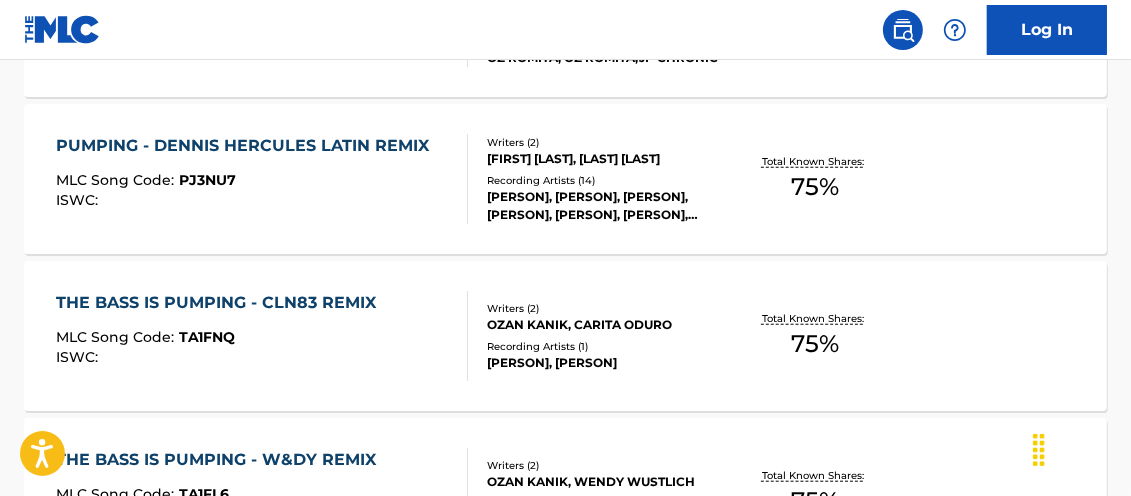 scroll, scrollTop: 1250, scrollLeft: 0, axis: vertical 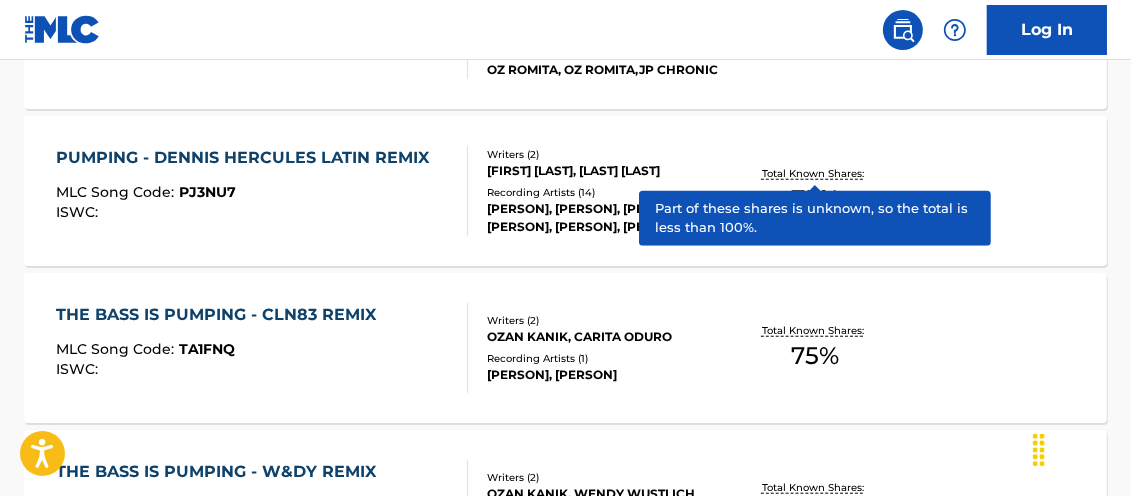 click on "Total Known Shares:" at bounding box center [815, 173] 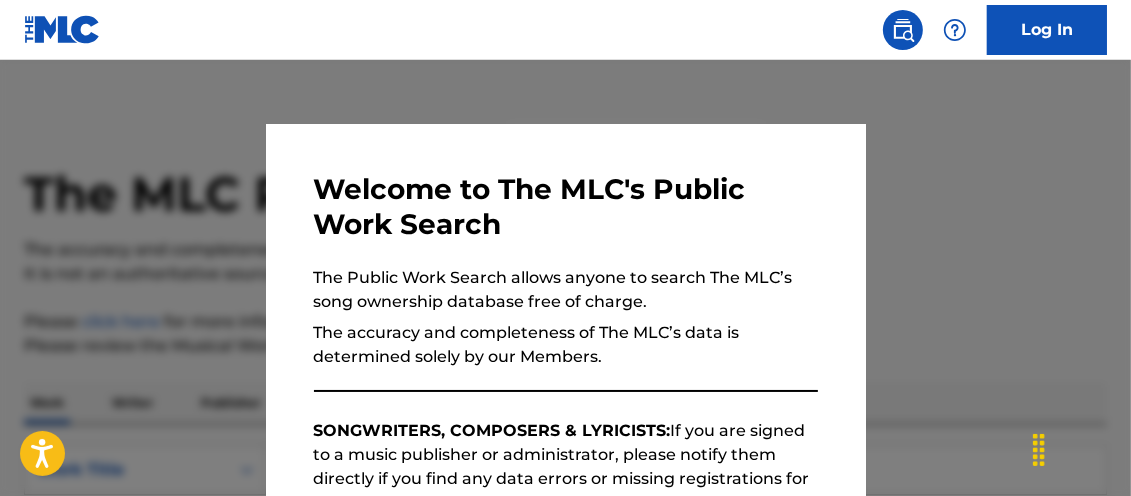 scroll, scrollTop: 1364, scrollLeft: 0, axis: vertical 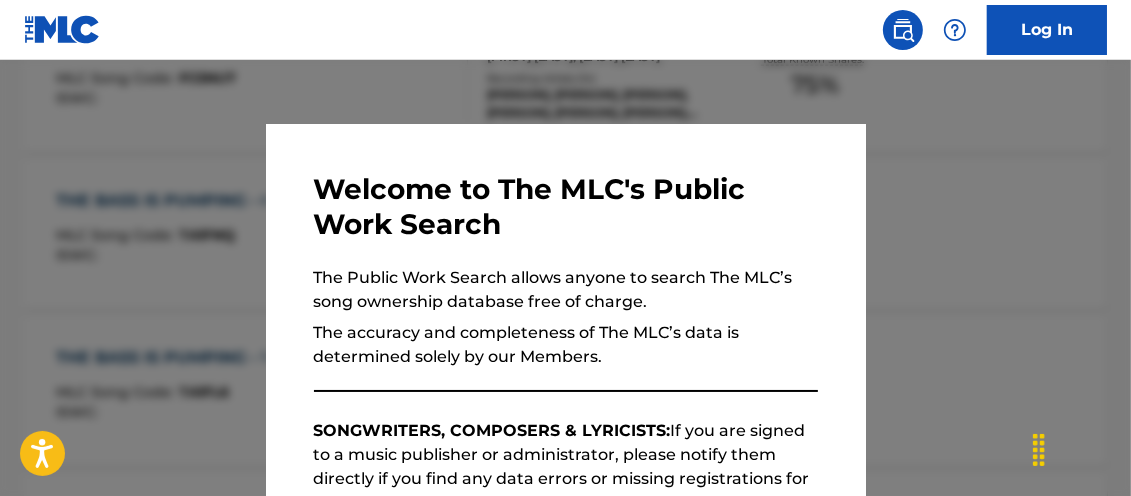 click at bounding box center [565, 308] 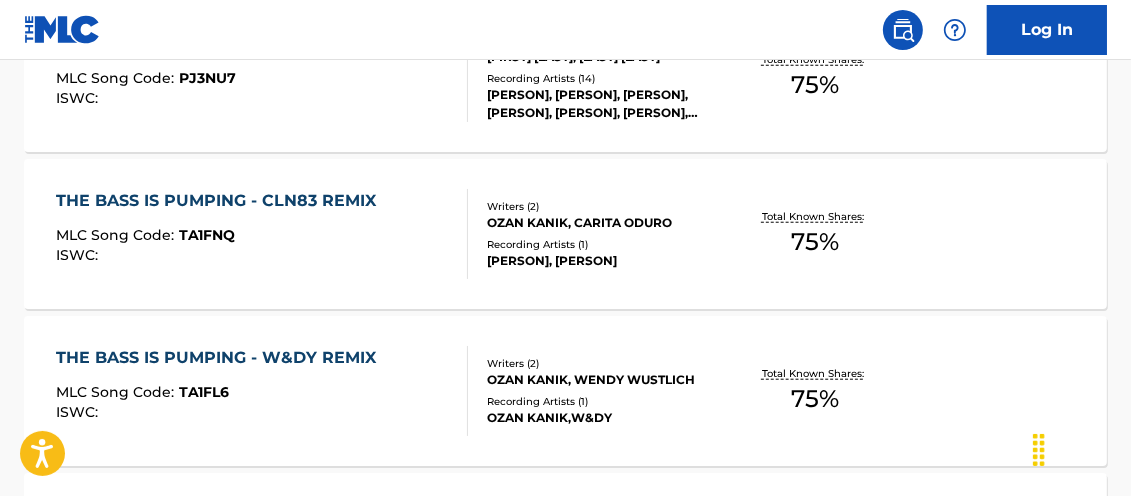 click on "PUMPING - ORIGINAL MIX MLC Song Code : PJ3NS8 ISWC : T3129042355 Writers ( 1 ) OZAN KANIK Recording Artists ( 0 ) Total Known Shares: 100 % PUMPING (ORIGINAL MIX) MLC Song Code : PF4Z8Y ISWC : T3129042355 Writers ( 1 ) OZAN KANIK Recording Artists ( 27 ) OZ ROMITA, OZ ROMITA, OZ ROMITA, OZ ROMITA, OZ ROMITA Total Known Shares: 100 % THE BASS IS PUMPING MLC Song Code : TA1FH7 ISWC : Writers ( 1 ) OZAN KANIK Recording Artists ( 27 ) Total Known Shares: 100 % :PJ3U3I" at bounding box center (565, -190) 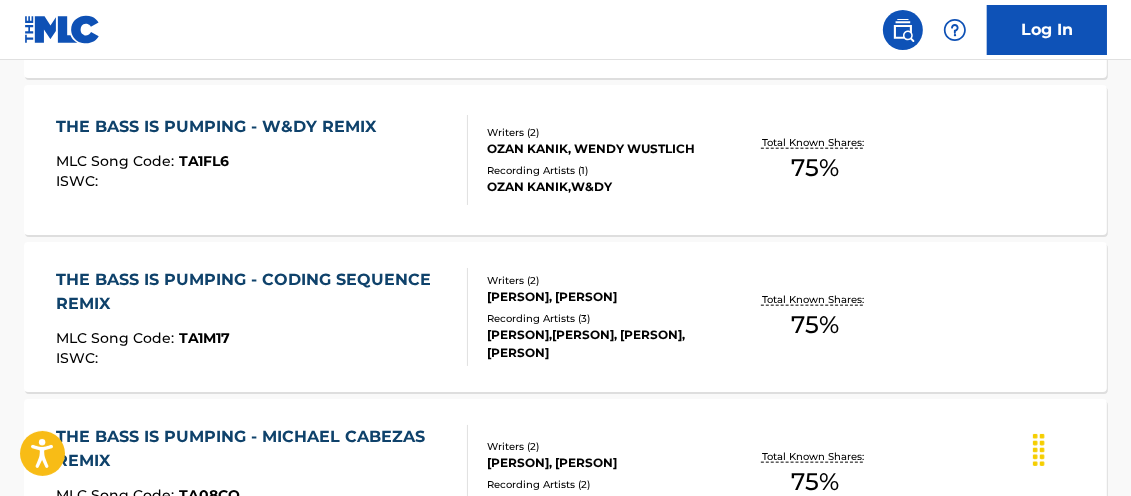 scroll, scrollTop: 1598, scrollLeft: 0, axis: vertical 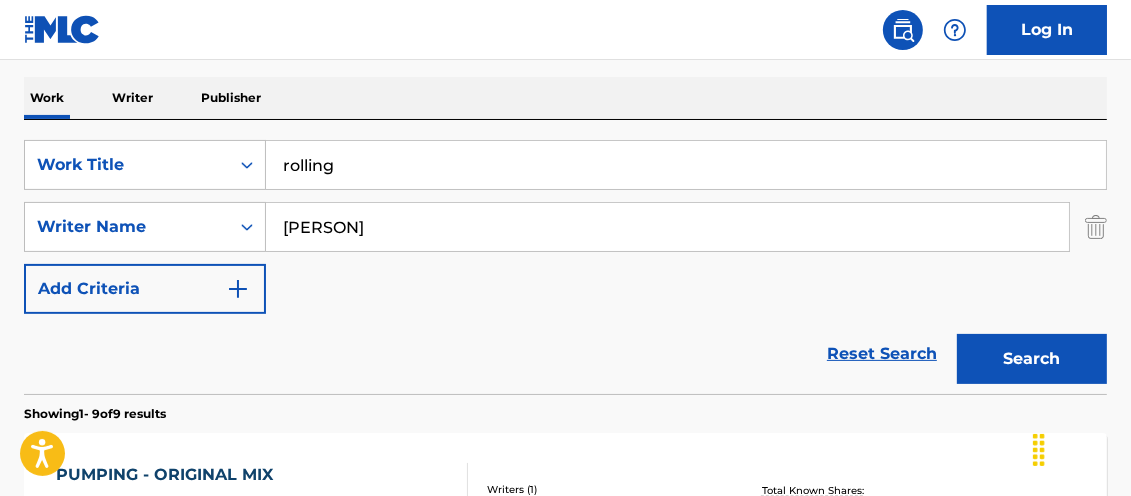 click on "Search" at bounding box center [1032, 359] 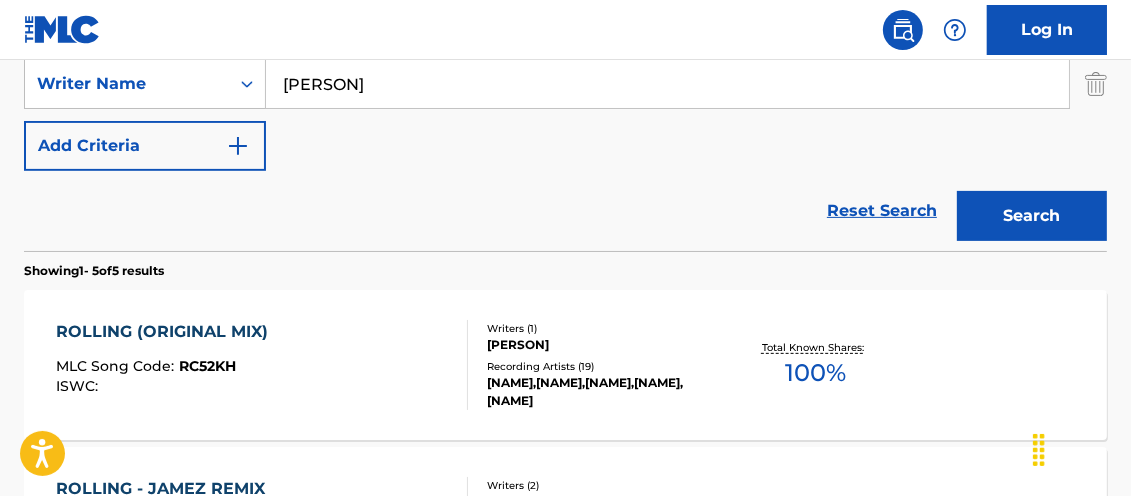 scroll, scrollTop: 605, scrollLeft: 0, axis: vertical 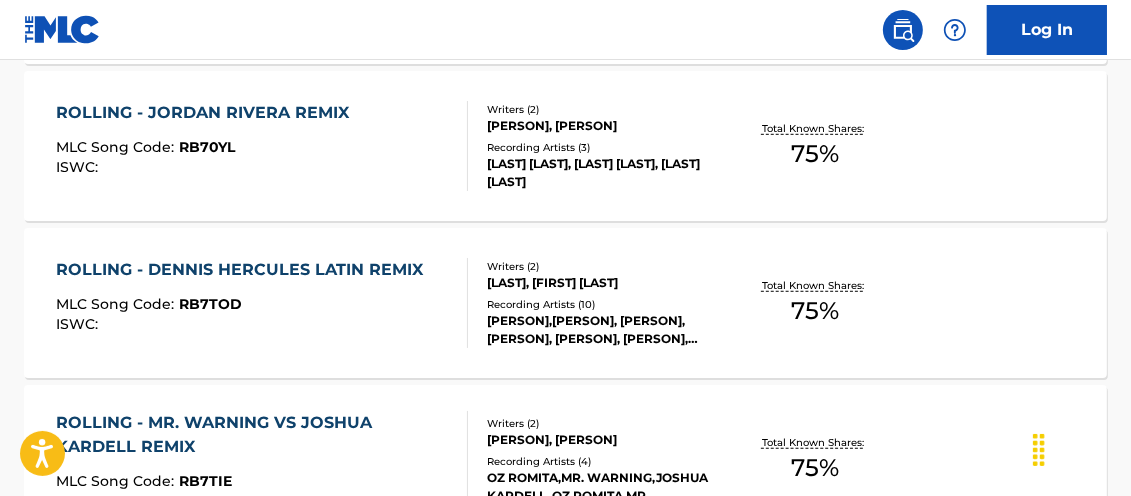 click on "75 %" at bounding box center (815, 311) 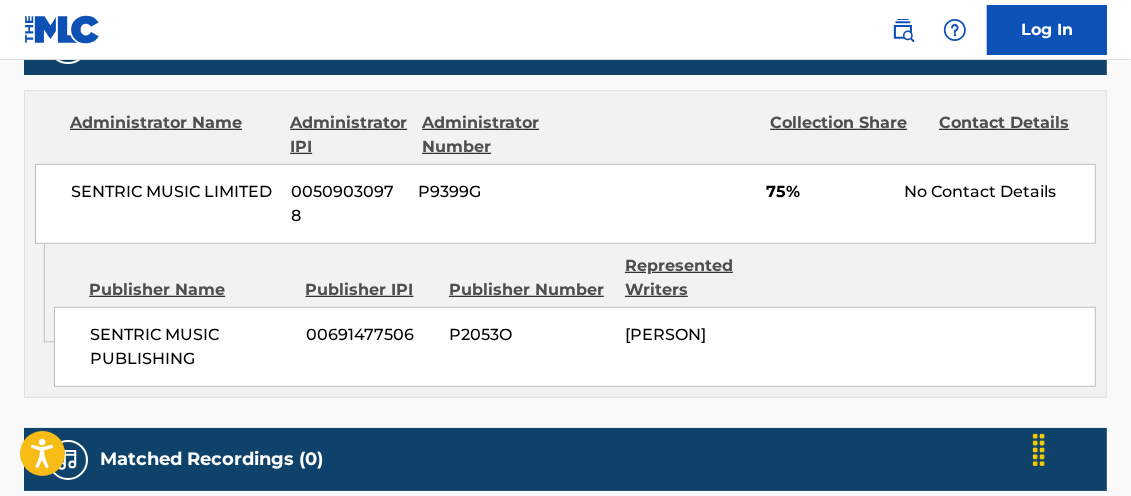 scroll, scrollTop: 0, scrollLeft: 0, axis: both 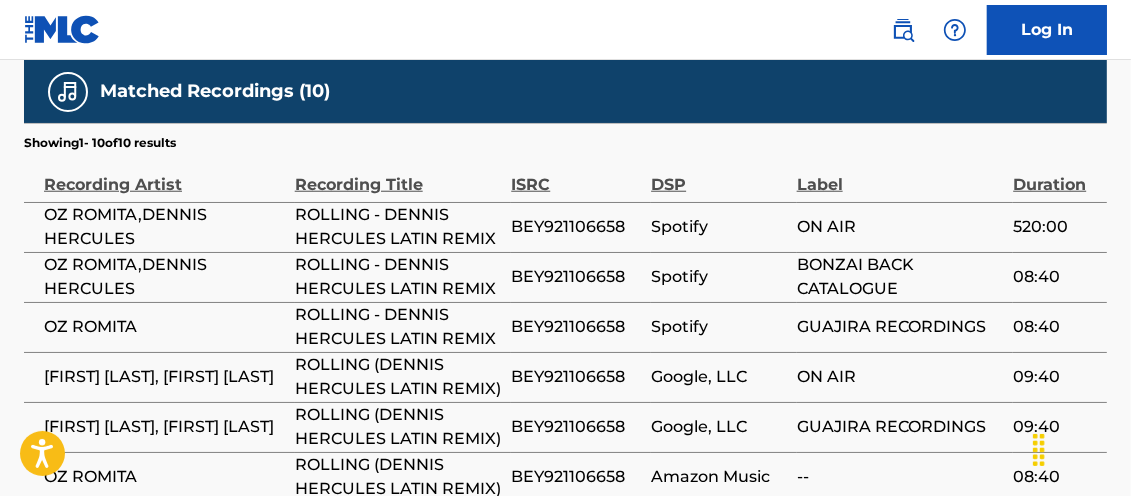 click on "BEY921106658" at bounding box center [576, 227] 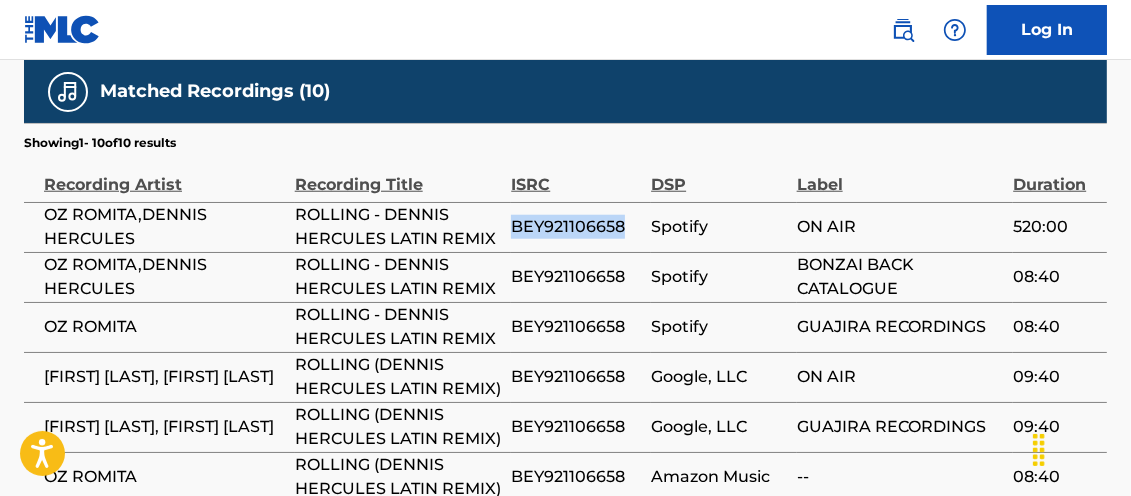 click on "BEY921106658" at bounding box center [576, 227] 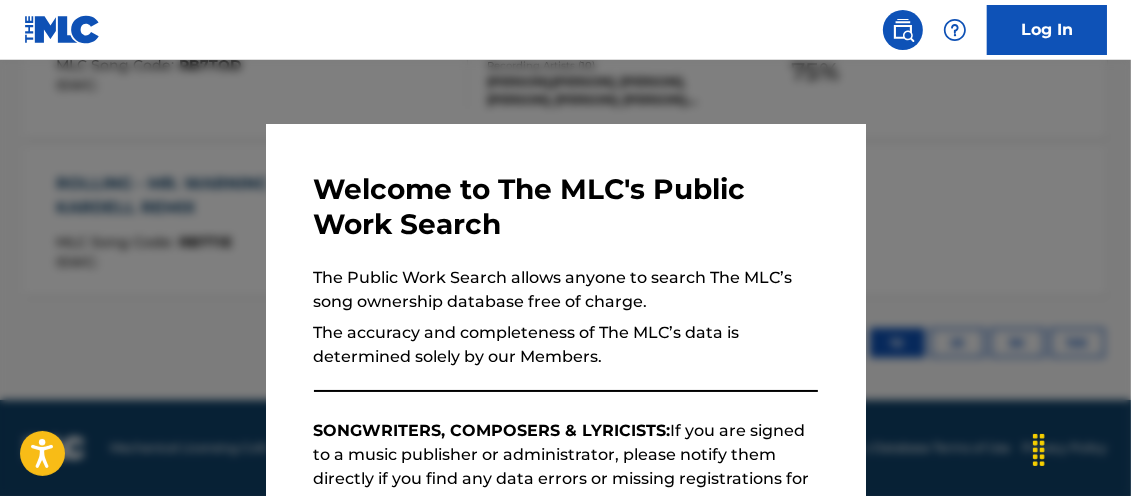 scroll, scrollTop: 1095, scrollLeft: 0, axis: vertical 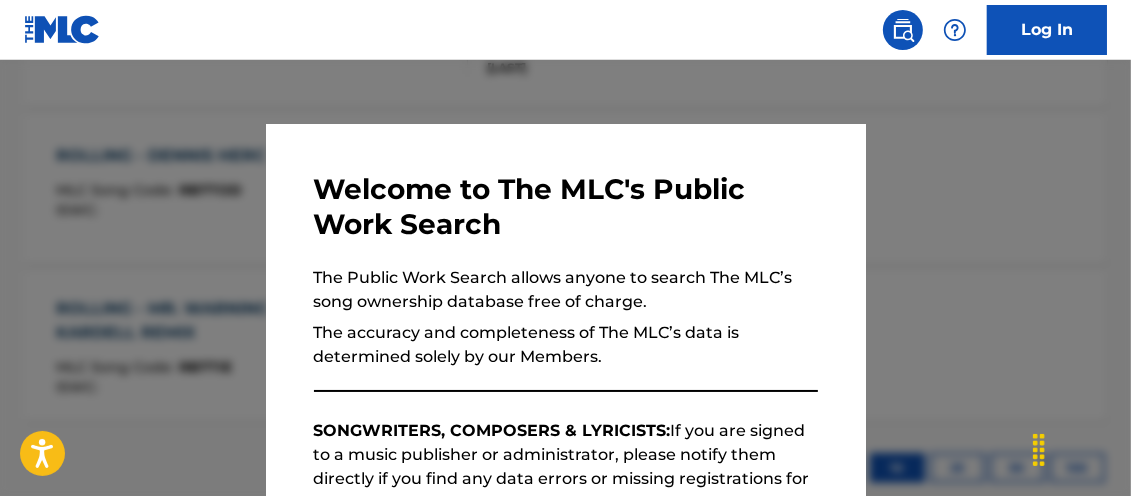 drag, startPoint x: 1035, startPoint y: 139, endPoint x: 1079, endPoint y: 178, distance: 58.796257 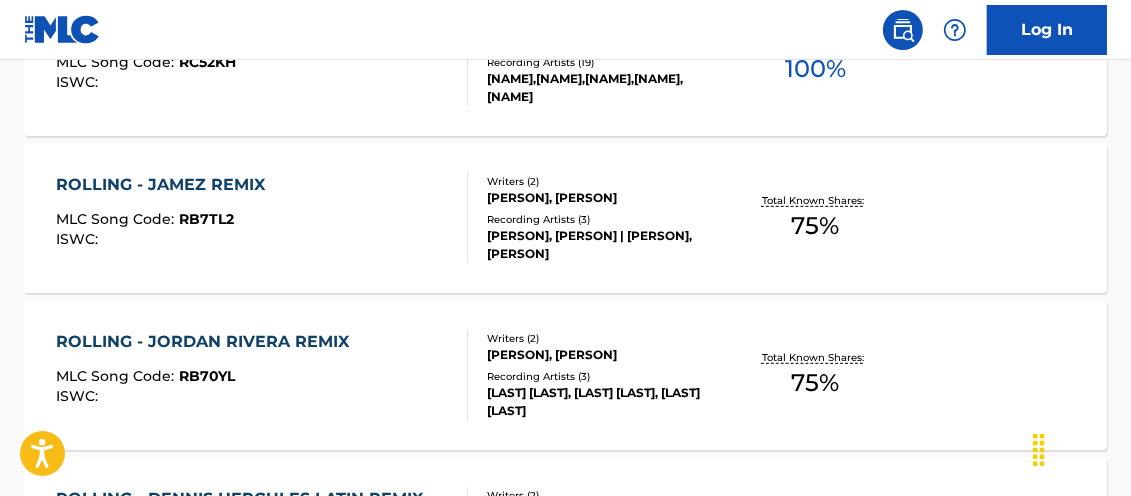 scroll, scrollTop: 702, scrollLeft: 0, axis: vertical 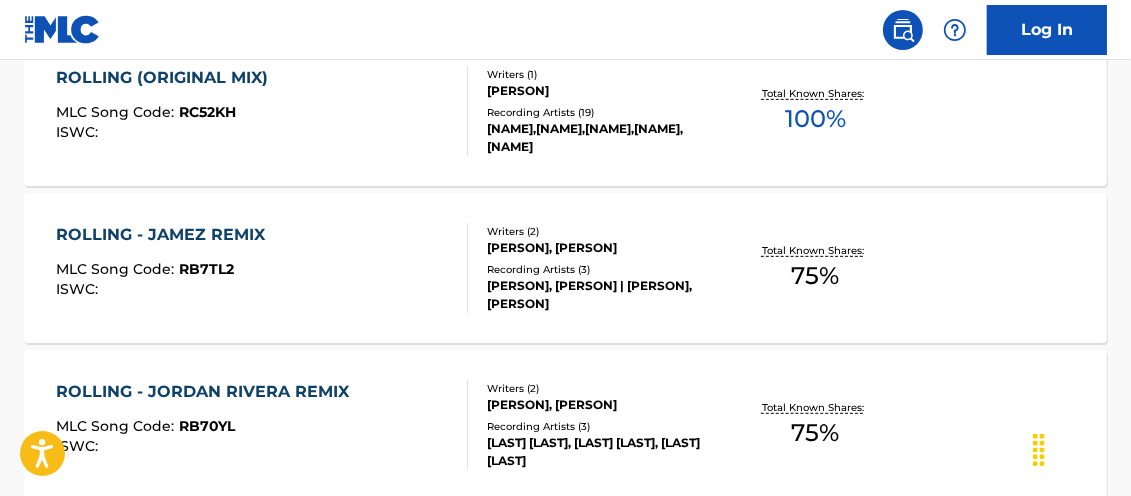 click on "Total Known Shares:" at bounding box center (815, 250) 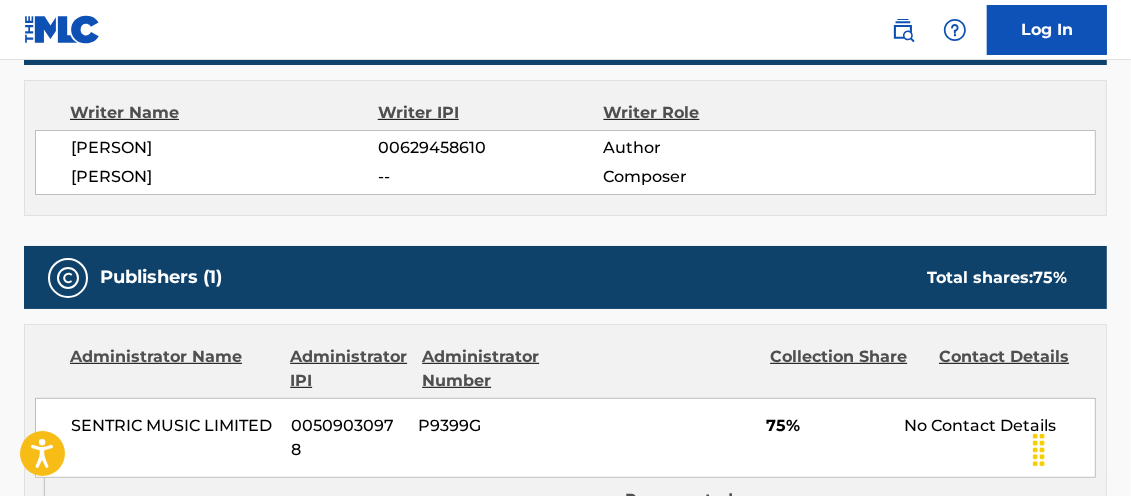 scroll, scrollTop: 0, scrollLeft: 0, axis: both 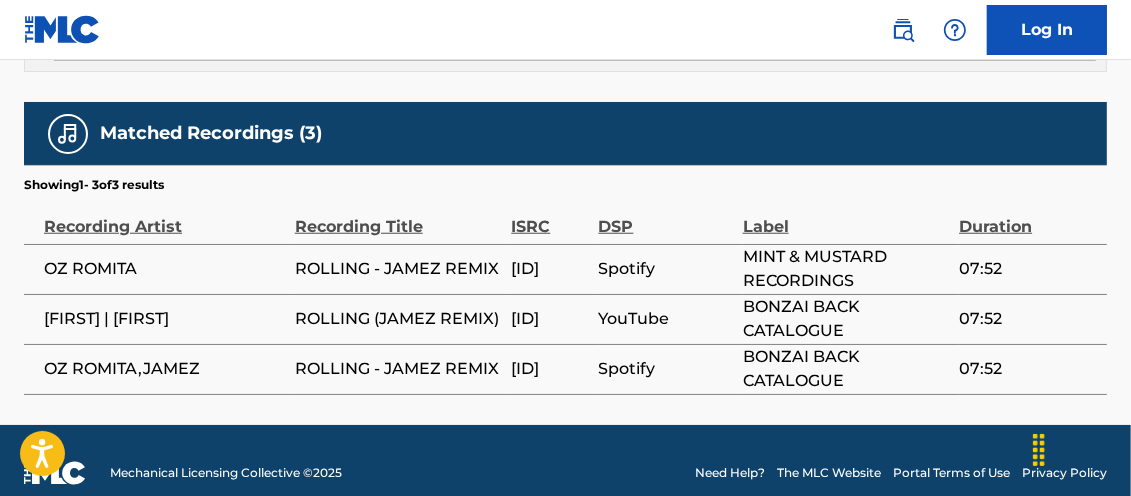 click on "[ID]" at bounding box center (549, 269) 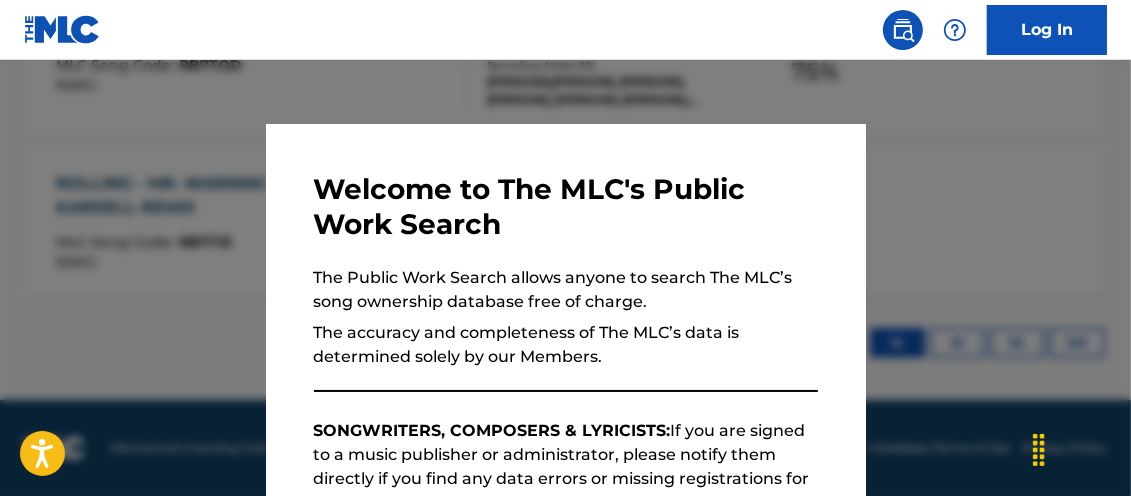 scroll, scrollTop: 816, scrollLeft: 0, axis: vertical 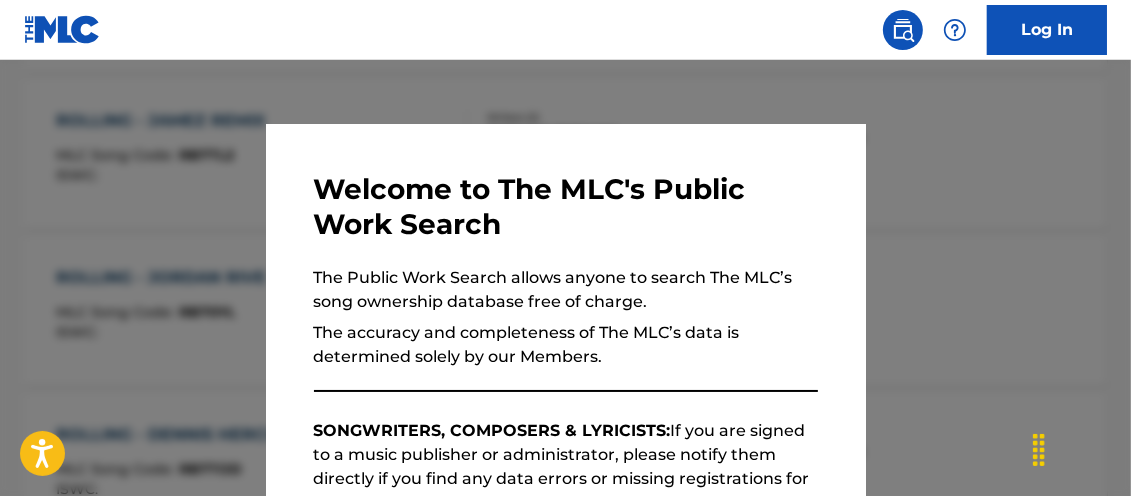 click at bounding box center [565, 308] 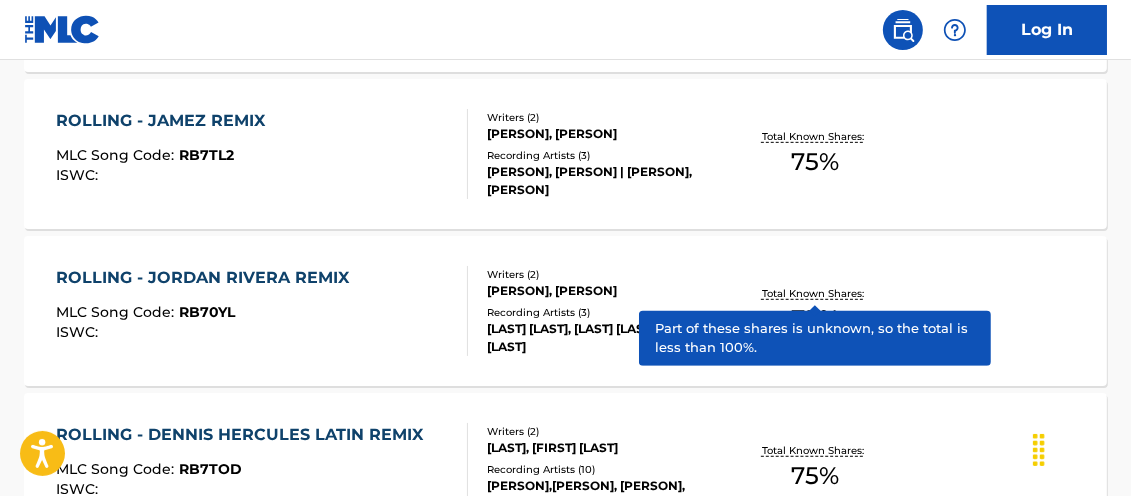 click on "Total Known Shares:" at bounding box center (815, 293) 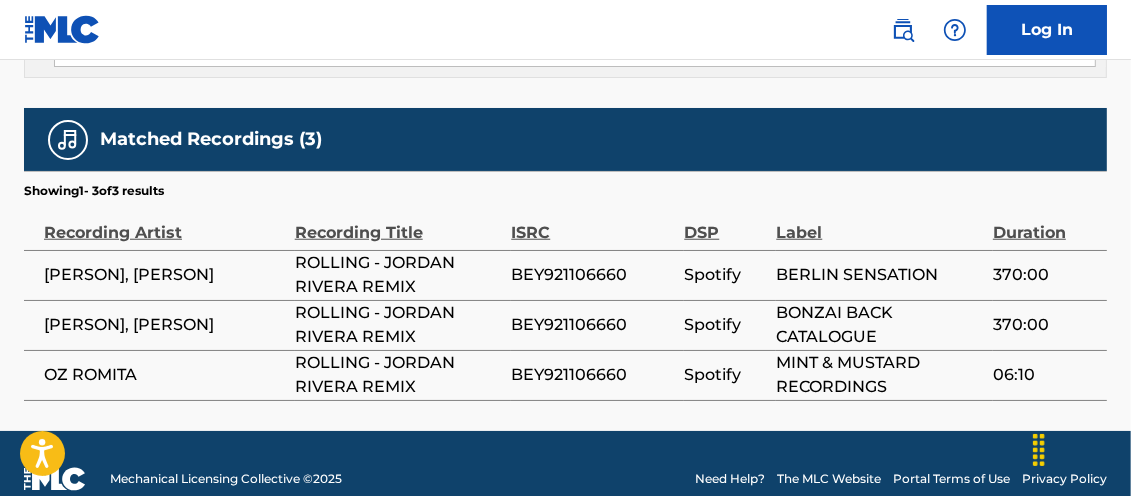 scroll, scrollTop: 1323, scrollLeft: 0, axis: vertical 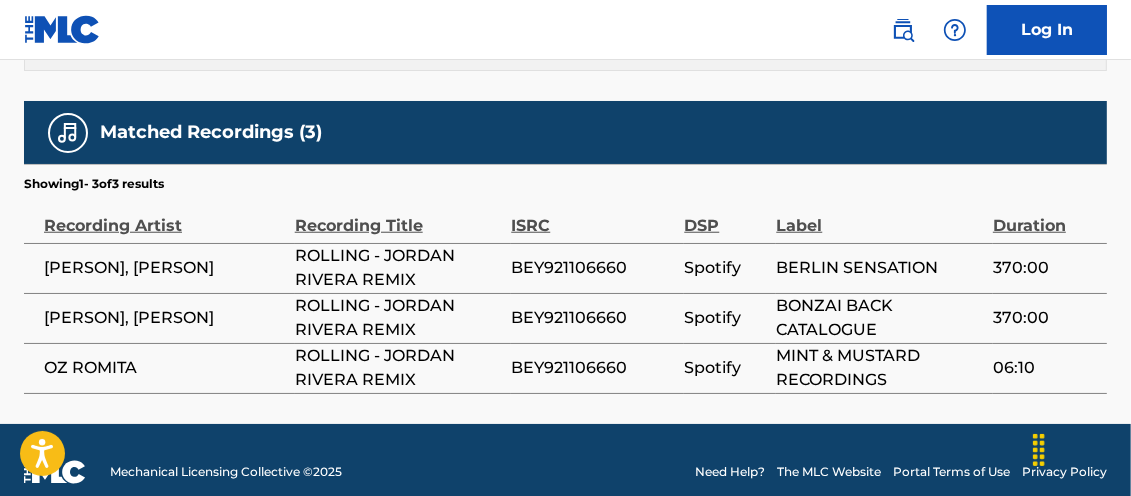 click on "BEY921106660" at bounding box center (592, 268) 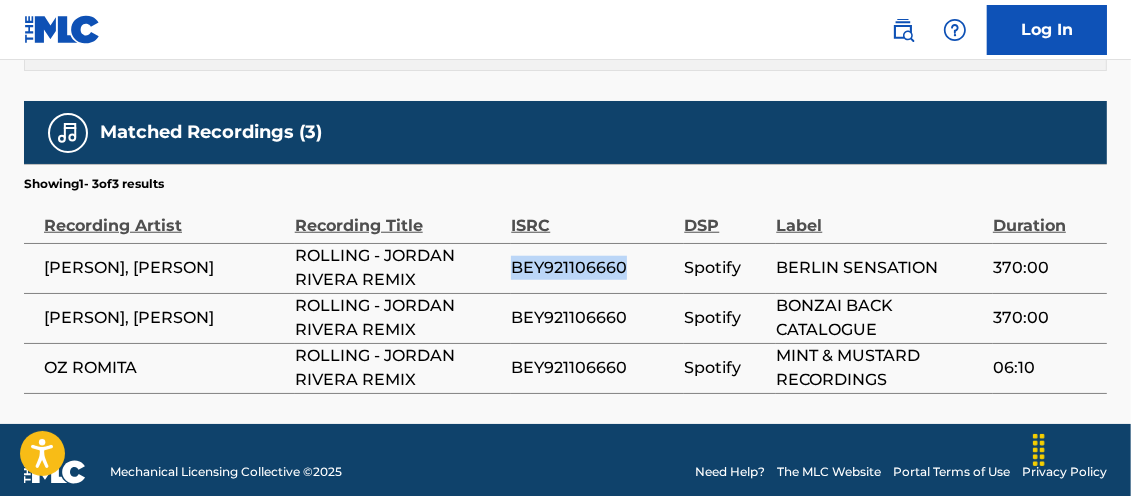 click on "BEY921106660" at bounding box center (592, 268) 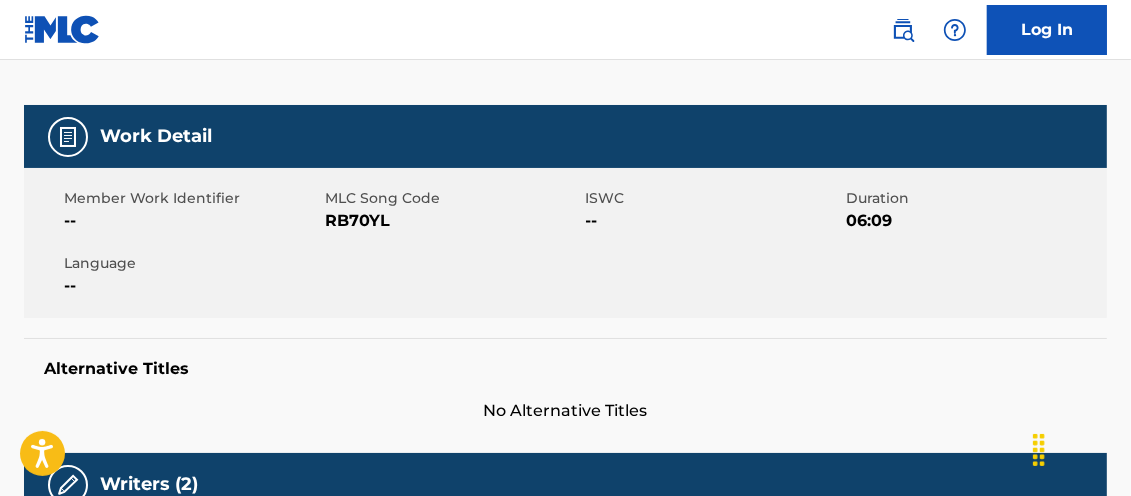 scroll, scrollTop: 0, scrollLeft: 0, axis: both 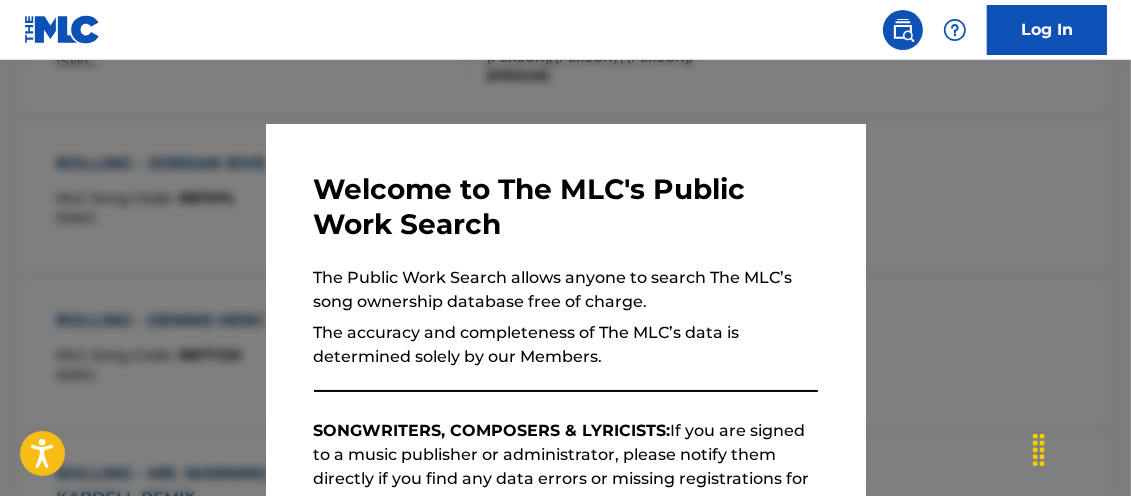 click at bounding box center [565, 308] 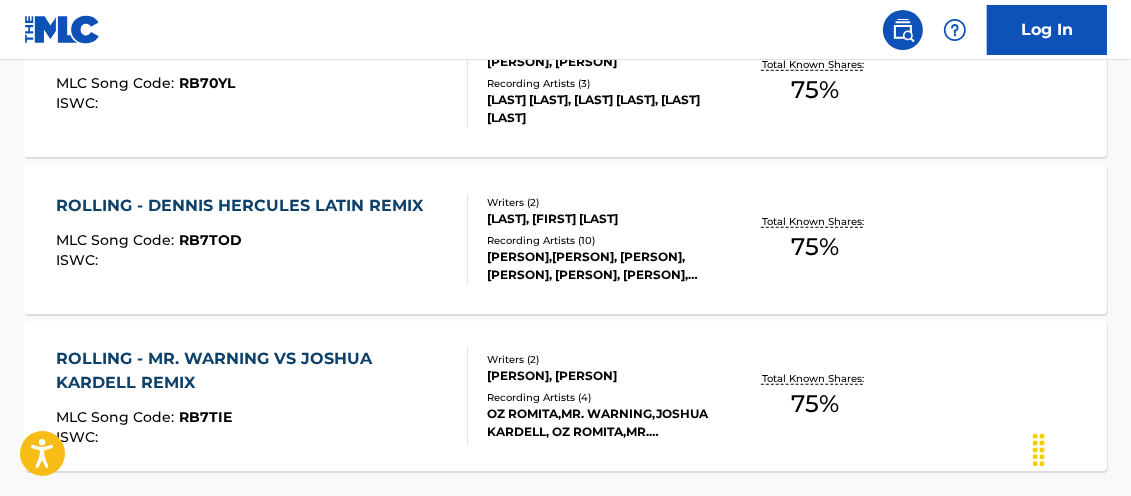 scroll, scrollTop: 1144, scrollLeft: 0, axis: vertical 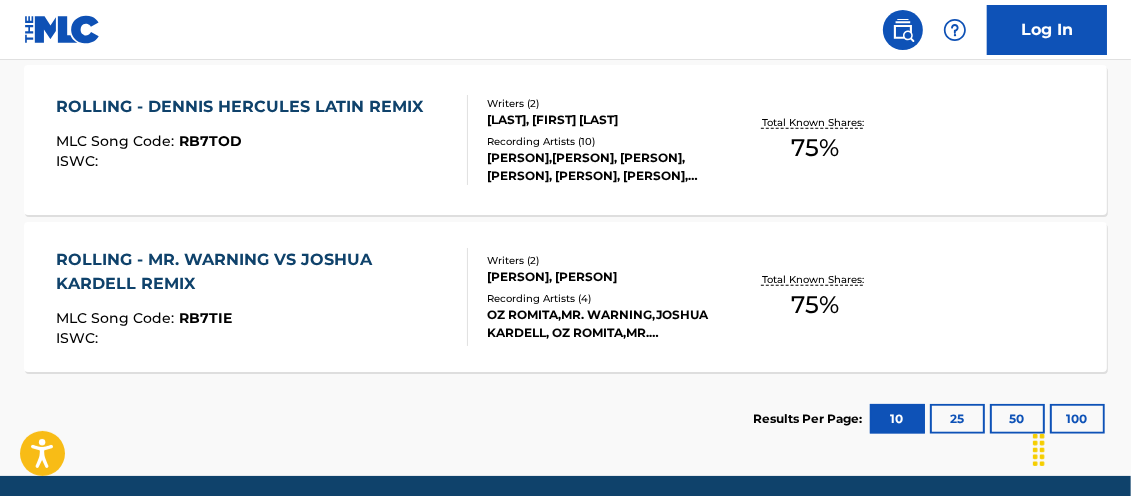 click on "75 %" at bounding box center (815, 305) 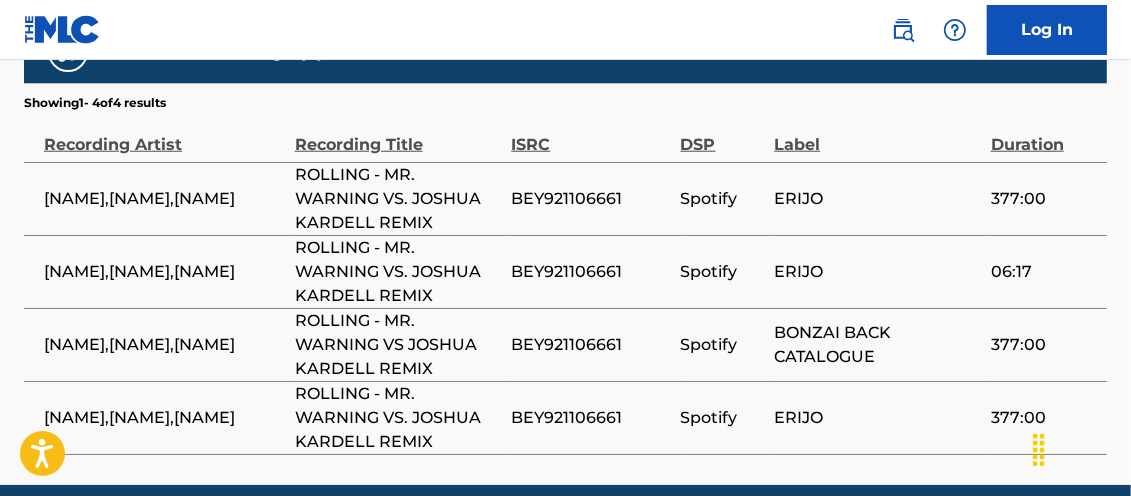 scroll, scrollTop: 1439, scrollLeft: 0, axis: vertical 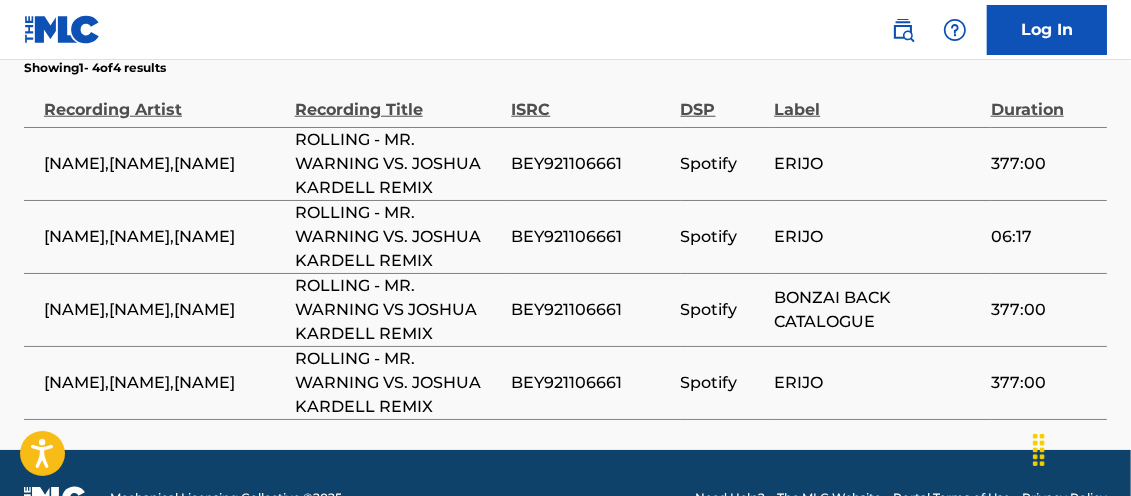 click on "BEY921106661" at bounding box center (590, 164) 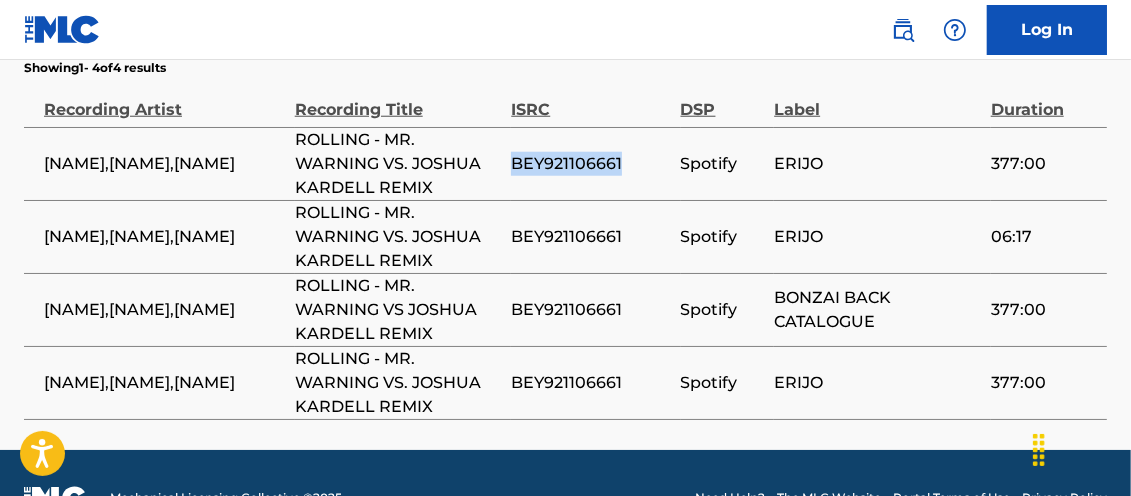 click on "BEY921106661" at bounding box center (590, 164) 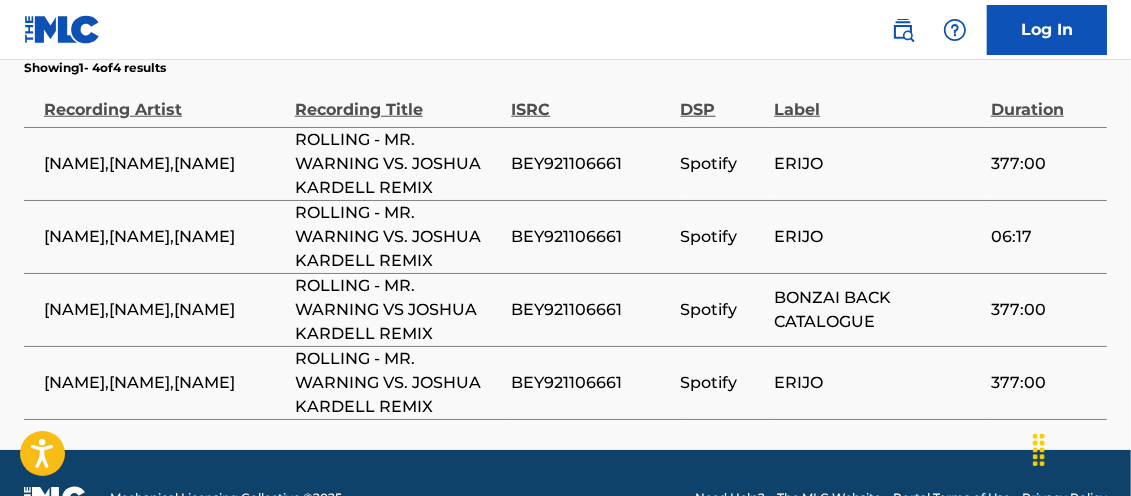 scroll, scrollTop: 1219, scrollLeft: 0, axis: vertical 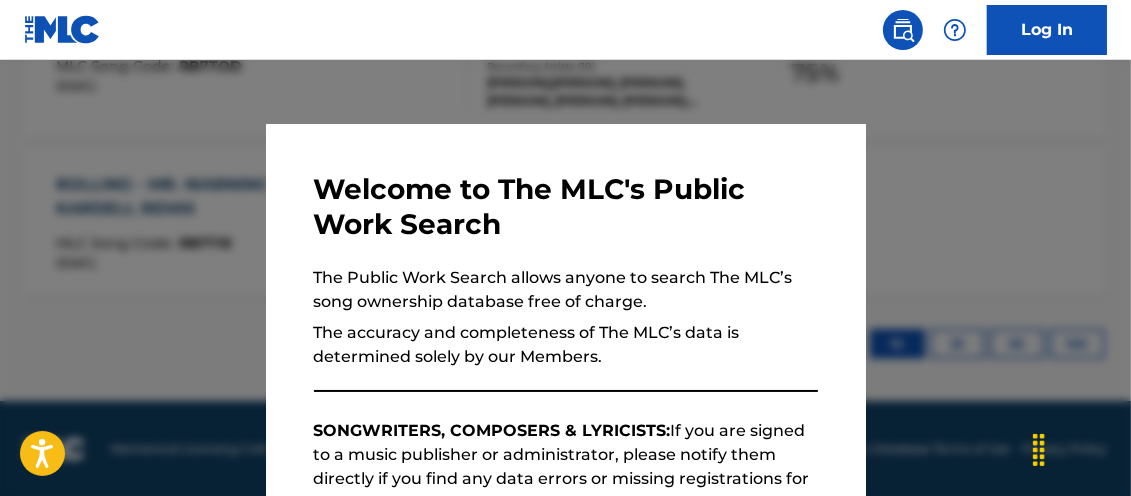 click at bounding box center (565, 308) 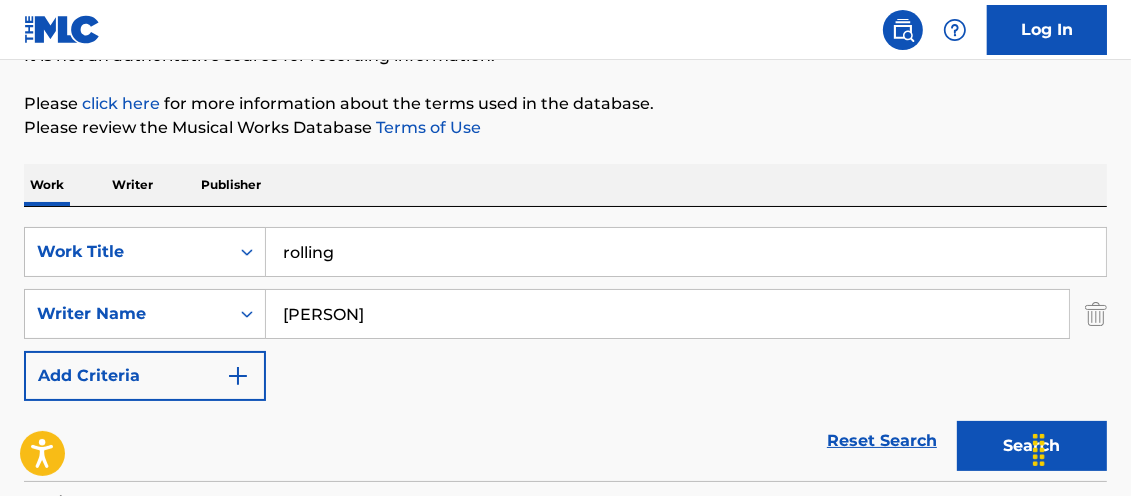 scroll, scrollTop: 224, scrollLeft: 0, axis: vertical 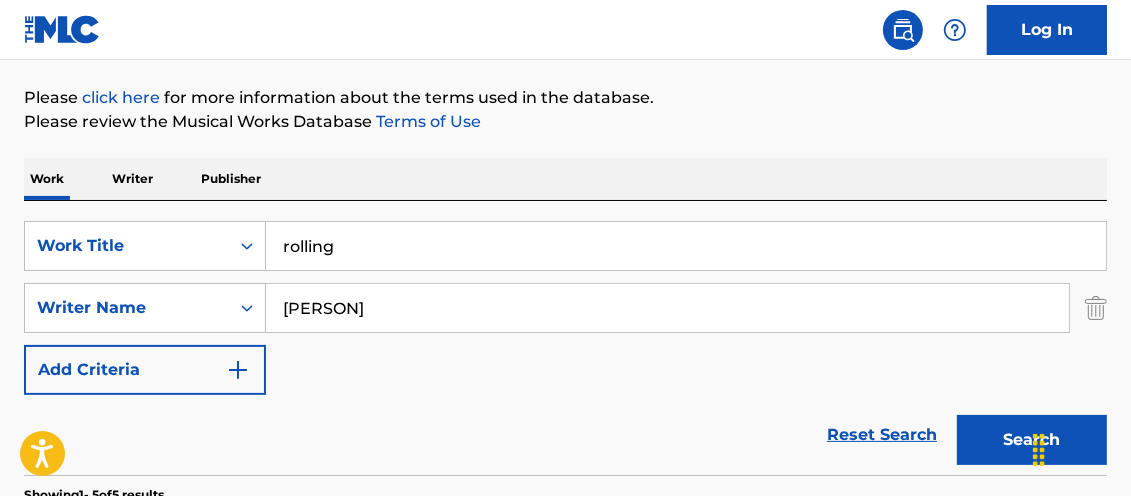 drag, startPoint x: 396, startPoint y: 222, endPoint x: 152, endPoint y: 128, distance: 261.4804 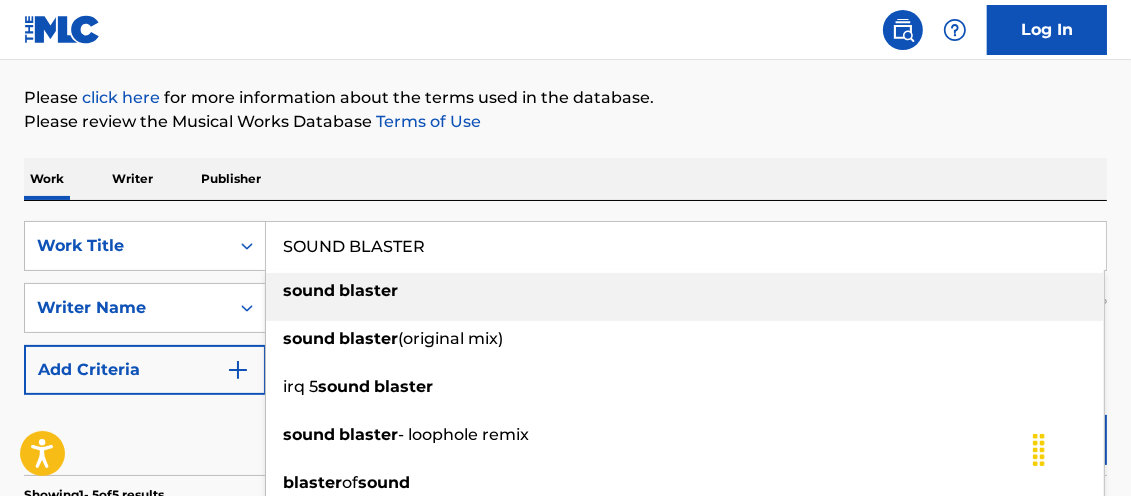 click on "blaster" at bounding box center [368, 290] 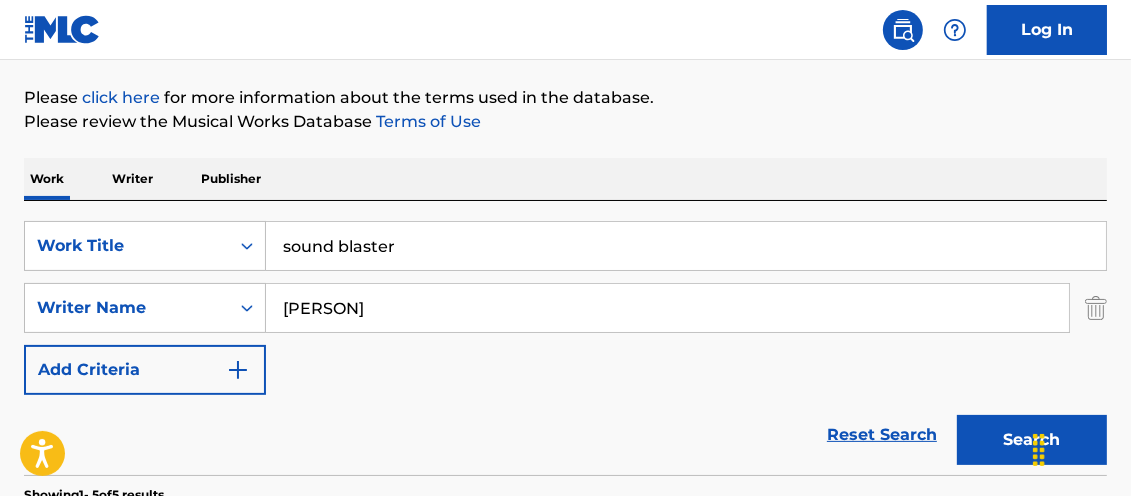 click on "Search" at bounding box center (1032, 440) 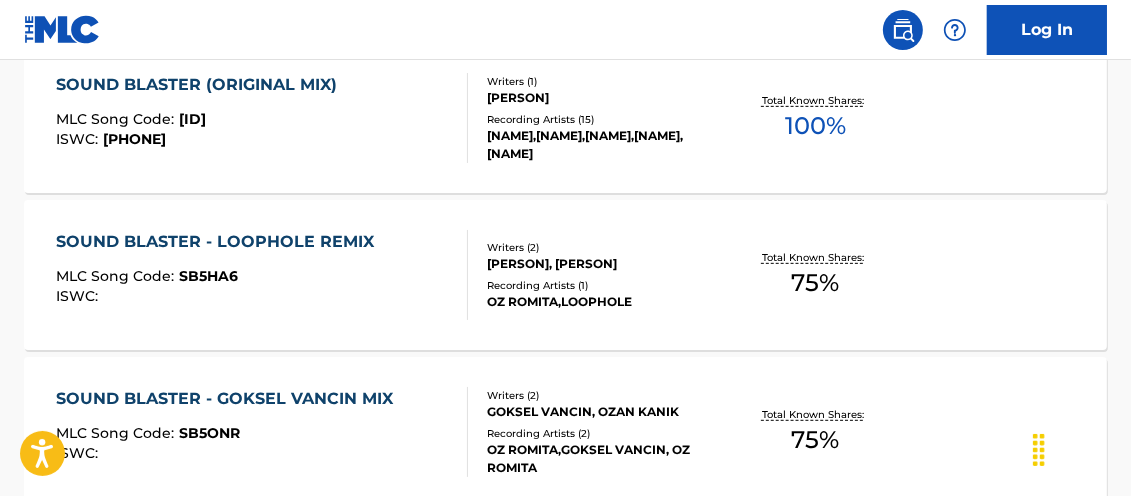scroll, scrollTop: 645, scrollLeft: 0, axis: vertical 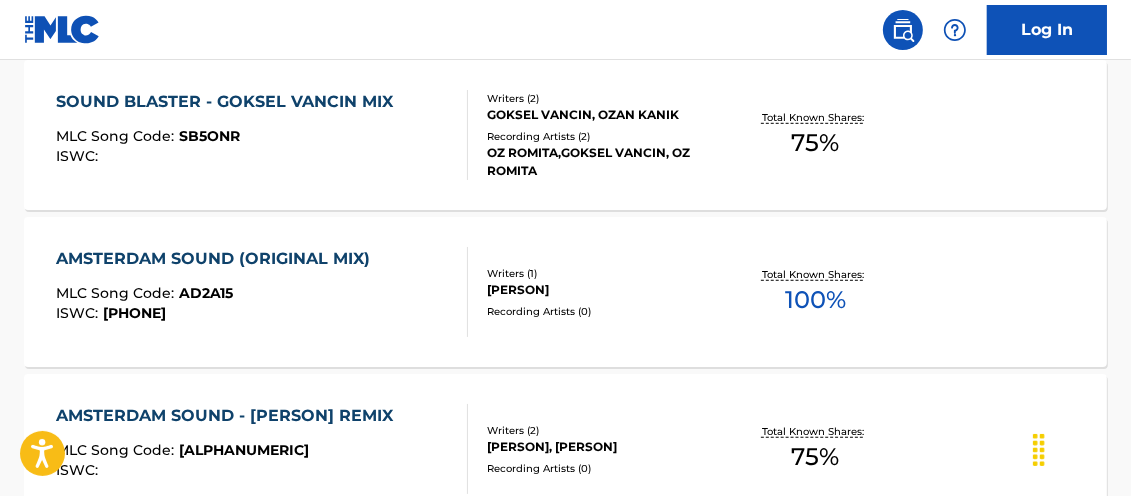 click on "75 %" at bounding box center [815, 143] 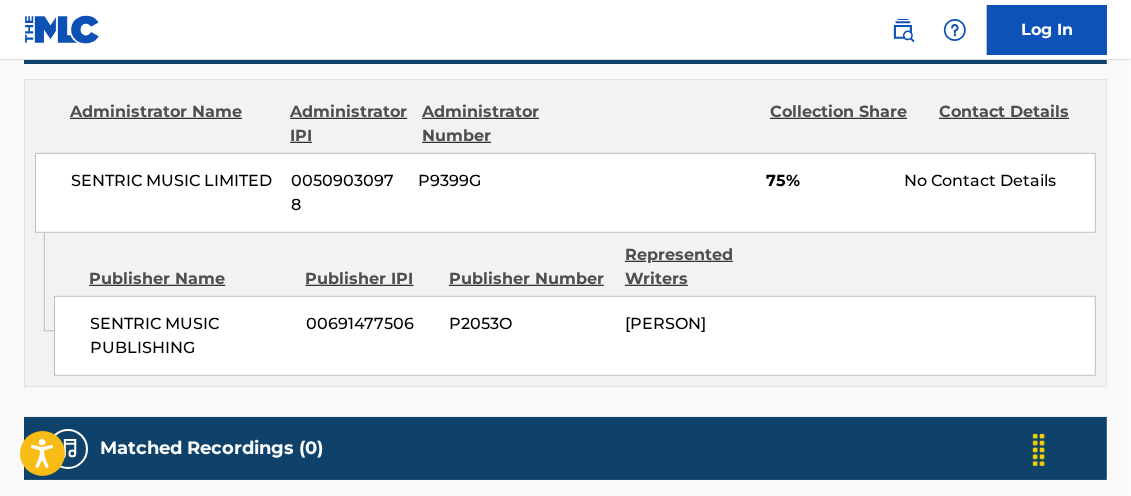scroll, scrollTop: 0, scrollLeft: 0, axis: both 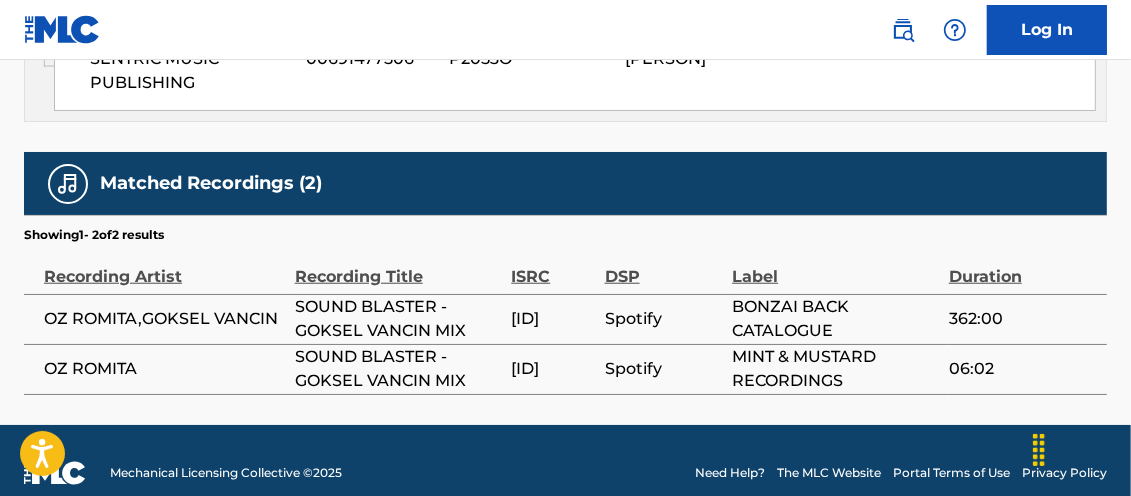 click on "[ID]" at bounding box center (552, 319) 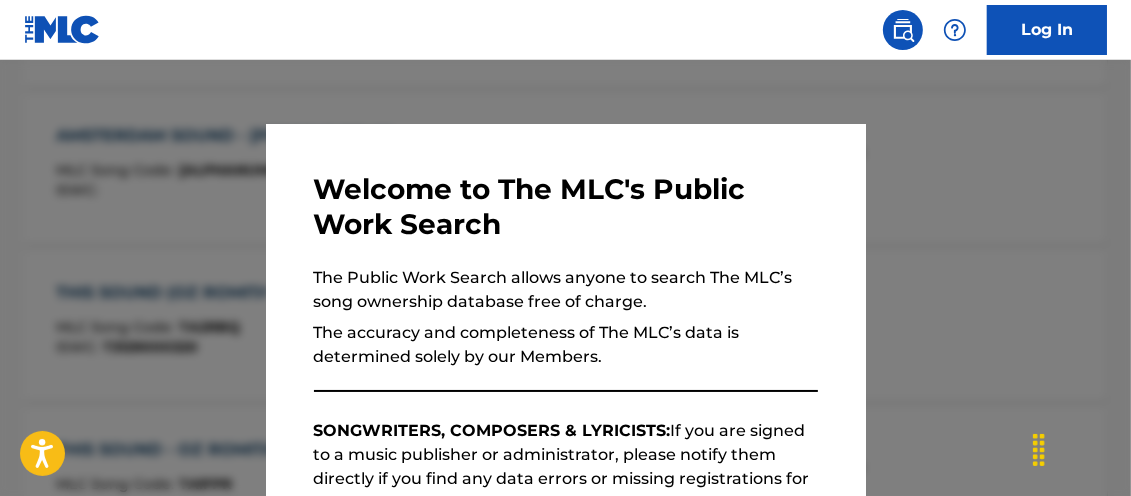 scroll, scrollTop: 1106, scrollLeft: 0, axis: vertical 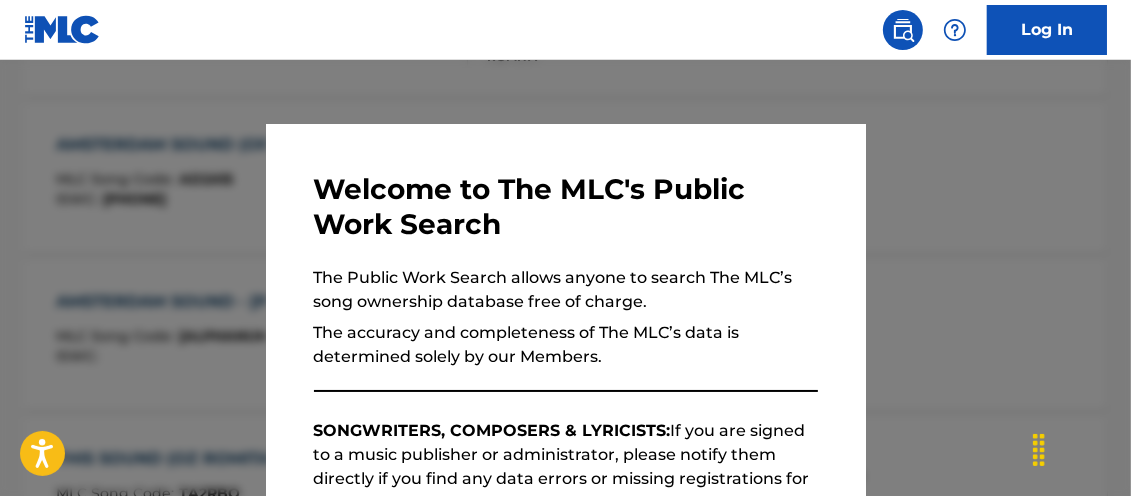 click at bounding box center [565, 308] 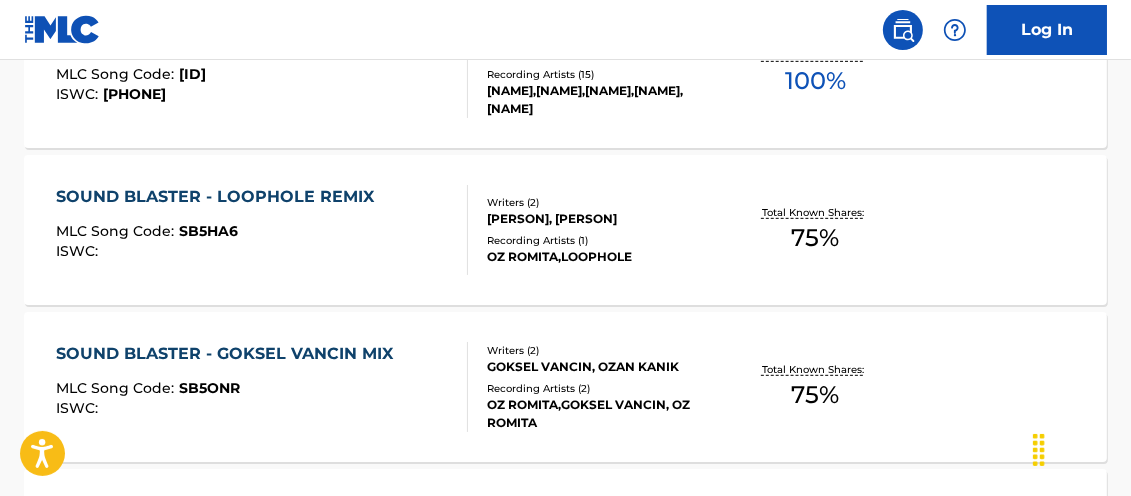 scroll, scrollTop: 670, scrollLeft: 0, axis: vertical 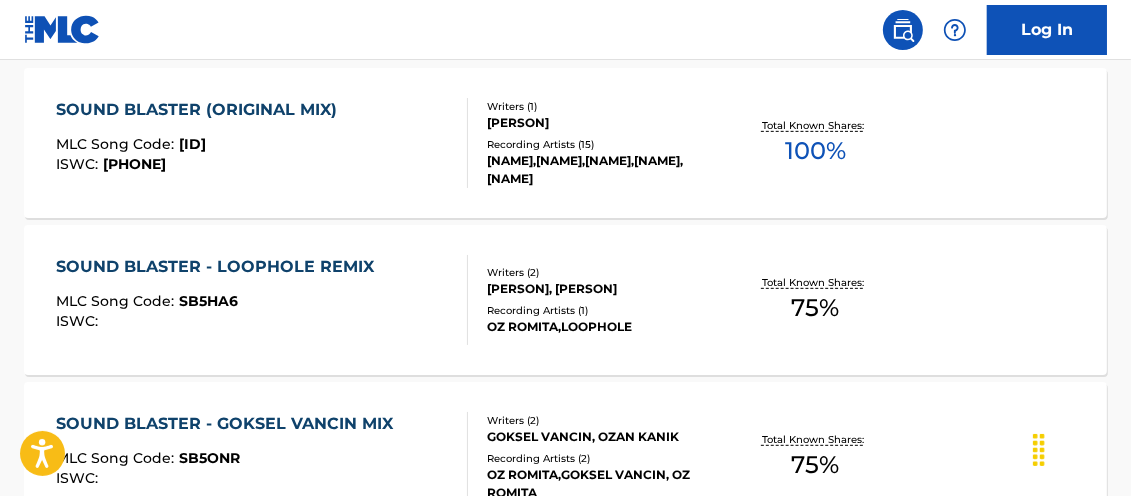 click on "75 %" at bounding box center [815, 308] 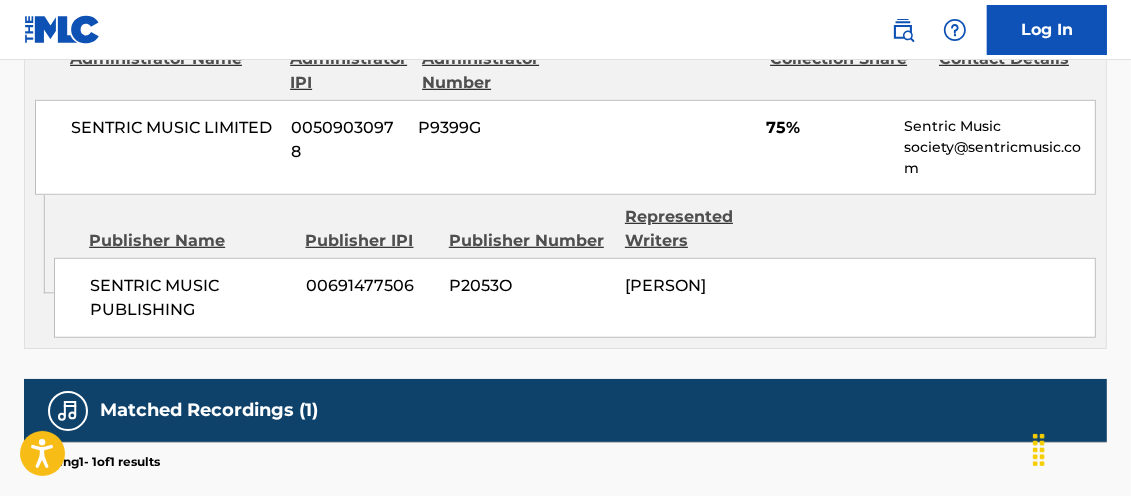 scroll, scrollTop: 1223, scrollLeft: 0, axis: vertical 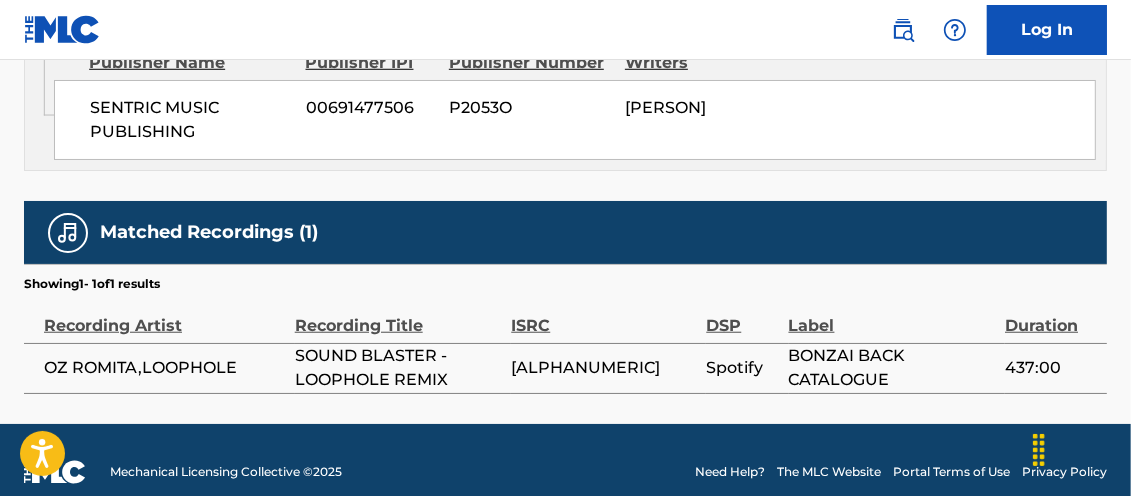 click on "[ALPHANUMERIC]" at bounding box center [603, 368] 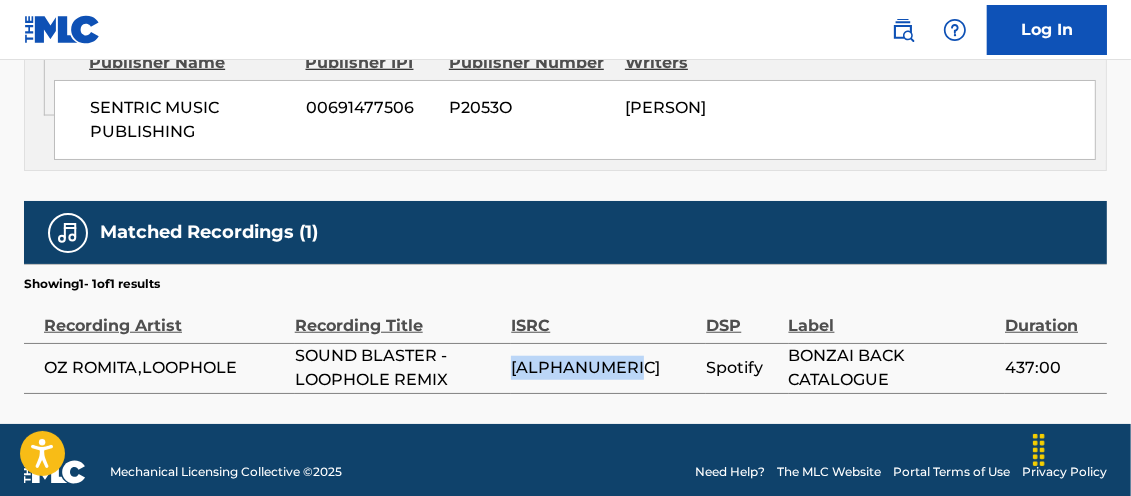click on "[ALPHANUMERIC]" at bounding box center (603, 368) 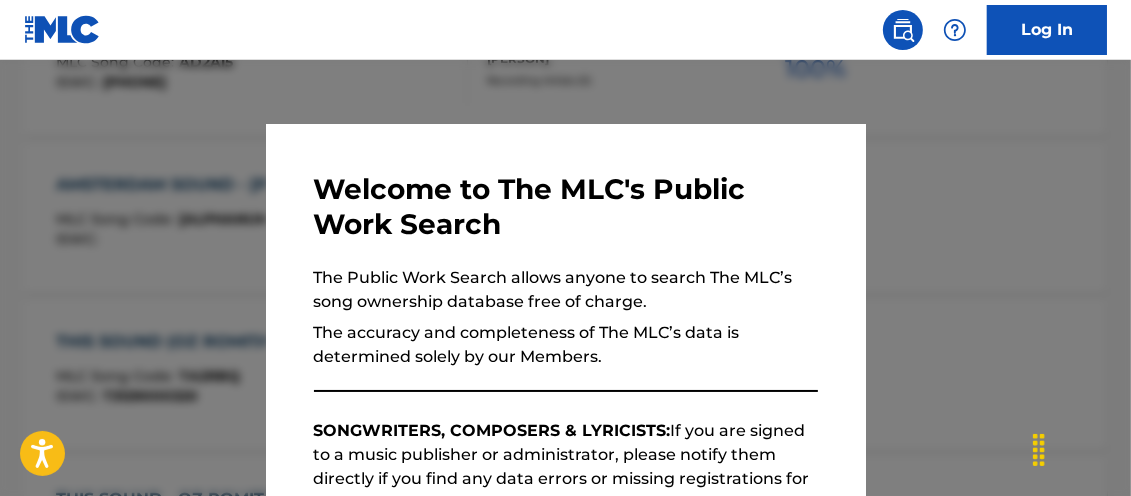 scroll, scrollTop: 784, scrollLeft: 0, axis: vertical 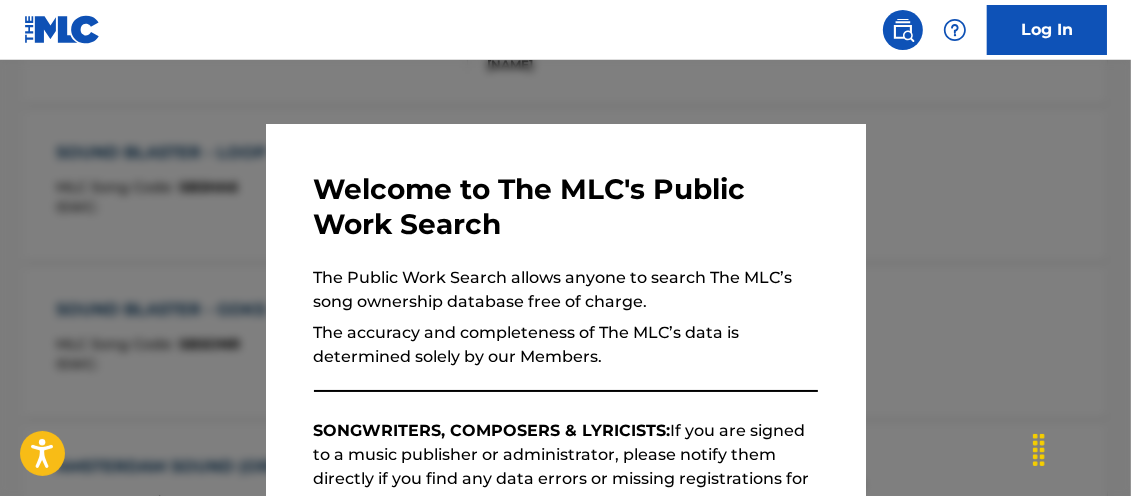 click at bounding box center (565, 308) 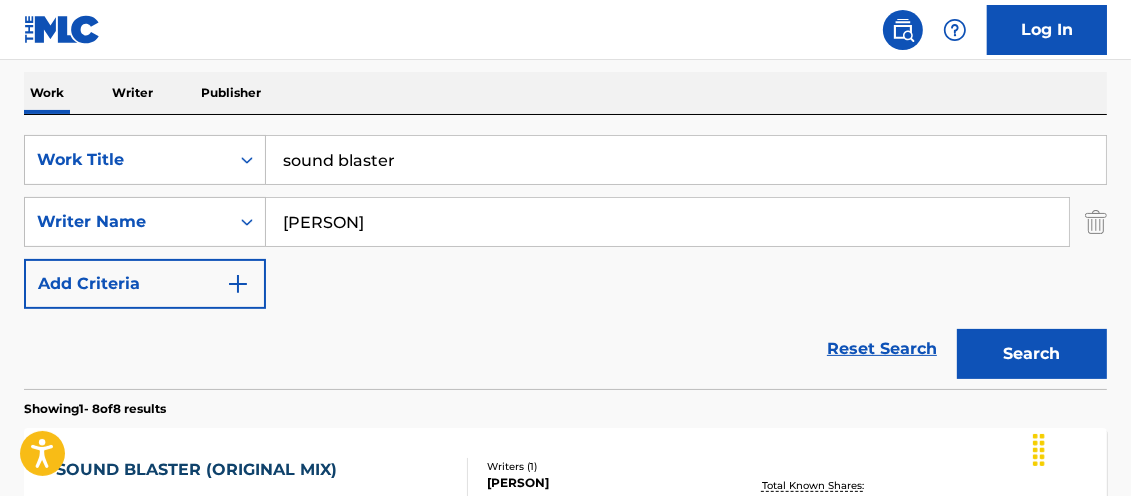 scroll, scrollTop: 320, scrollLeft: 0, axis: vertical 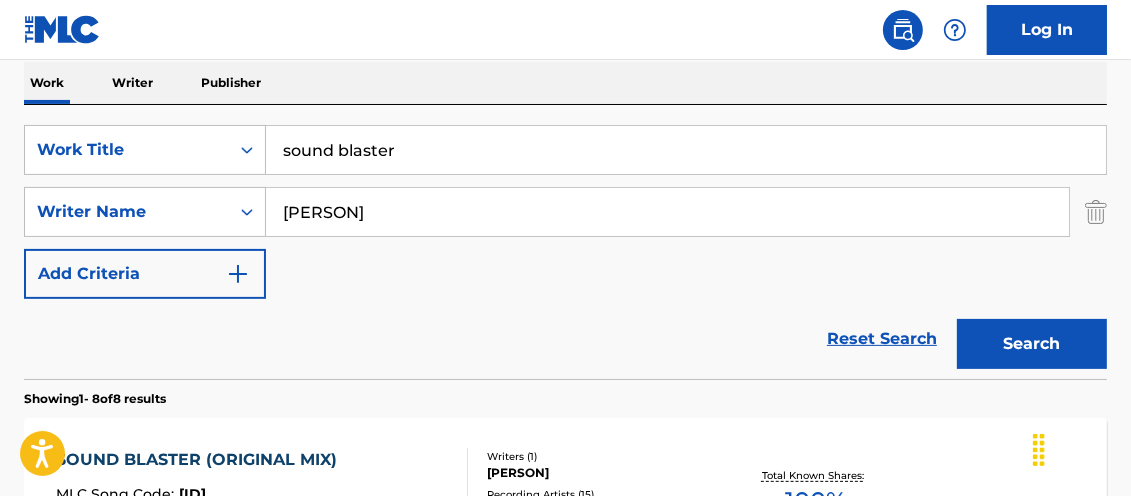 drag, startPoint x: 580, startPoint y: 156, endPoint x: 116, endPoint y: 63, distance: 473.22827 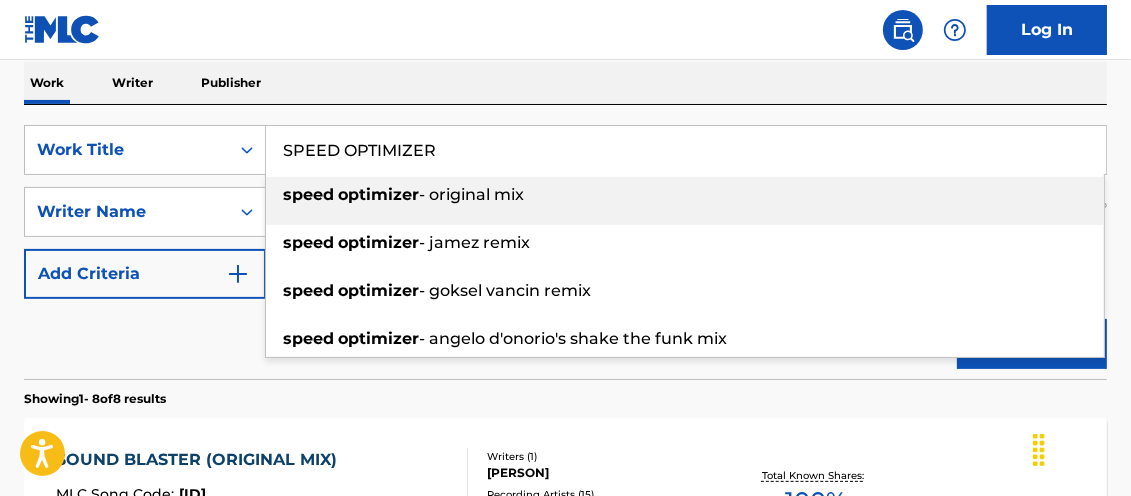 type on "SPEED OPTIMIZER" 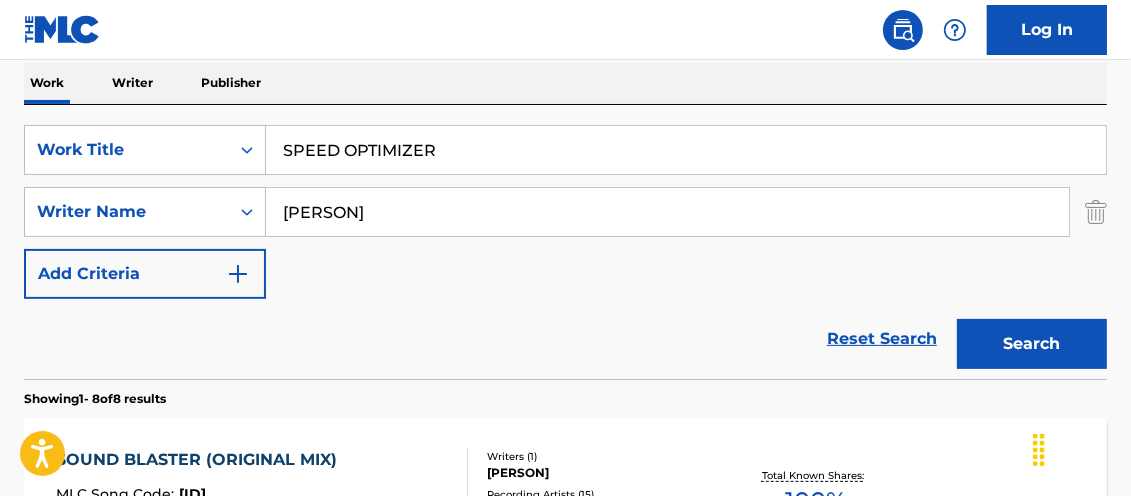 click on "Search" at bounding box center (1032, 344) 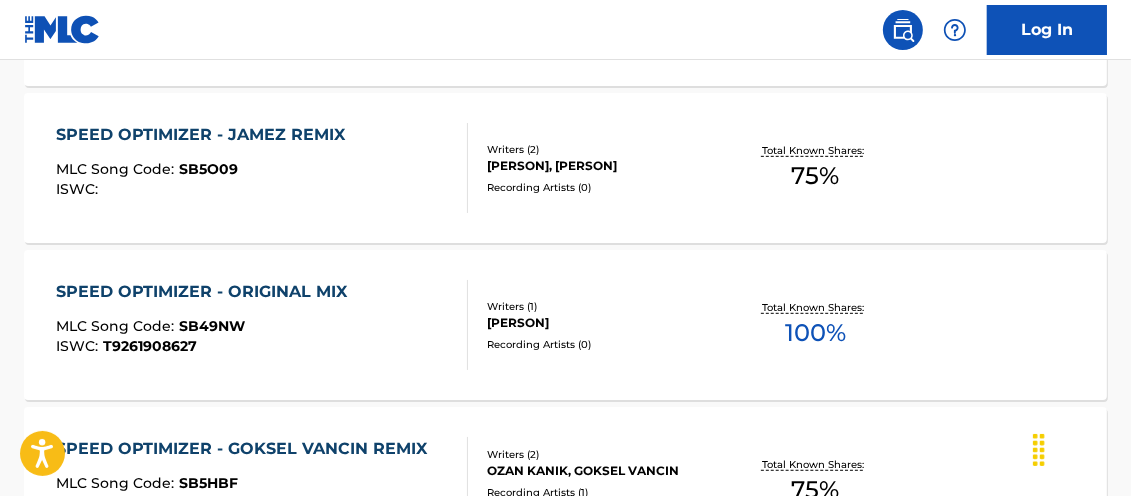 scroll, scrollTop: 804, scrollLeft: 0, axis: vertical 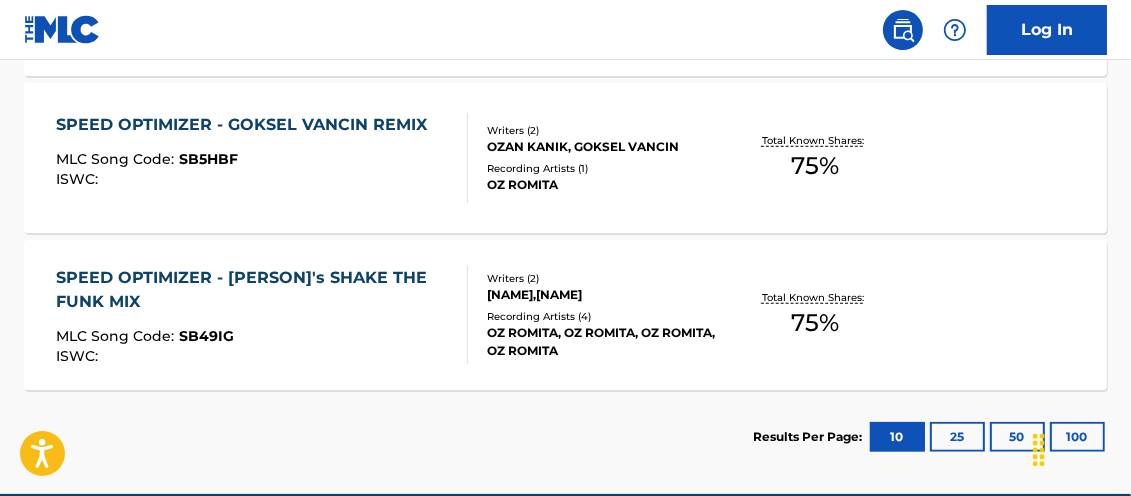 click on "75 %" at bounding box center (815, 323) 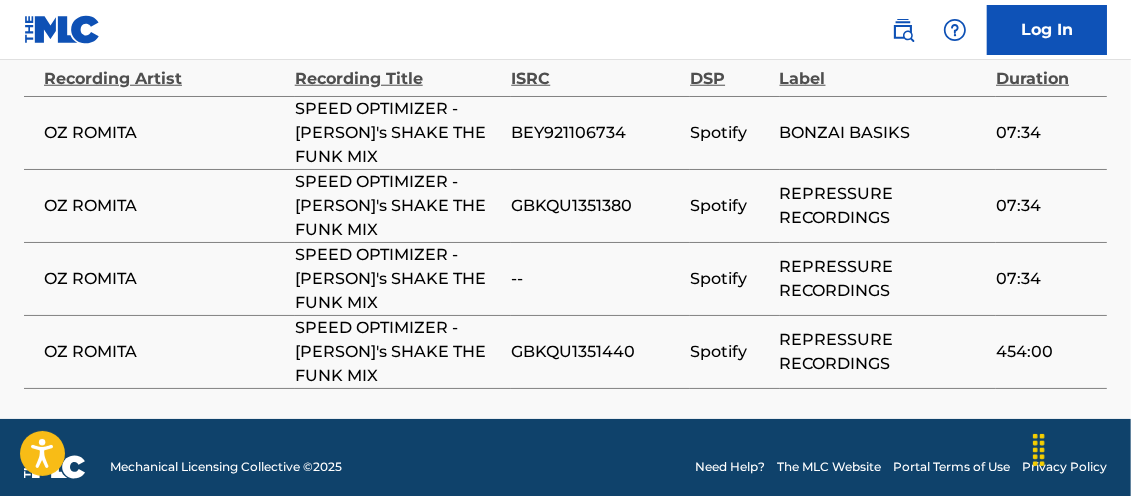 scroll, scrollTop: 1472, scrollLeft: 0, axis: vertical 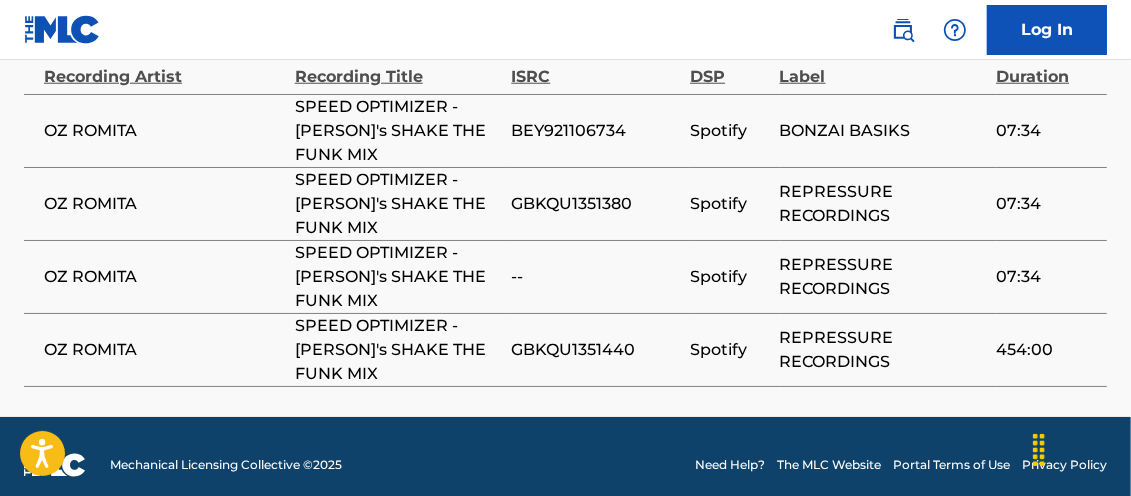 click on "GBKQU1351380" at bounding box center (595, 204) 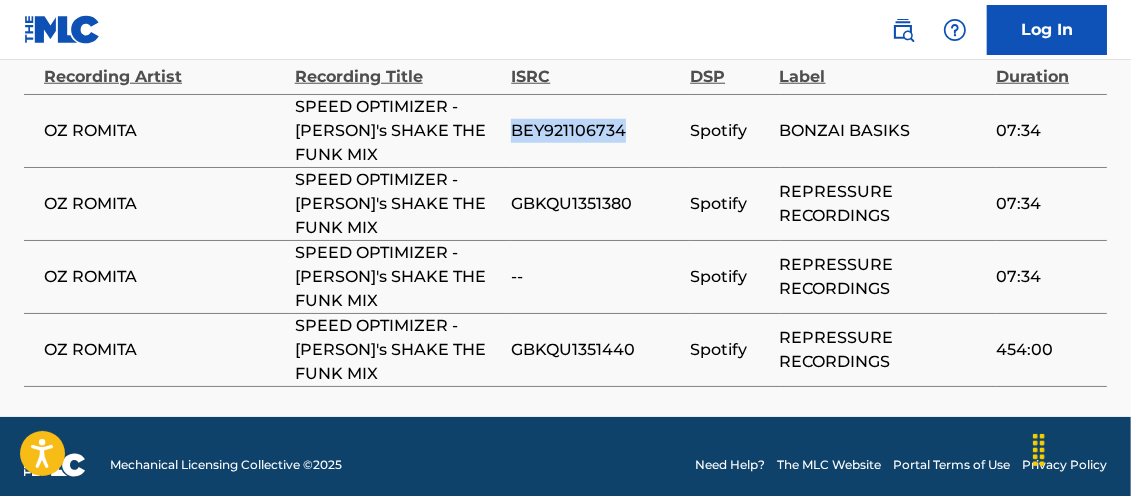 click on "BEY921106734" at bounding box center [595, 131] 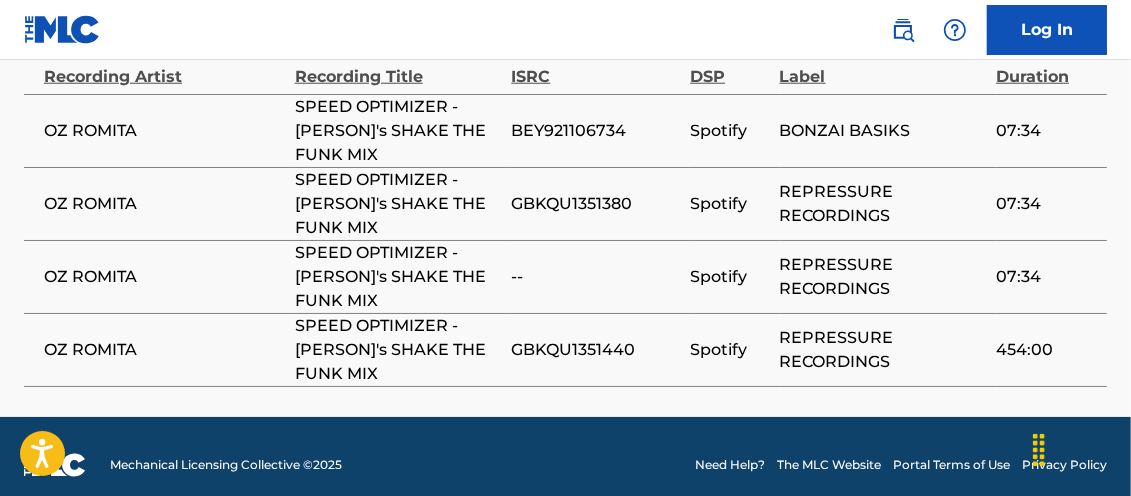 click on "GBKQU1351380" at bounding box center [595, 204] 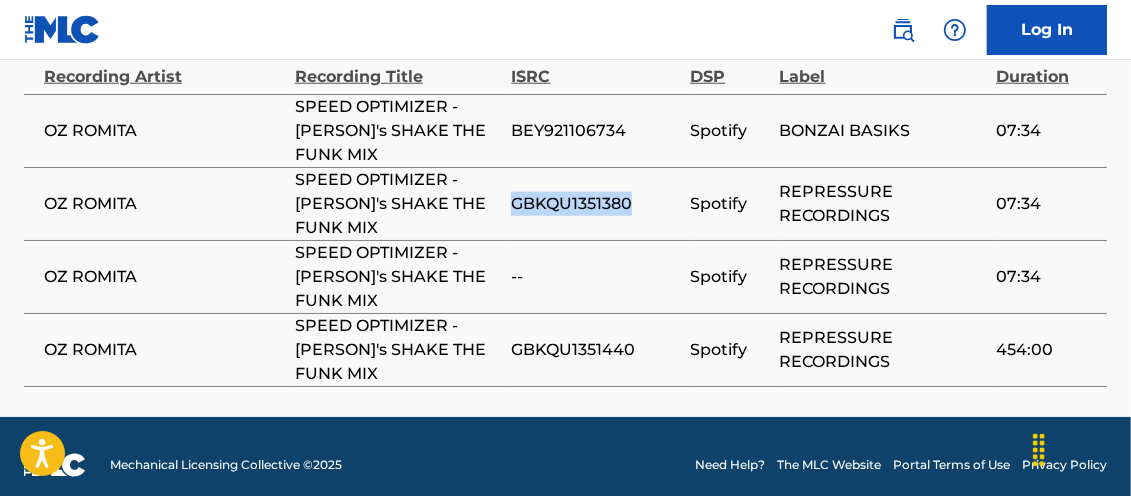 click on "GBKQU1351380" at bounding box center (595, 204) 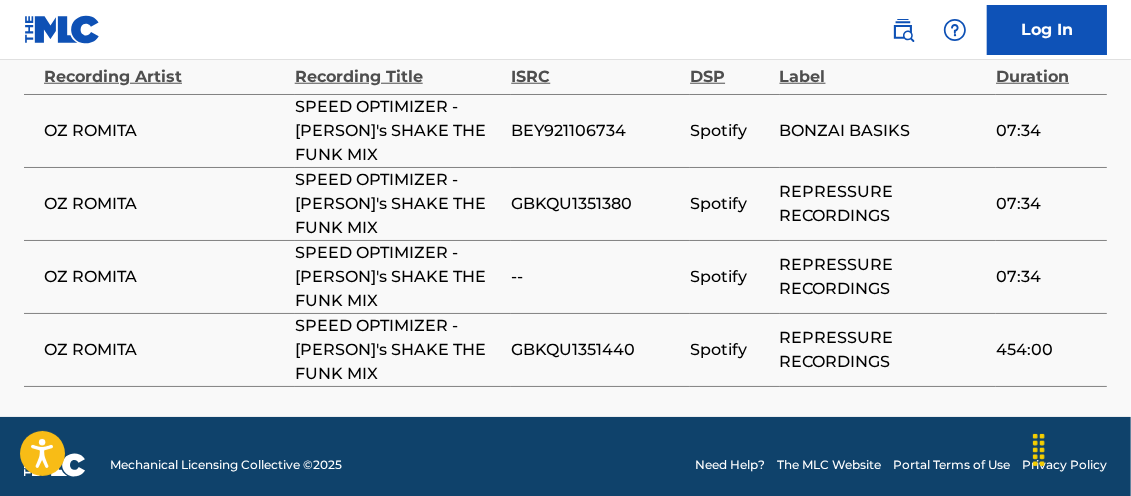 click on "GBKQU1351440" at bounding box center [595, 350] 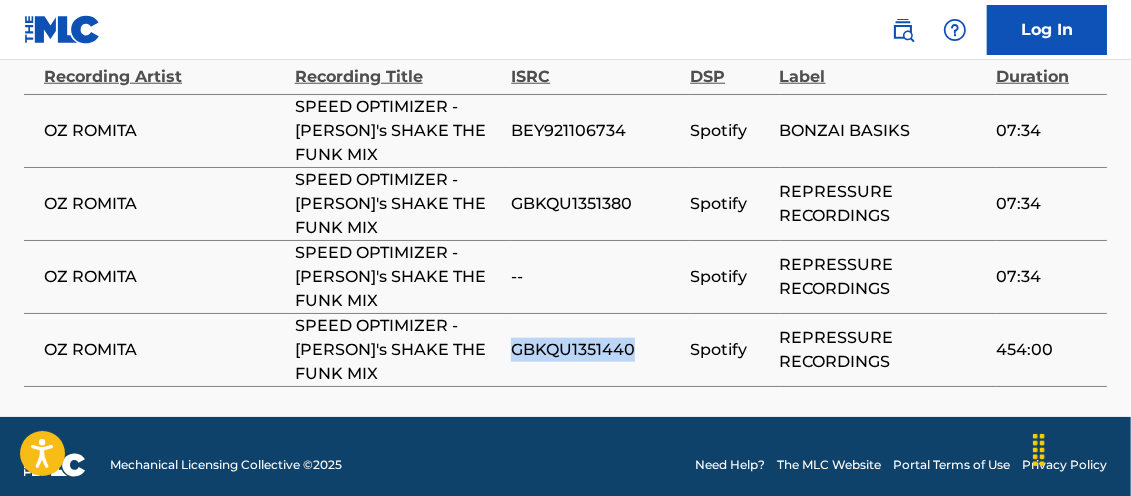 click on "GBKQU1351440" at bounding box center [595, 350] 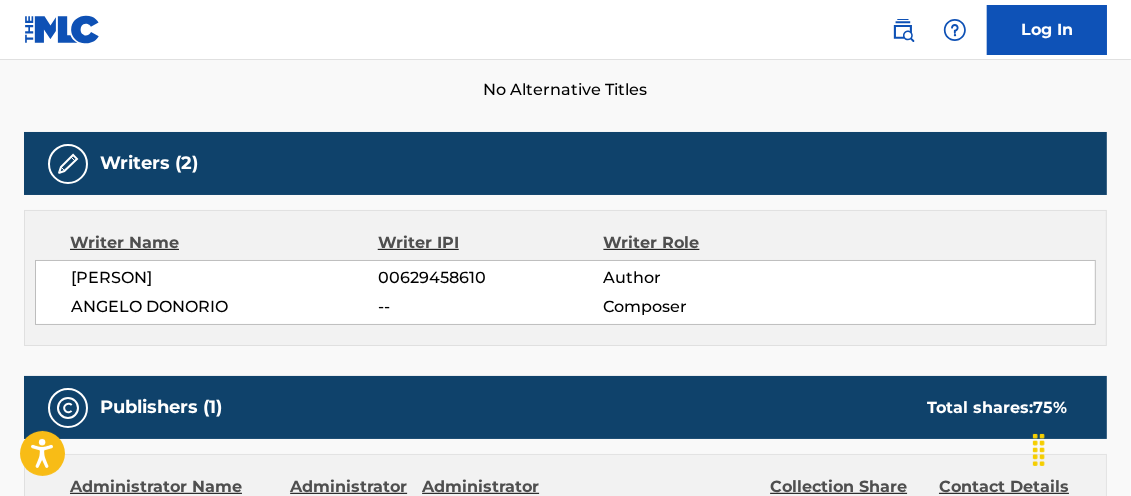 scroll, scrollTop: 55, scrollLeft: 0, axis: vertical 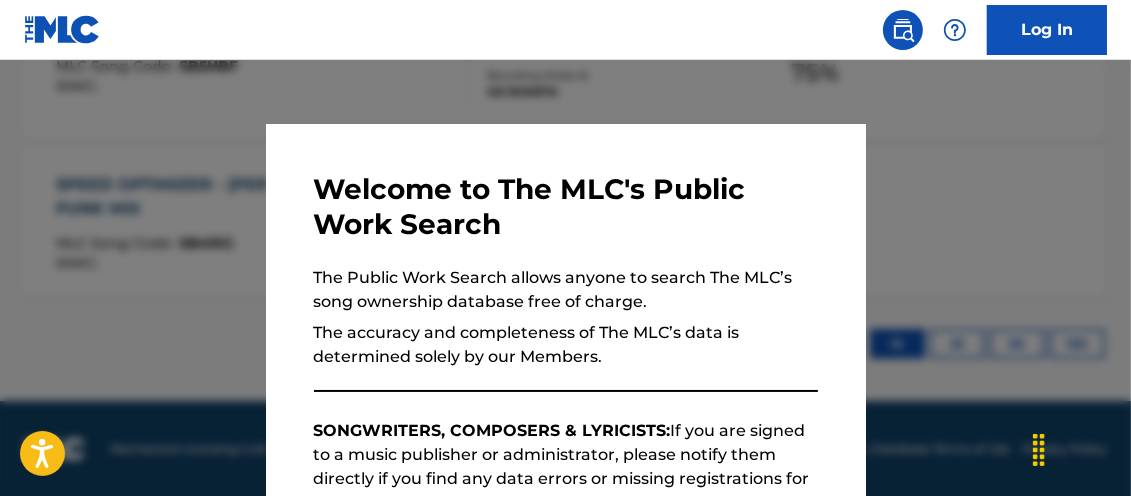 drag, startPoint x: 1021, startPoint y: 158, endPoint x: 1099, endPoint y: 177, distance: 80.280754 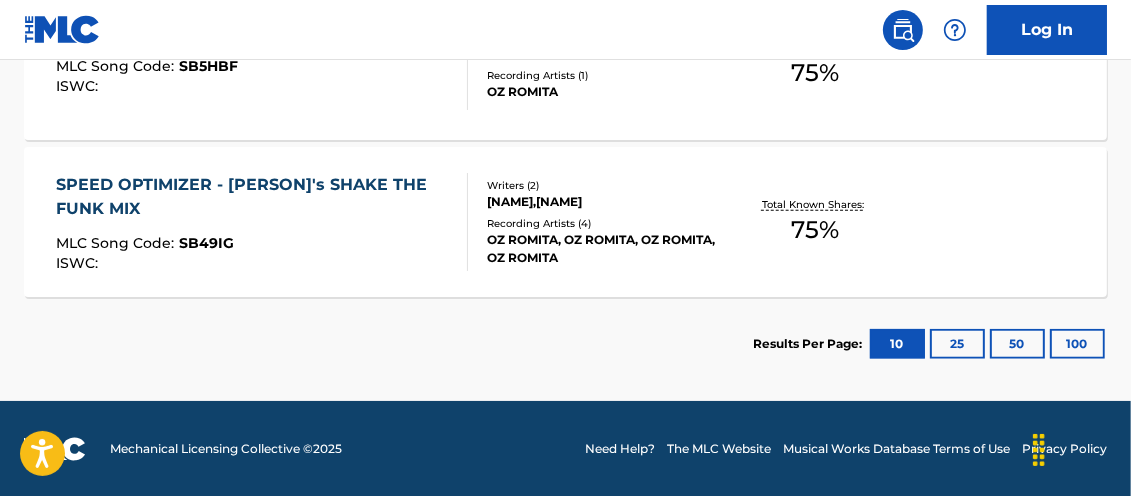 drag, startPoint x: 1130, startPoint y: 359, endPoint x: 1140, endPoint y: 343, distance: 18.867962 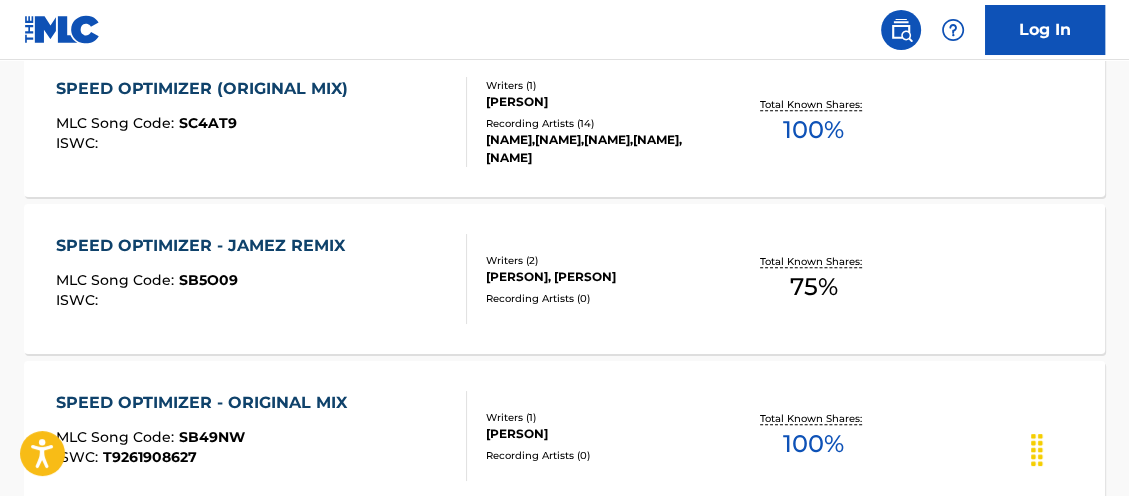 scroll, scrollTop: 636, scrollLeft: 0, axis: vertical 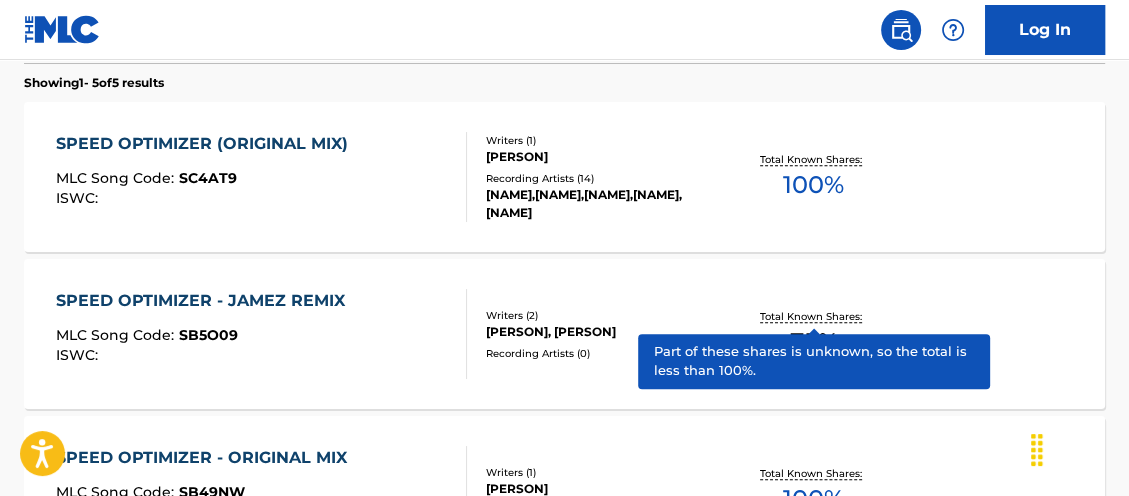 click on "75 %" at bounding box center (814, 342) 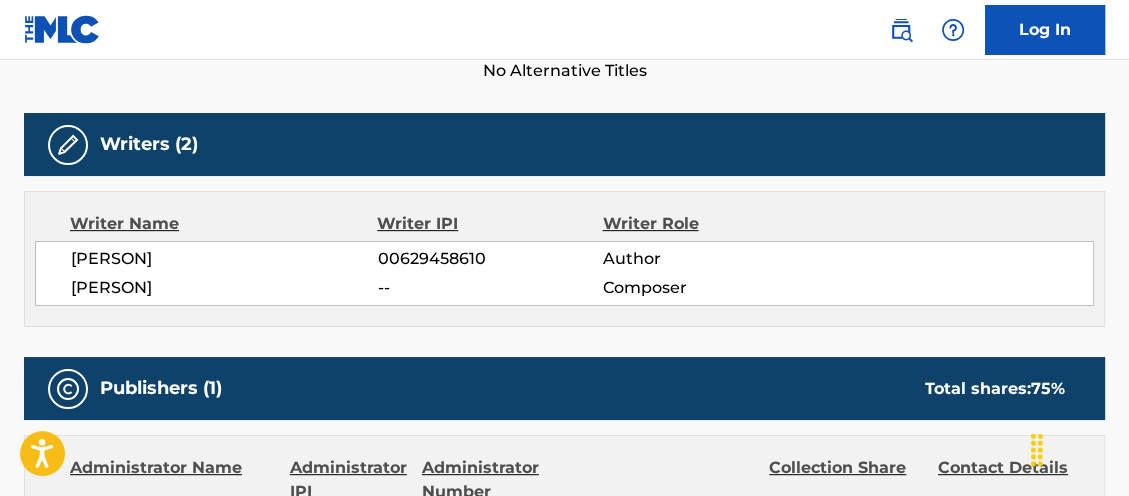 scroll, scrollTop: 0, scrollLeft: 0, axis: both 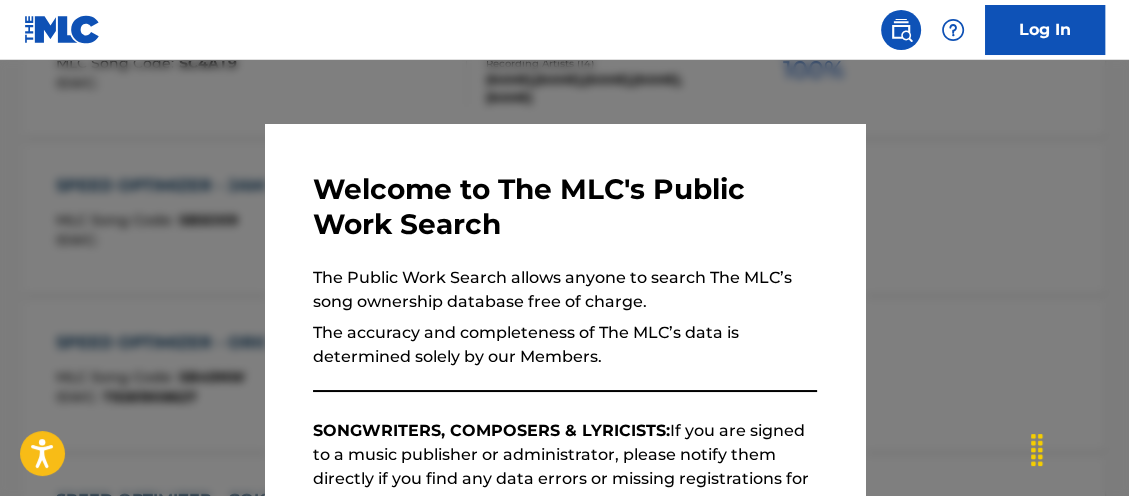 click at bounding box center (564, 308) 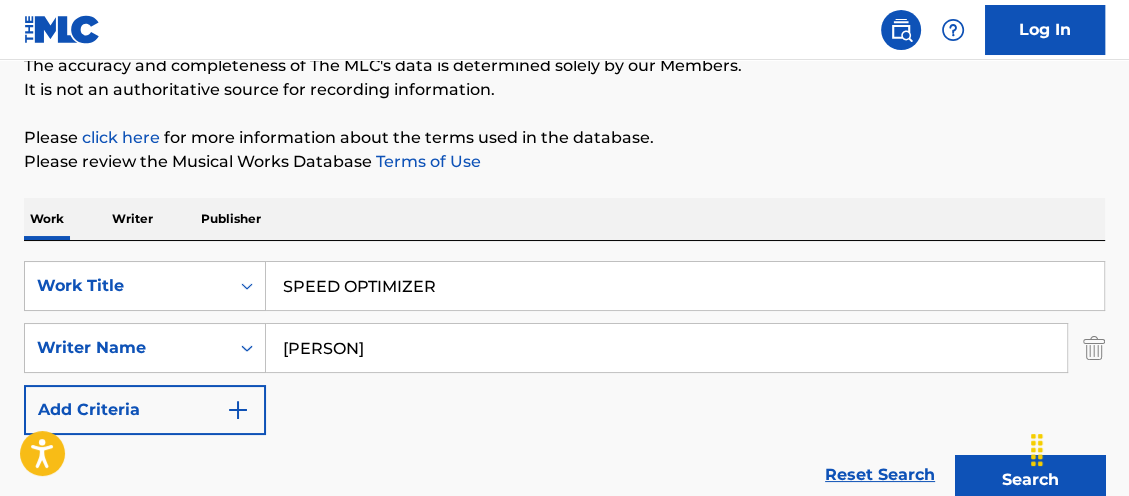 scroll, scrollTop: 177, scrollLeft: 0, axis: vertical 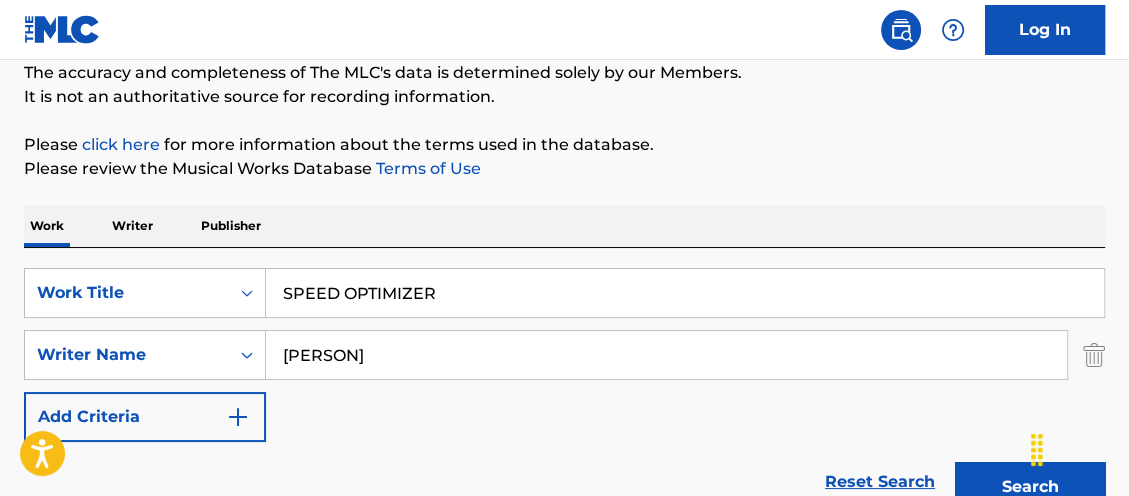 drag, startPoint x: 381, startPoint y: 271, endPoint x: -96, endPoint y: 163, distance: 489.0736 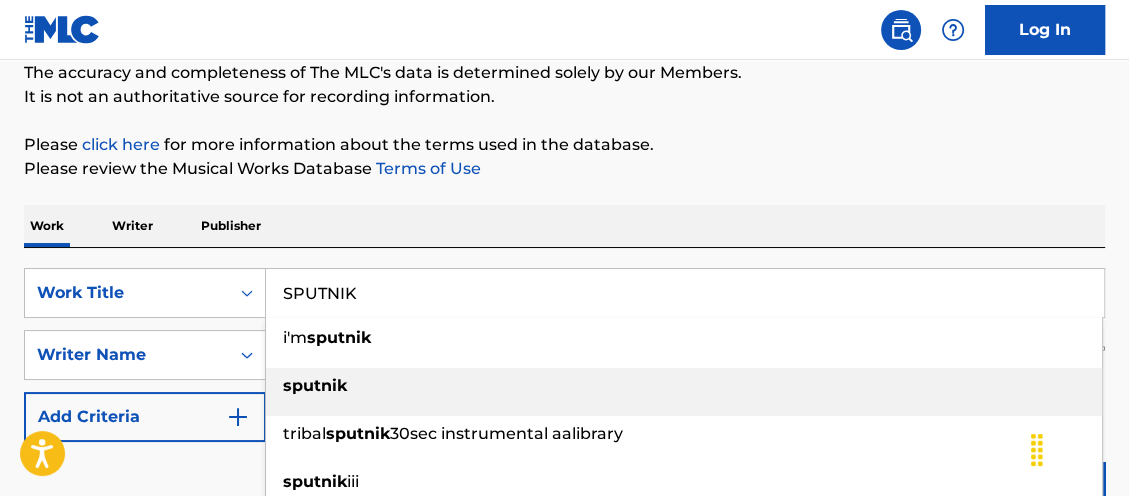 drag, startPoint x: 330, startPoint y: 379, endPoint x: 340, endPoint y: 387, distance: 12.806249 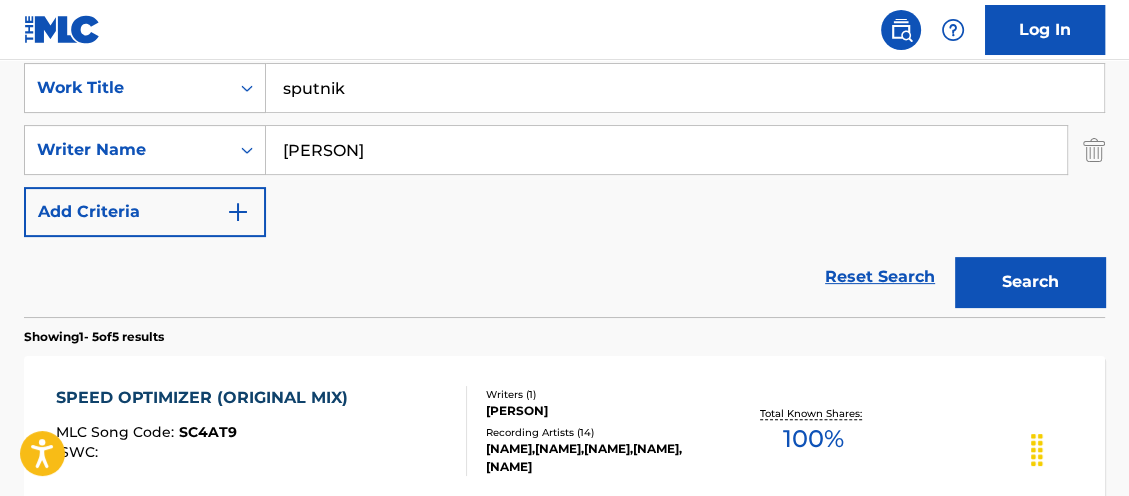 scroll, scrollTop: 365, scrollLeft: 0, axis: vertical 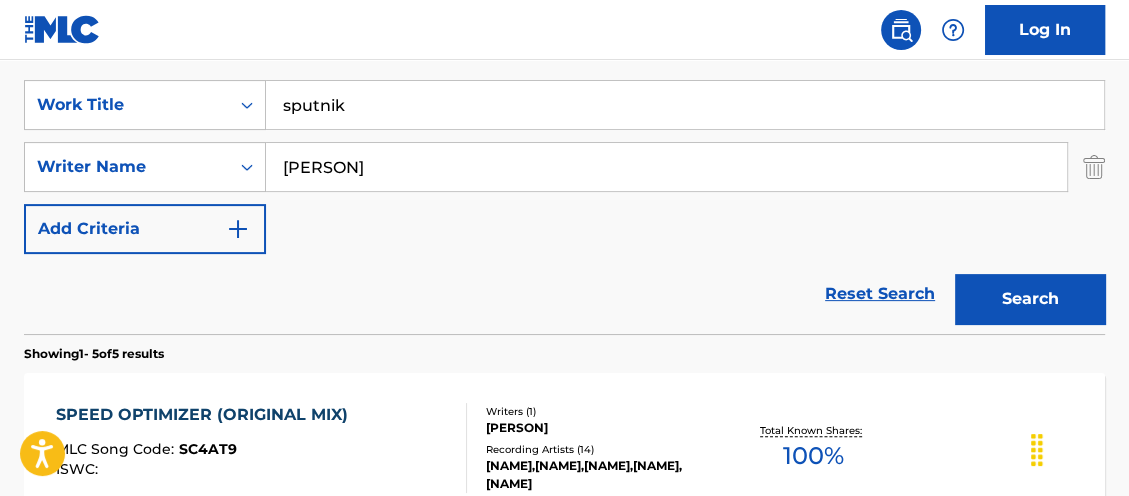 click on "Search" at bounding box center (1030, 299) 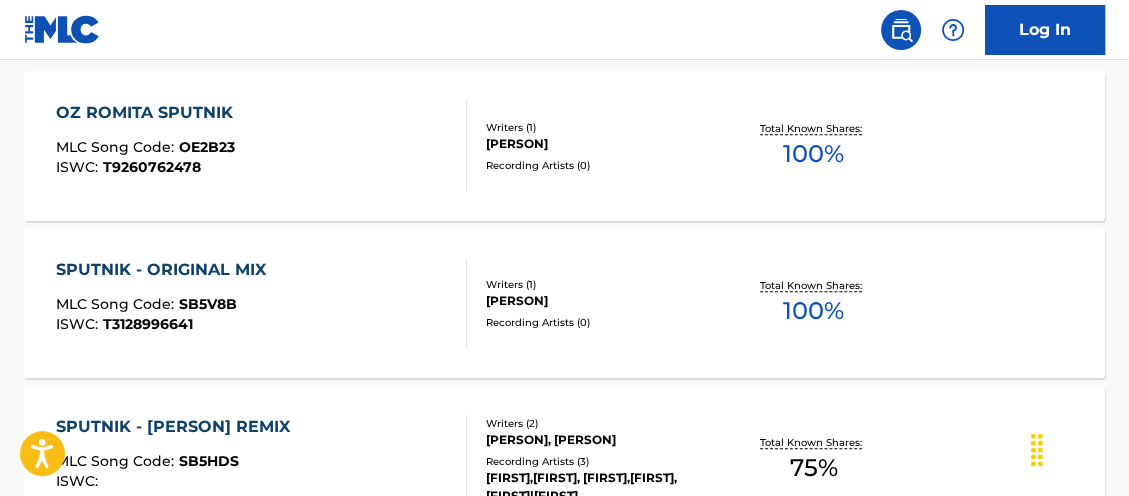 scroll, scrollTop: 660, scrollLeft: 0, axis: vertical 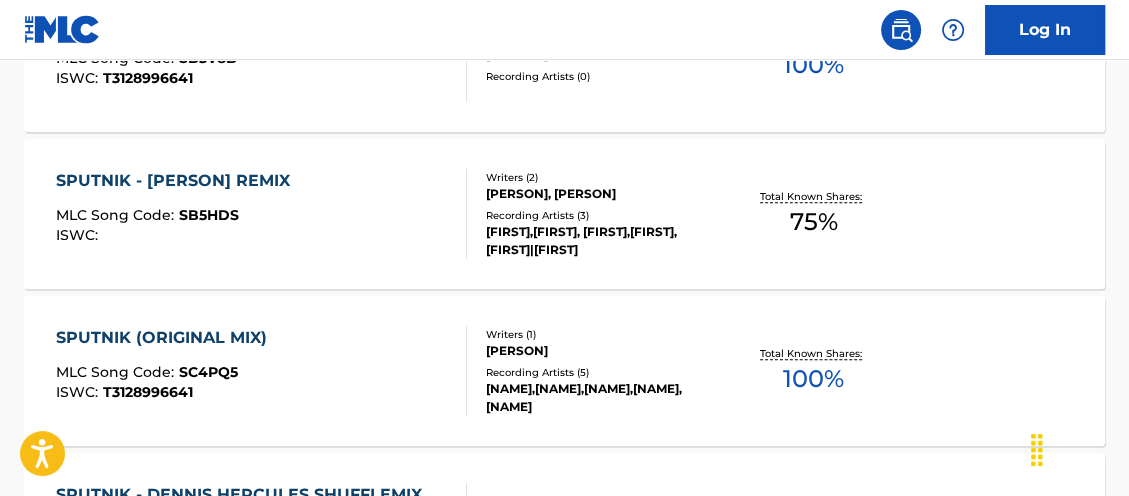 click on "Total Known Shares: 75 %" at bounding box center [814, 214] 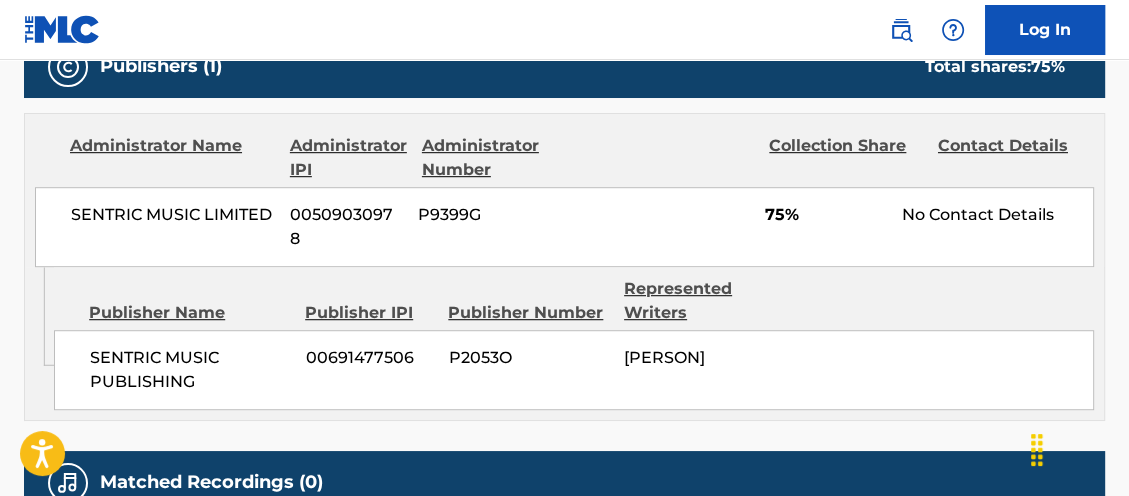 scroll, scrollTop: 0, scrollLeft: 0, axis: both 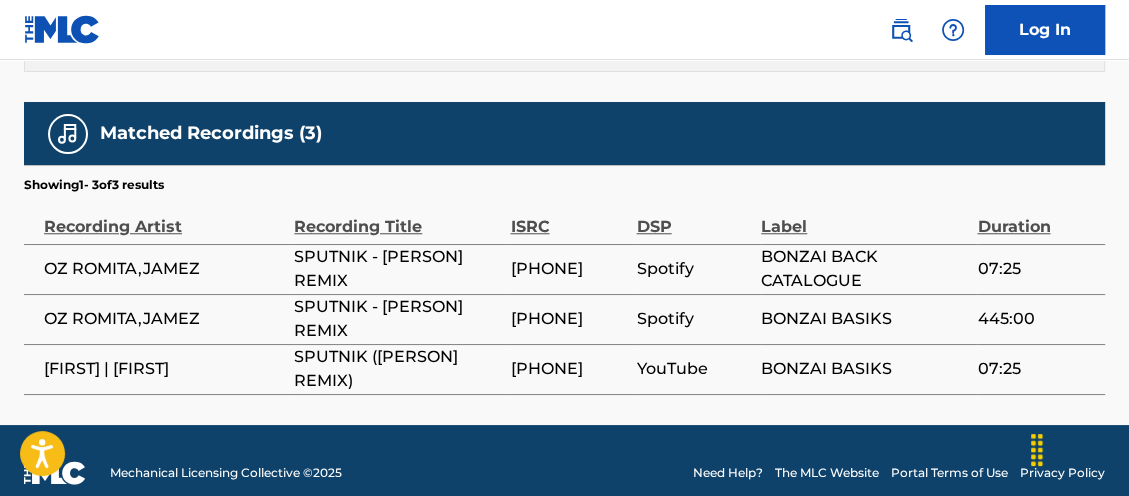 click on "[PHONE]" at bounding box center [568, 269] 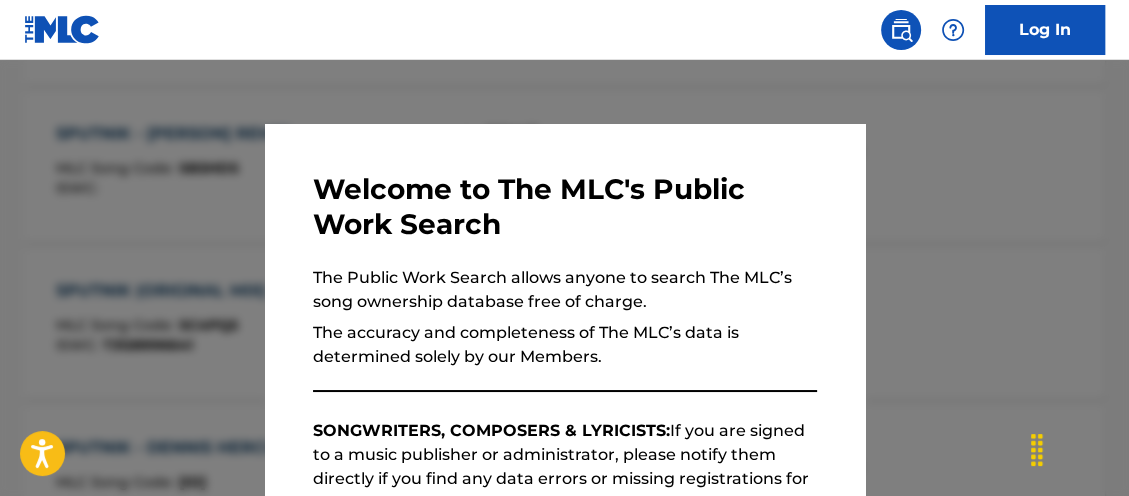 scroll, scrollTop: 956, scrollLeft: 0, axis: vertical 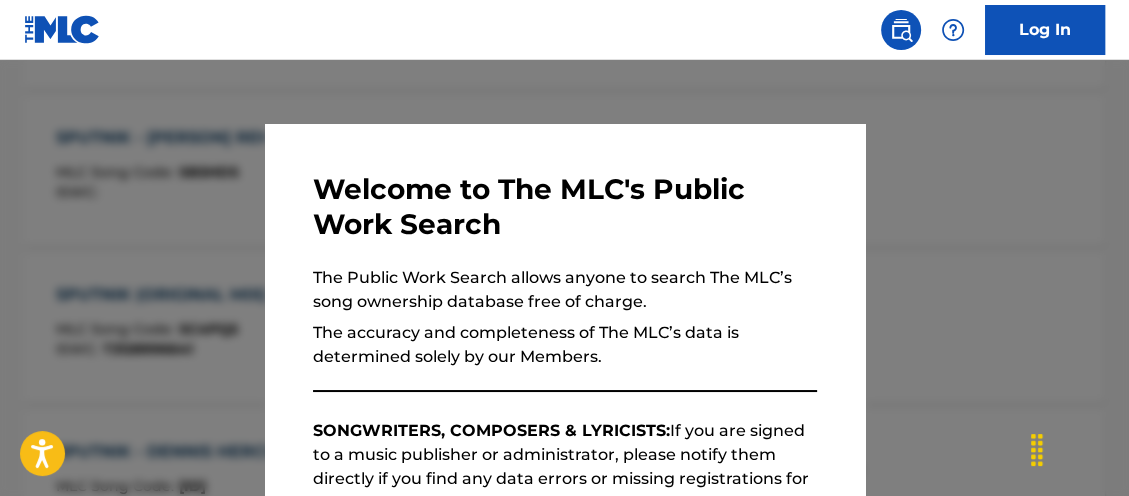 click at bounding box center [564, 308] 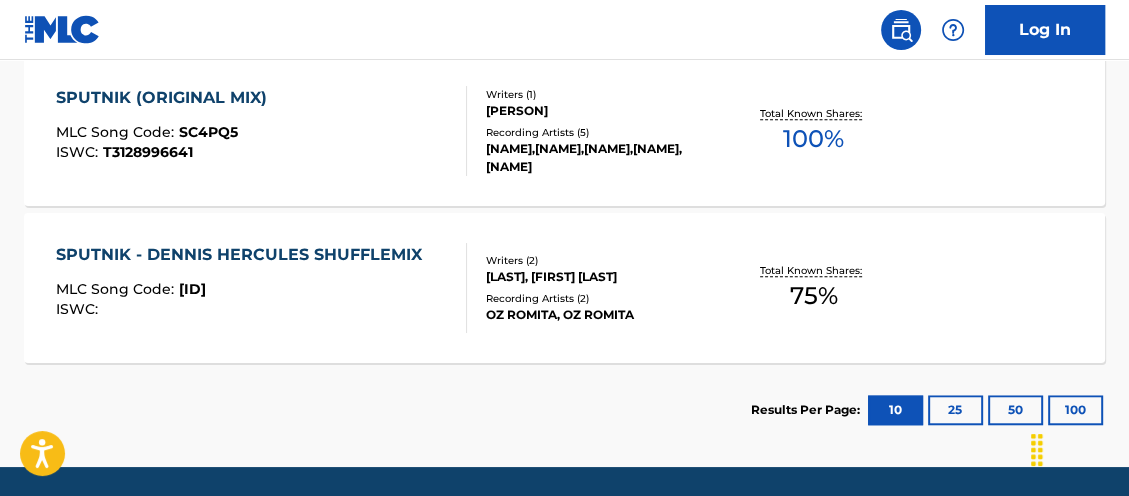 scroll, scrollTop: 1148, scrollLeft: 0, axis: vertical 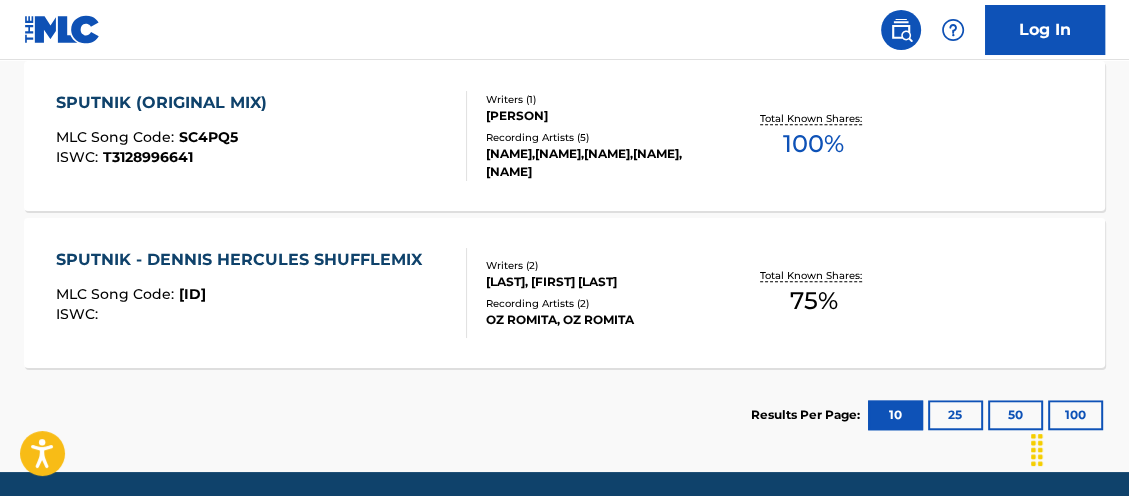 click on "Total Known Shares: 75 %" at bounding box center [814, 293] 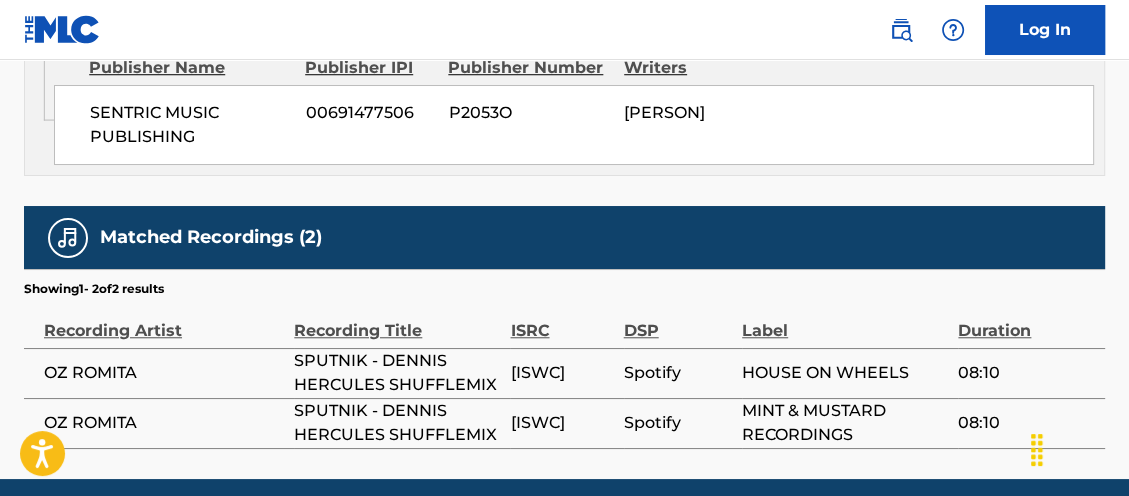 scroll, scrollTop: 1272, scrollLeft: 0, axis: vertical 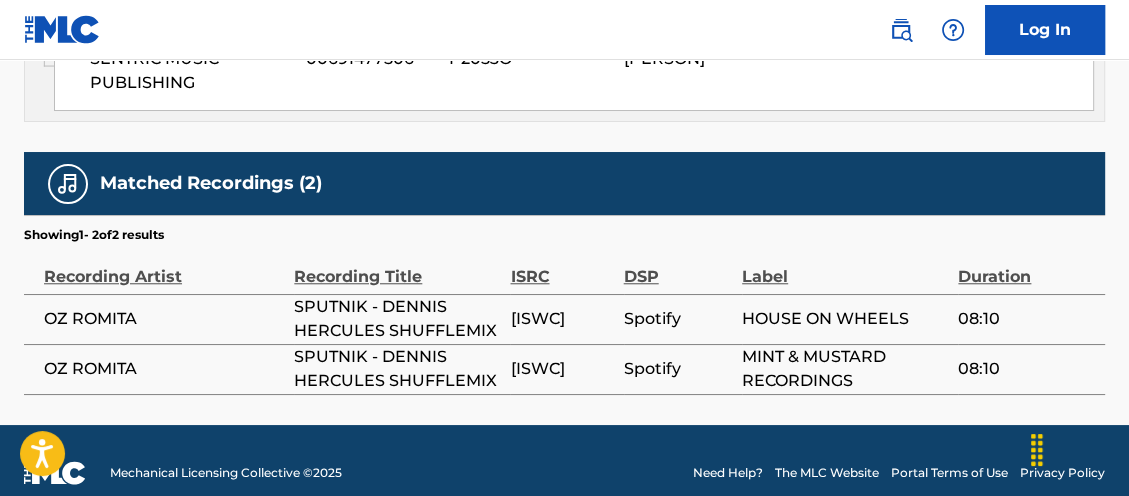 click on "[ISWC]" at bounding box center [561, 319] 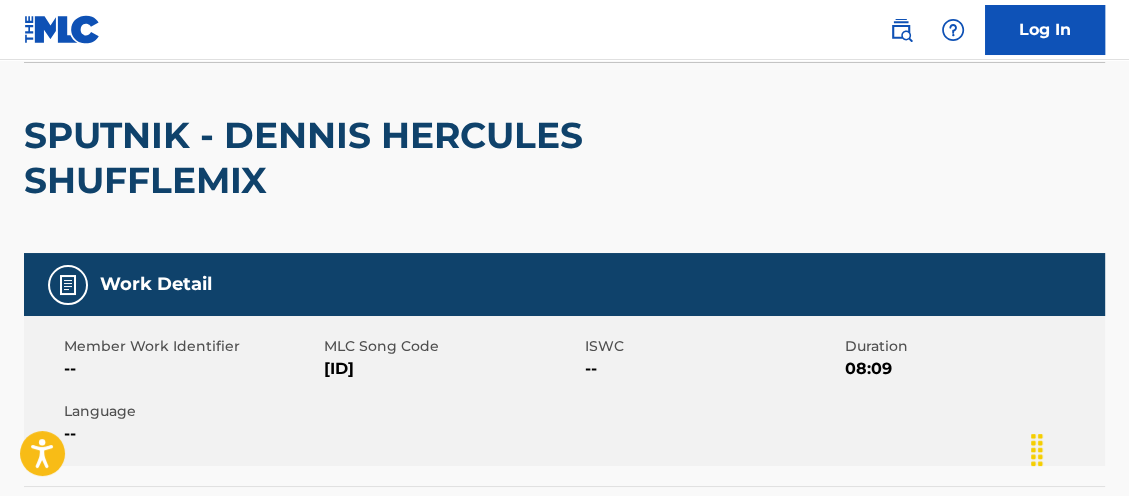 scroll, scrollTop: 111, scrollLeft: 0, axis: vertical 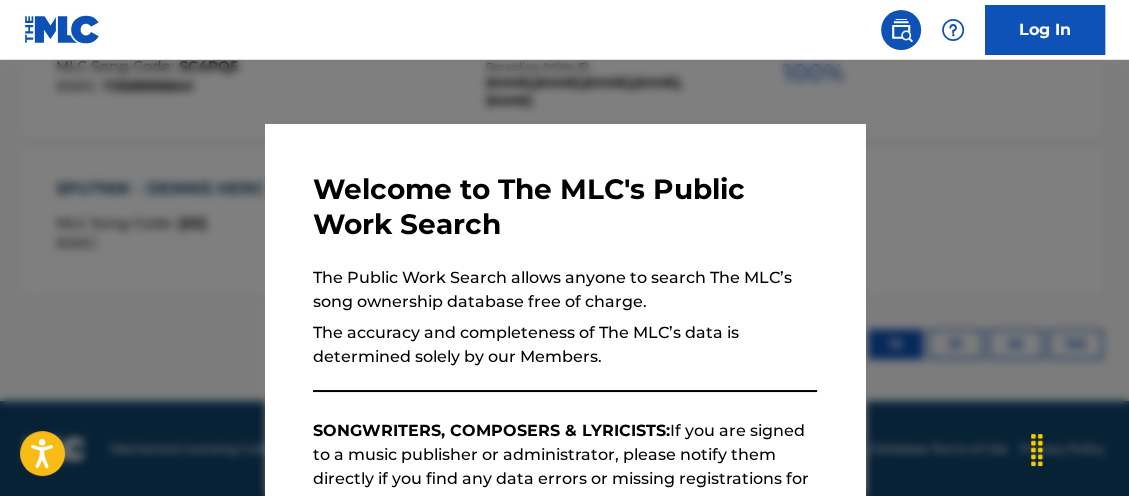 click at bounding box center (564, 308) 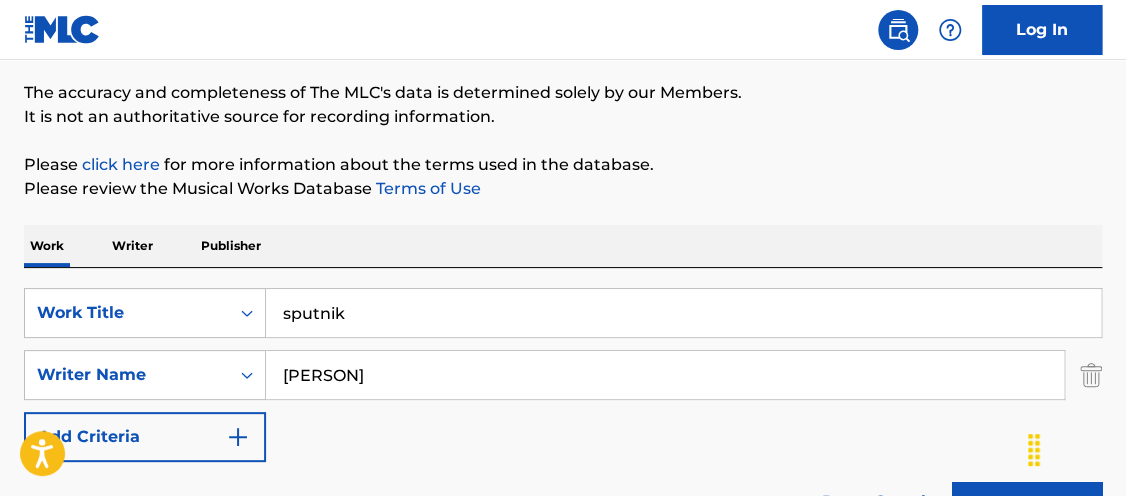 scroll, scrollTop: 148, scrollLeft: 0, axis: vertical 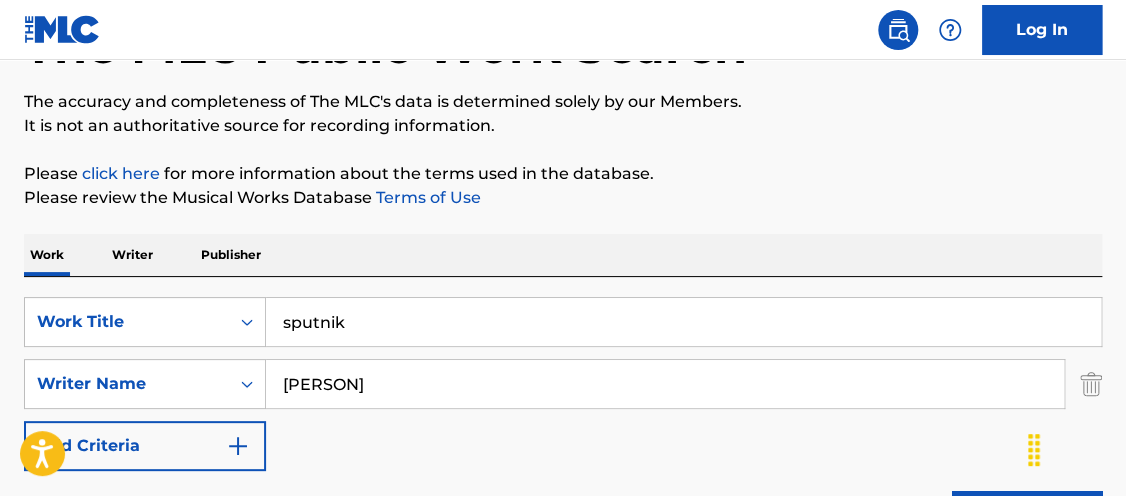drag, startPoint x: 441, startPoint y: 297, endPoint x: 29, endPoint y: 255, distance: 414.13525 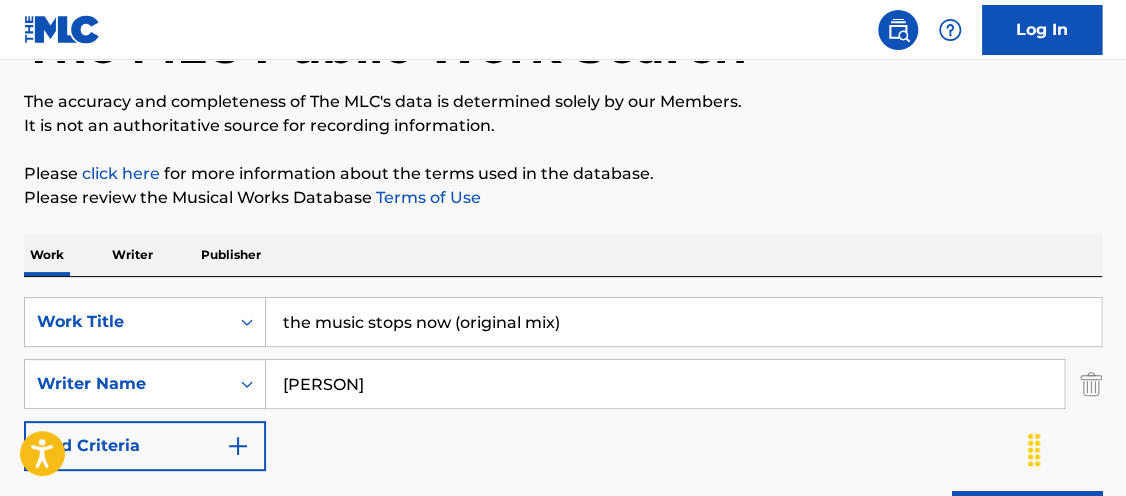 drag, startPoint x: 450, startPoint y: 319, endPoint x: 1000, endPoint y: 331, distance: 550.1309 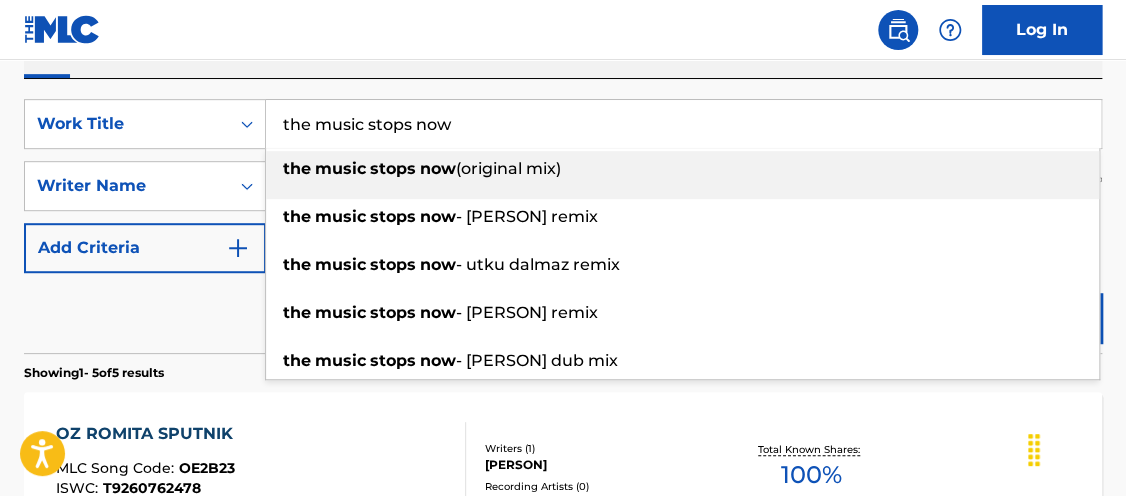 scroll, scrollTop: 340, scrollLeft: 0, axis: vertical 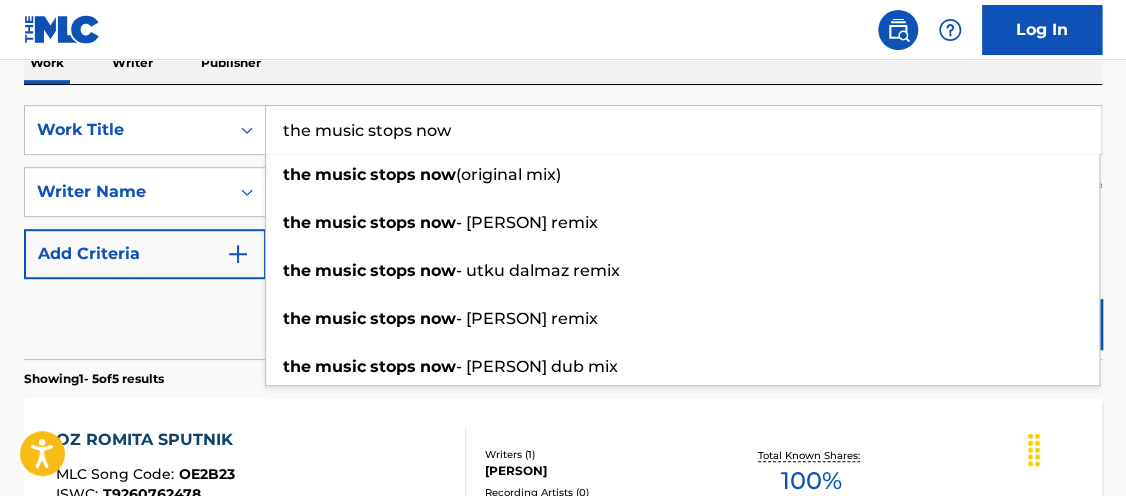 type on "the music stops now" 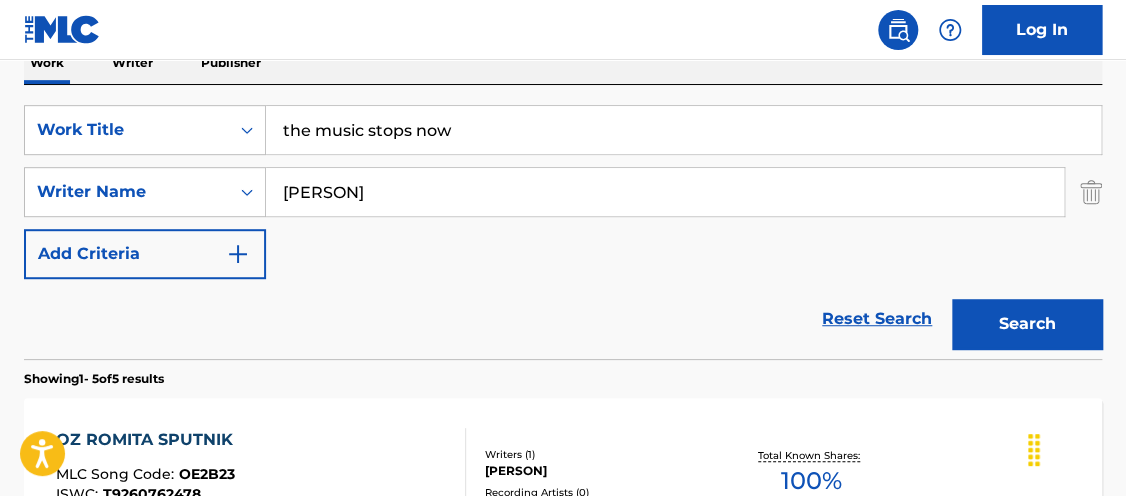 click on "Search" at bounding box center (1027, 324) 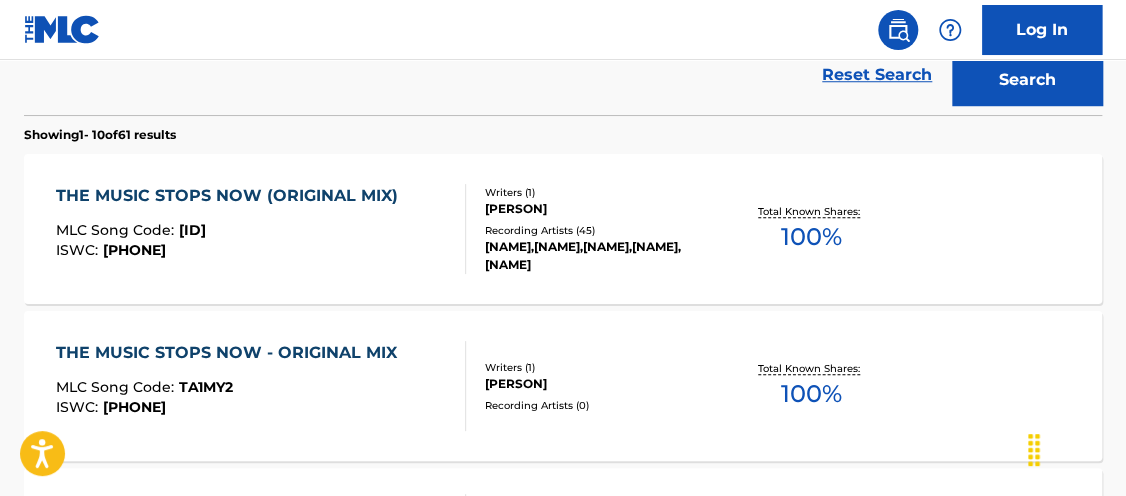 scroll, scrollTop: 587, scrollLeft: 0, axis: vertical 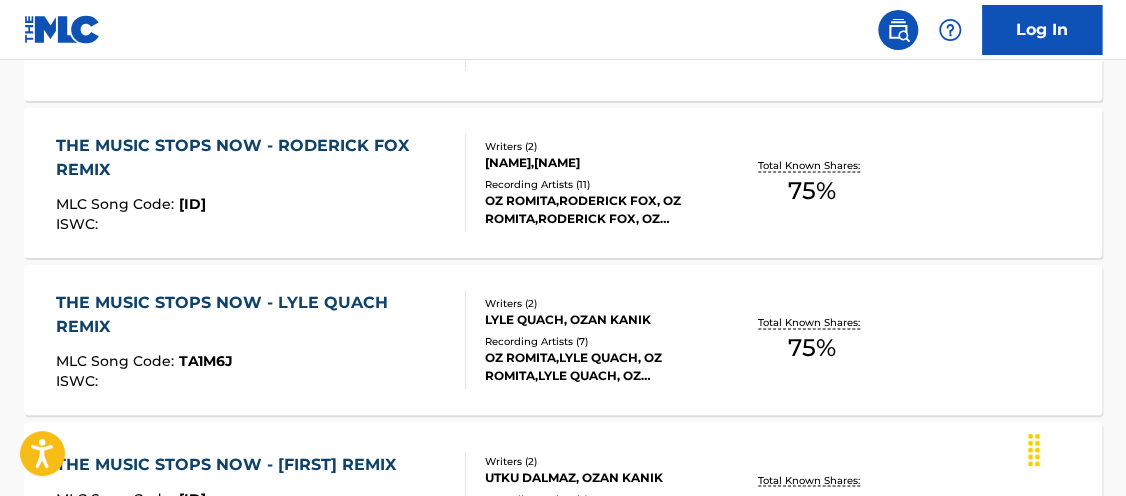 click on "75 %" at bounding box center (812, 191) 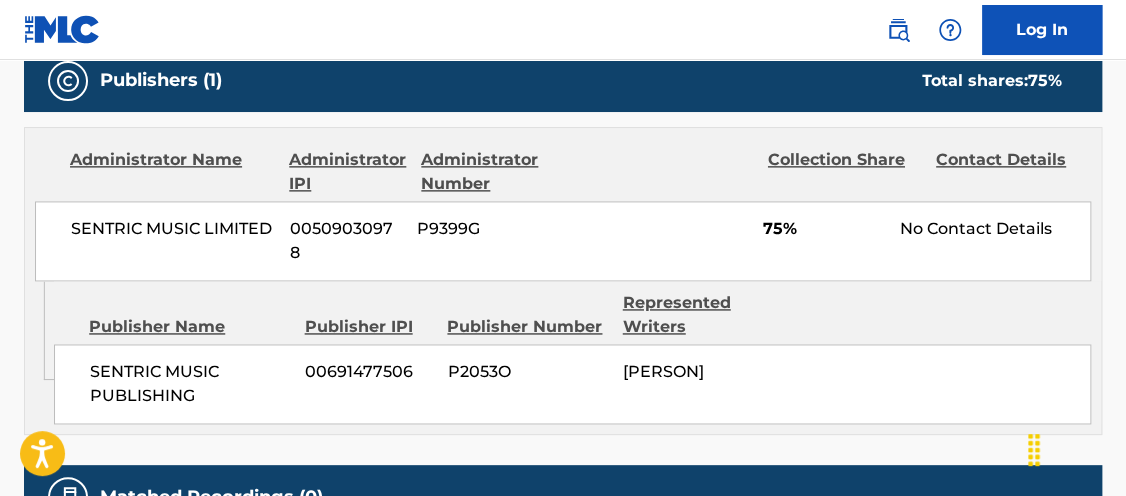 scroll, scrollTop: 0, scrollLeft: 0, axis: both 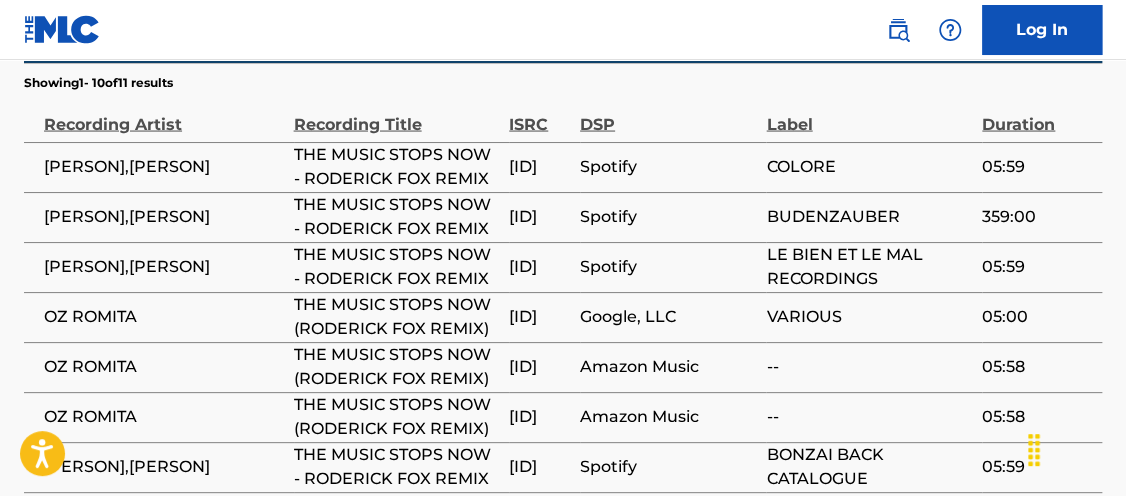 click on "[ID]" at bounding box center (539, 317) 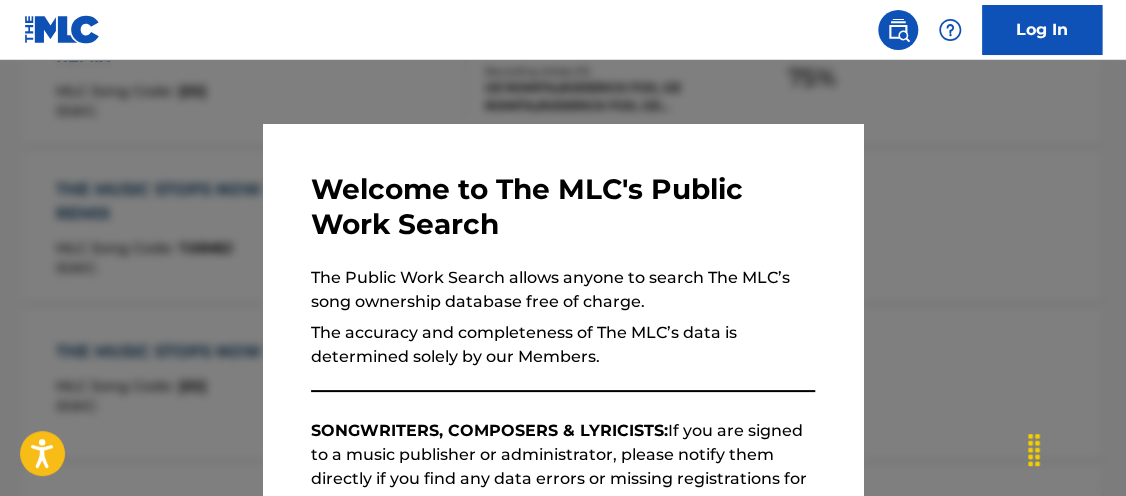 click at bounding box center (563, 308) 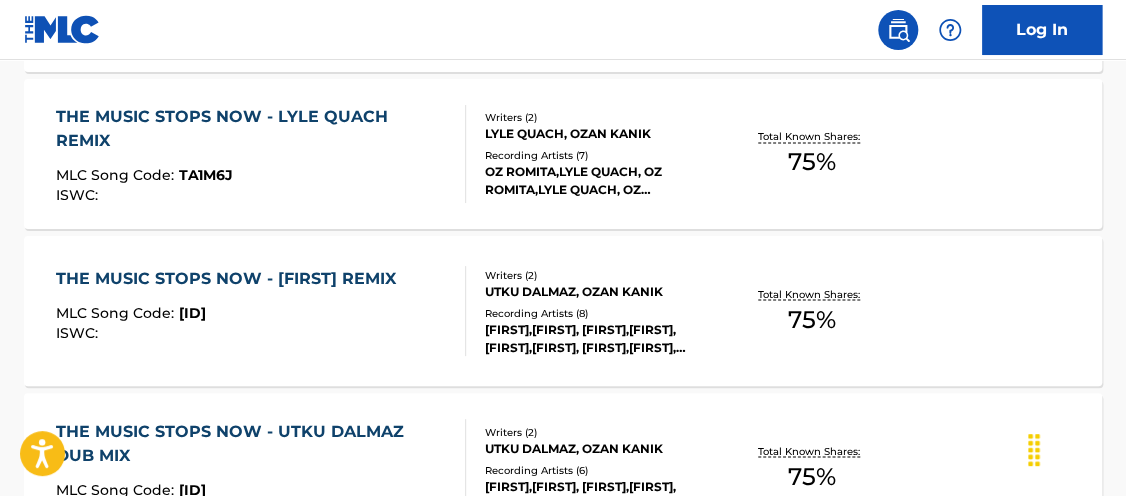 scroll, scrollTop: 1138, scrollLeft: 0, axis: vertical 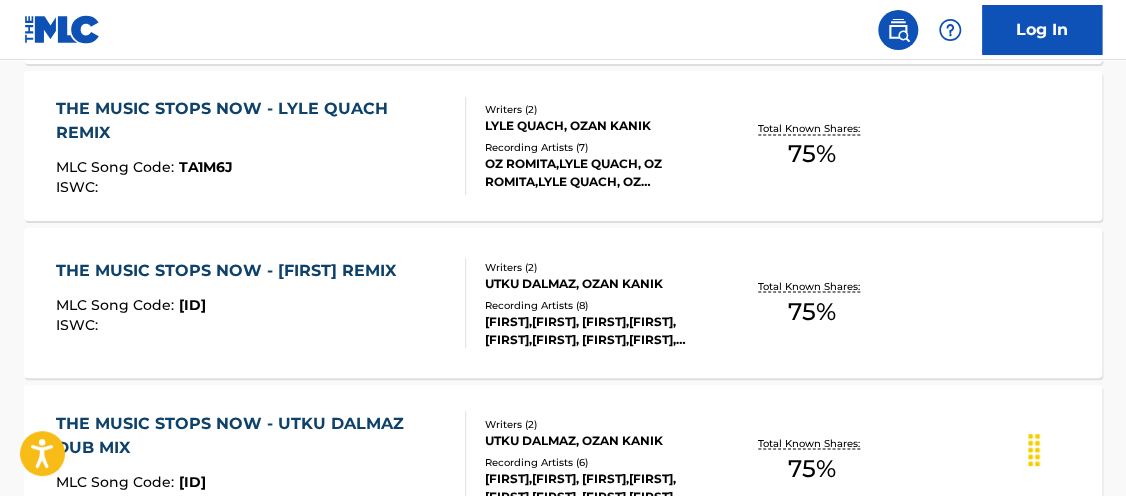 click on "75 %" at bounding box center [812, 154] 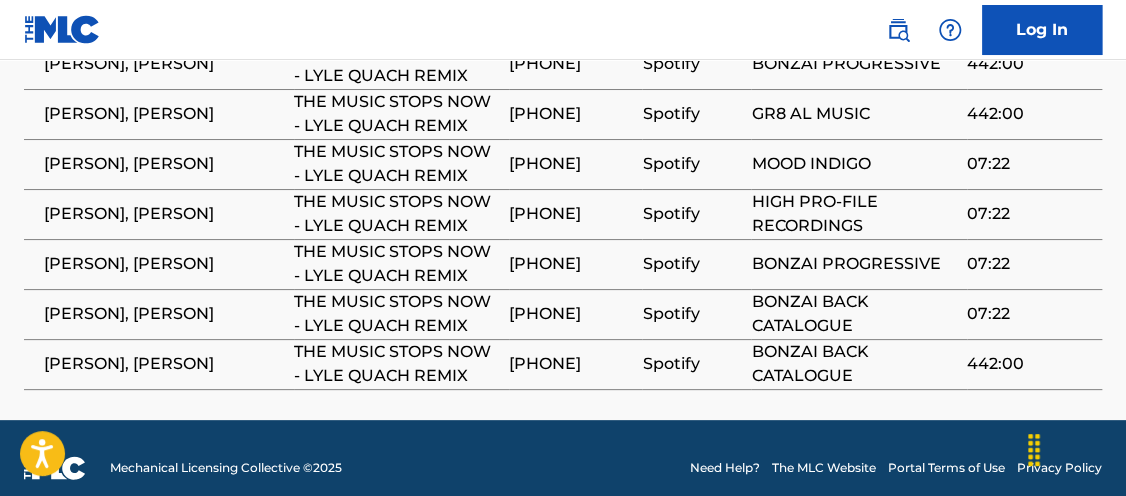 scroll, scrollTop: 1508, scrollLeft: 0, axis: vertical 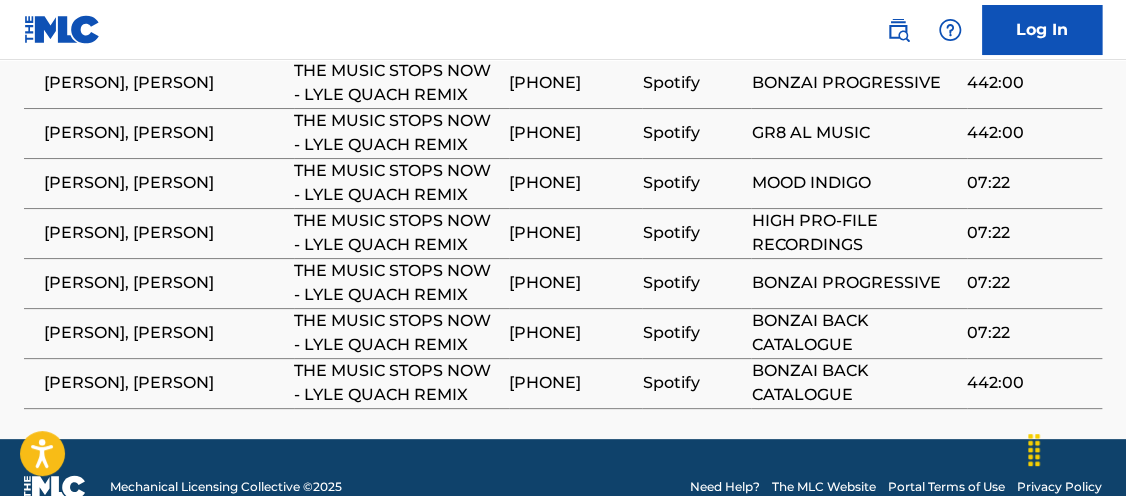 click on "[PHONE]" at bounding box center (570, 283) 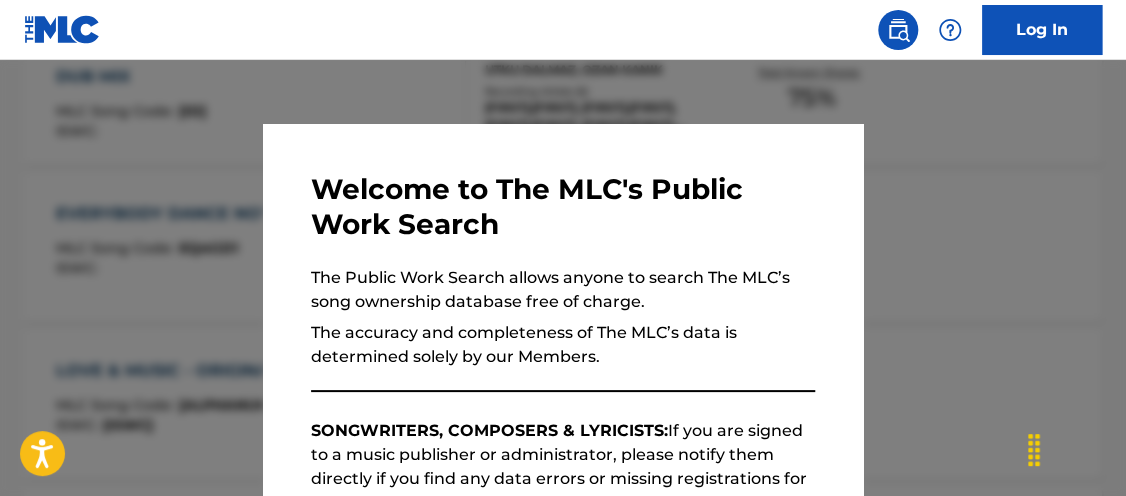 scroll, scrollTop: 1252, scrollLeft: 0, axis: vertical 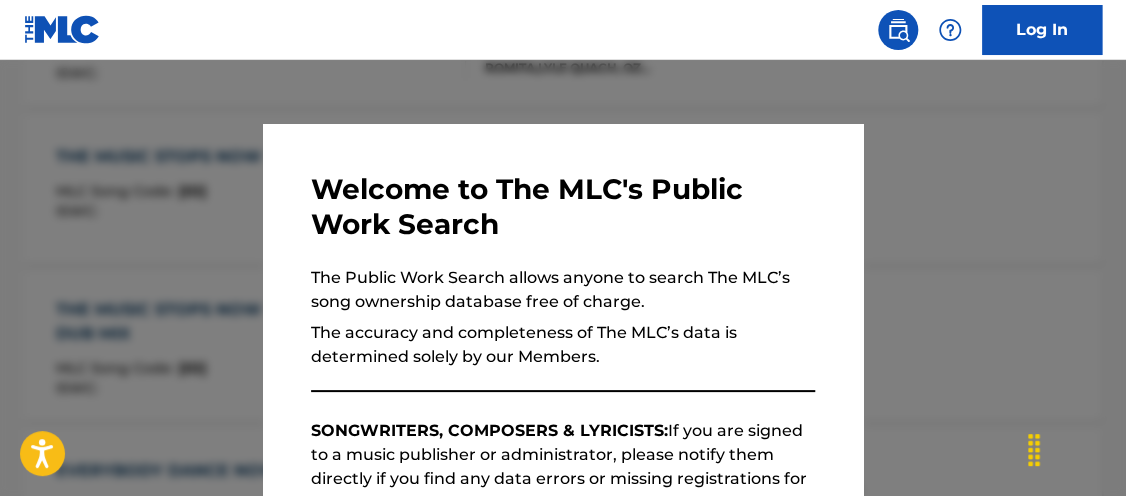 drag, startPoint x: 969, startPoint y: 179, endPoint x: 1077, endPoint y: 216, distance: 114.16216 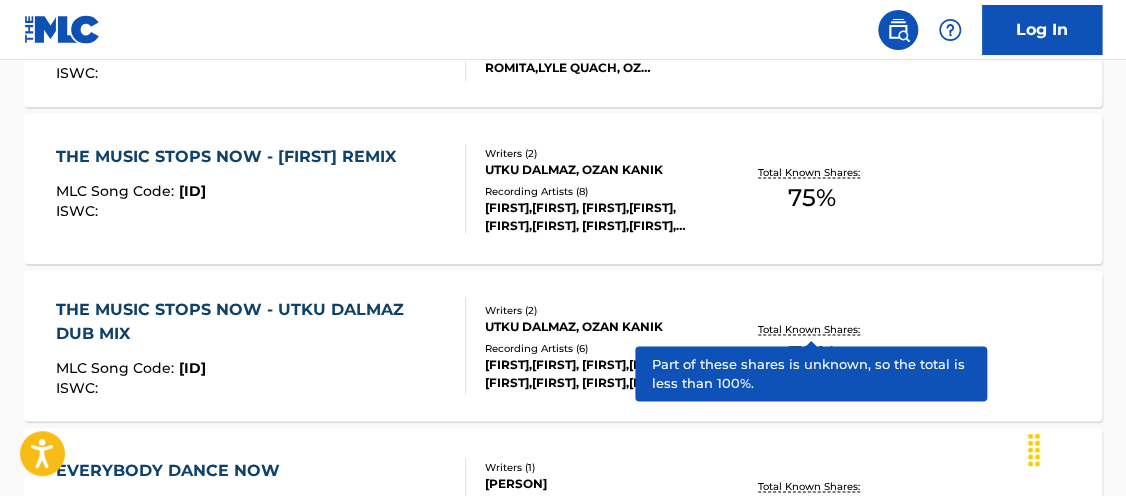 click on "Total Known Shares:" at bounding box center [811, 328] 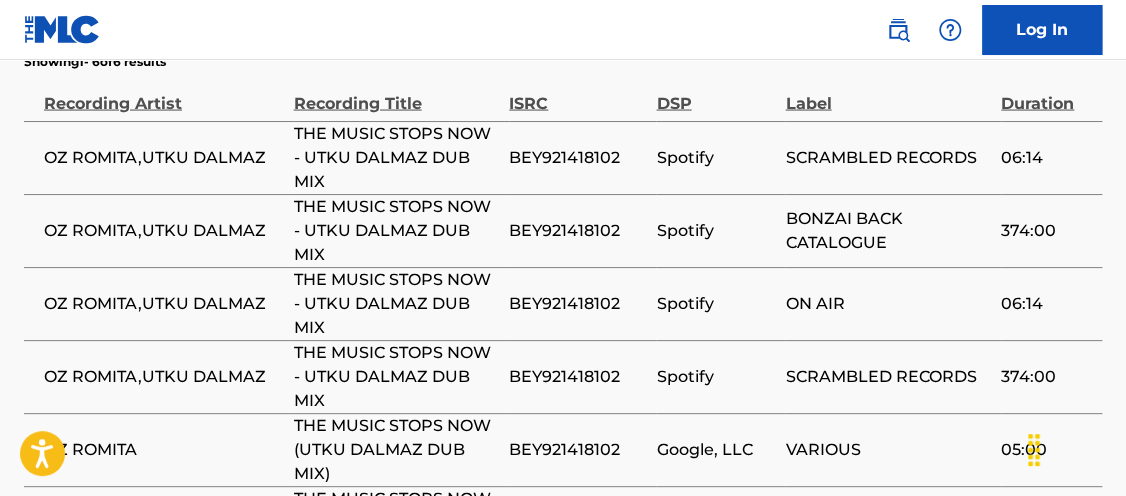 scroll, scrollTop: 1428, scrollLeft: 0, axis: vertical 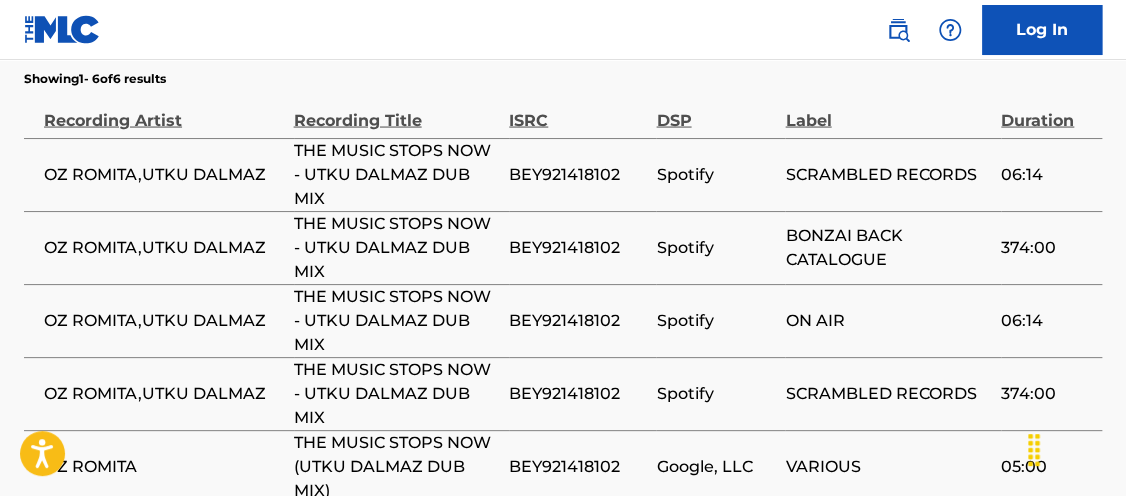 click on "BEY921418102" at bounding box center [577, 175] 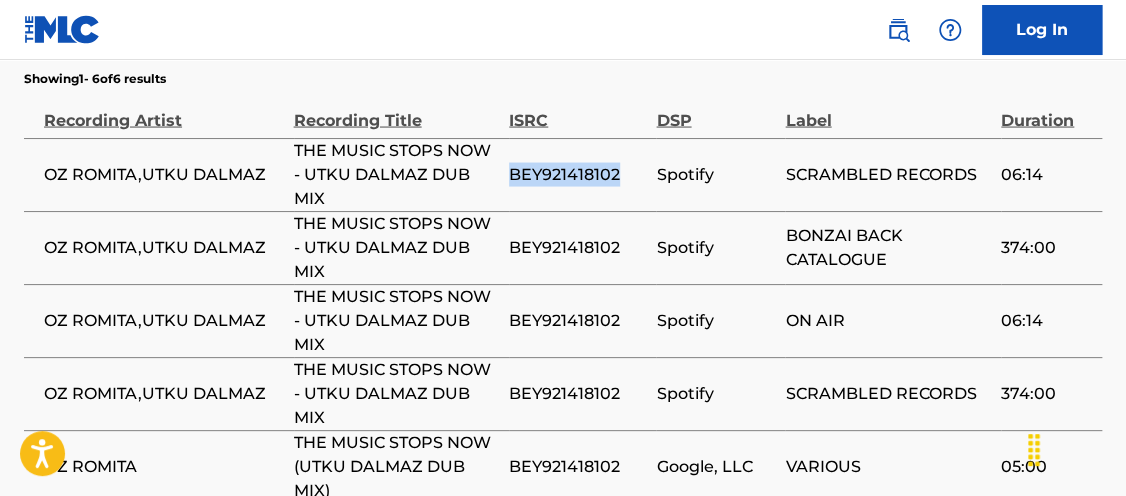 click on "BEY921418102" at bounding box center (577, 175) 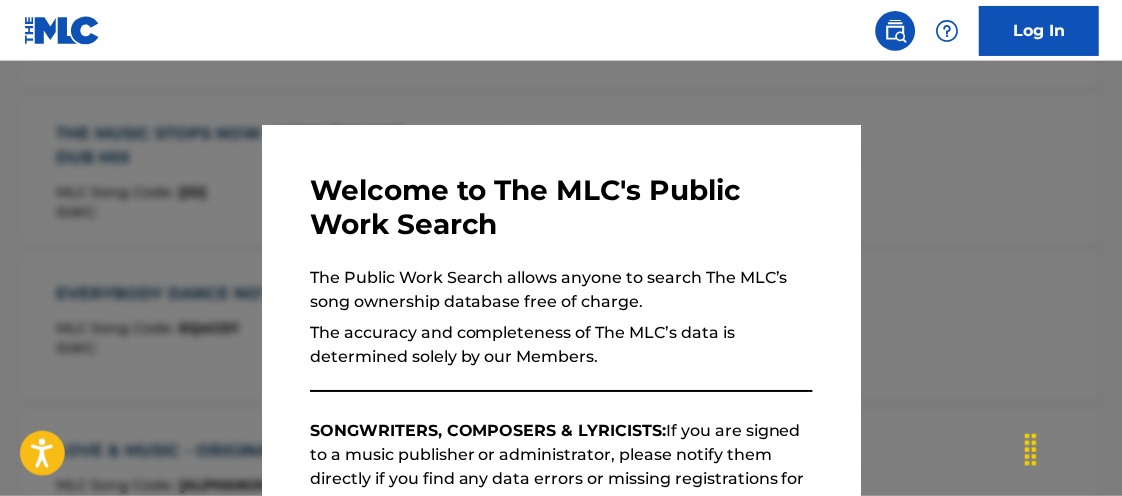 scroll, scrollTop: 1366, scrollLeft: 0, axis: vertical 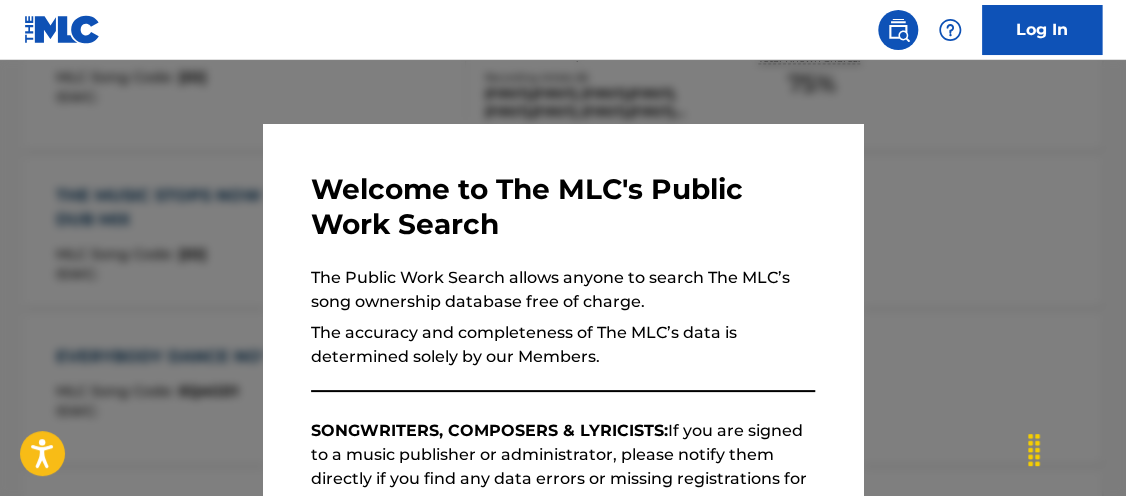click at bounding box center [563, 308] 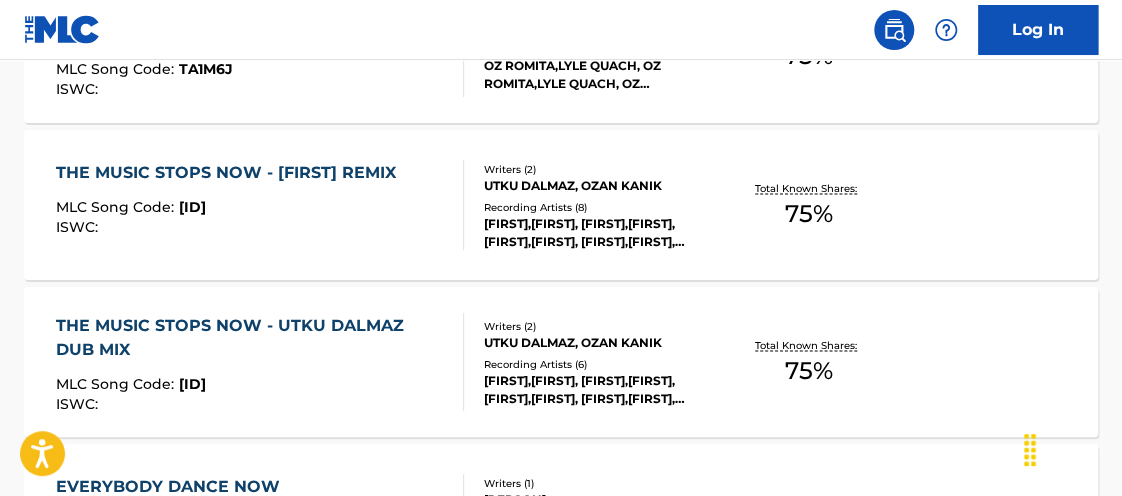 scroll, scrollTop: 1232, scrollLeft: 0, axis: vertical 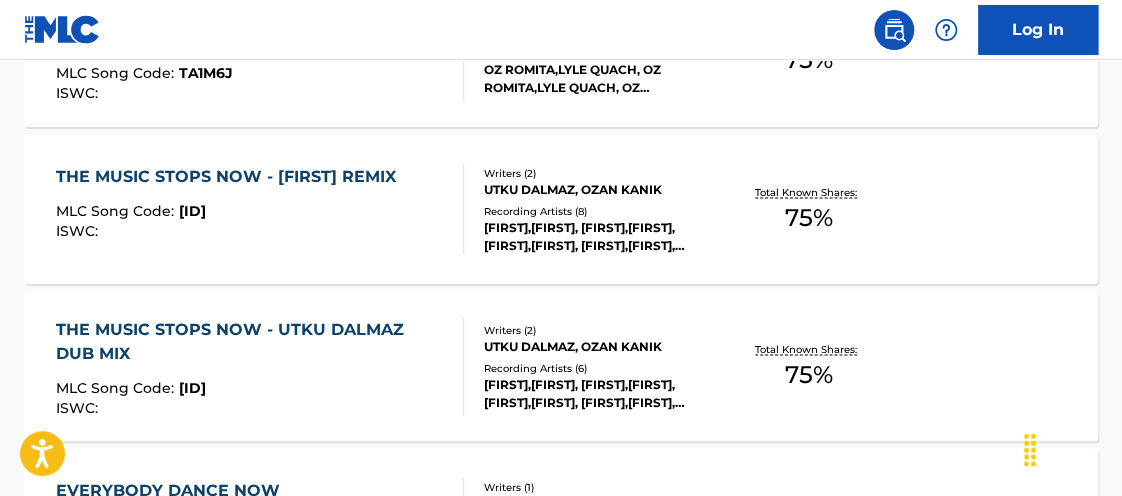 click on "75 %" at bounding box center [809, 217] 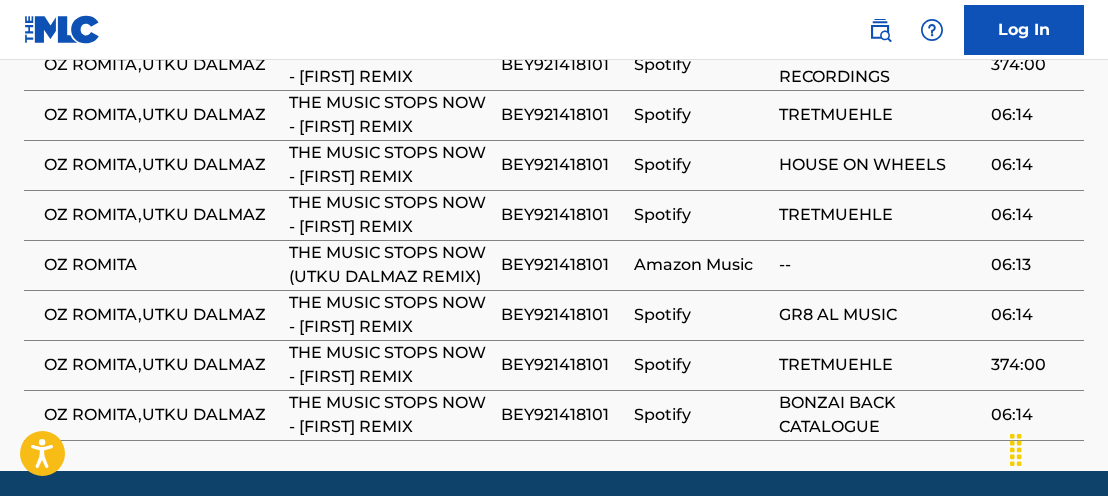 scroll, scrollTop: 1529, scrollLeft: 0, axis: vertical 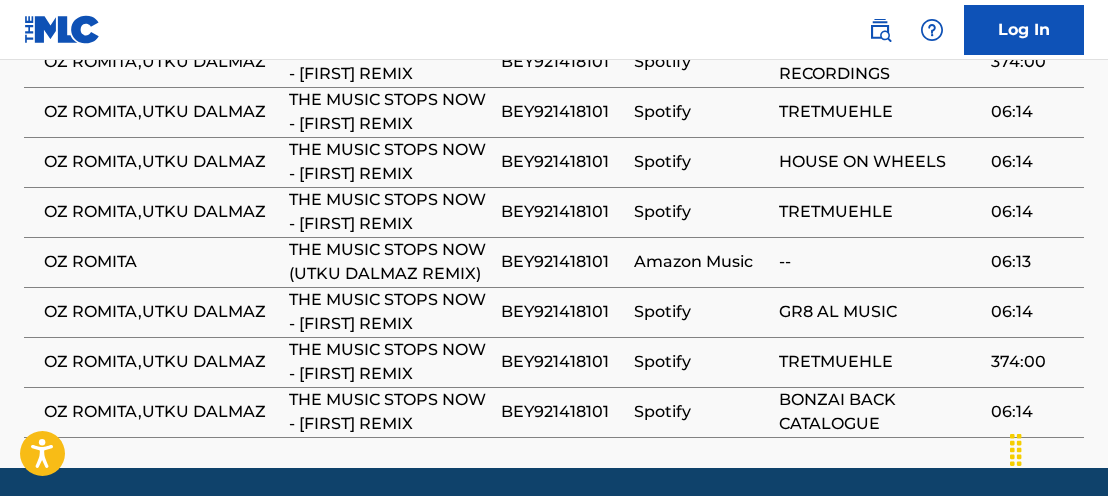 click on "BEY921418101" at bounding box center (562, 262) 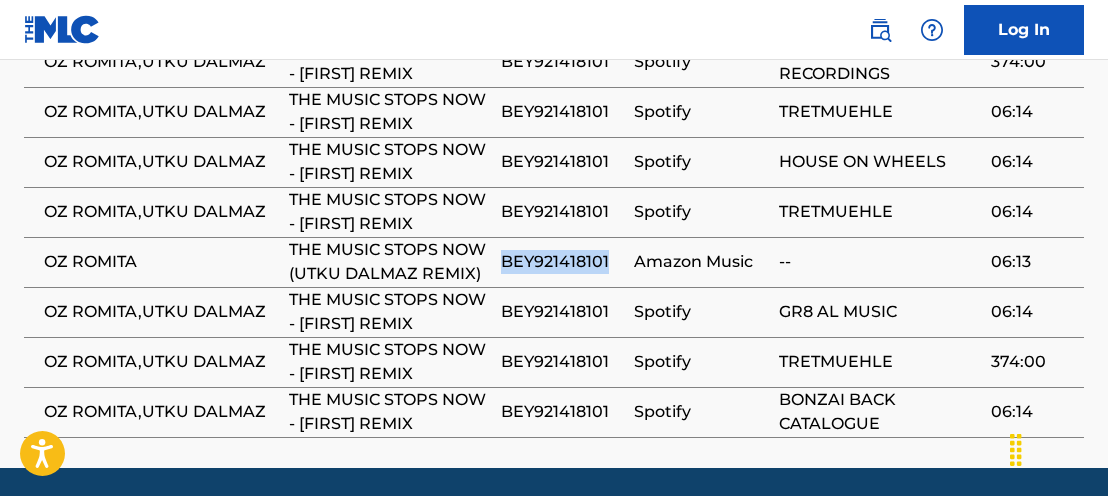 click on "BEY921418101" at bounding box center (562, 262) 